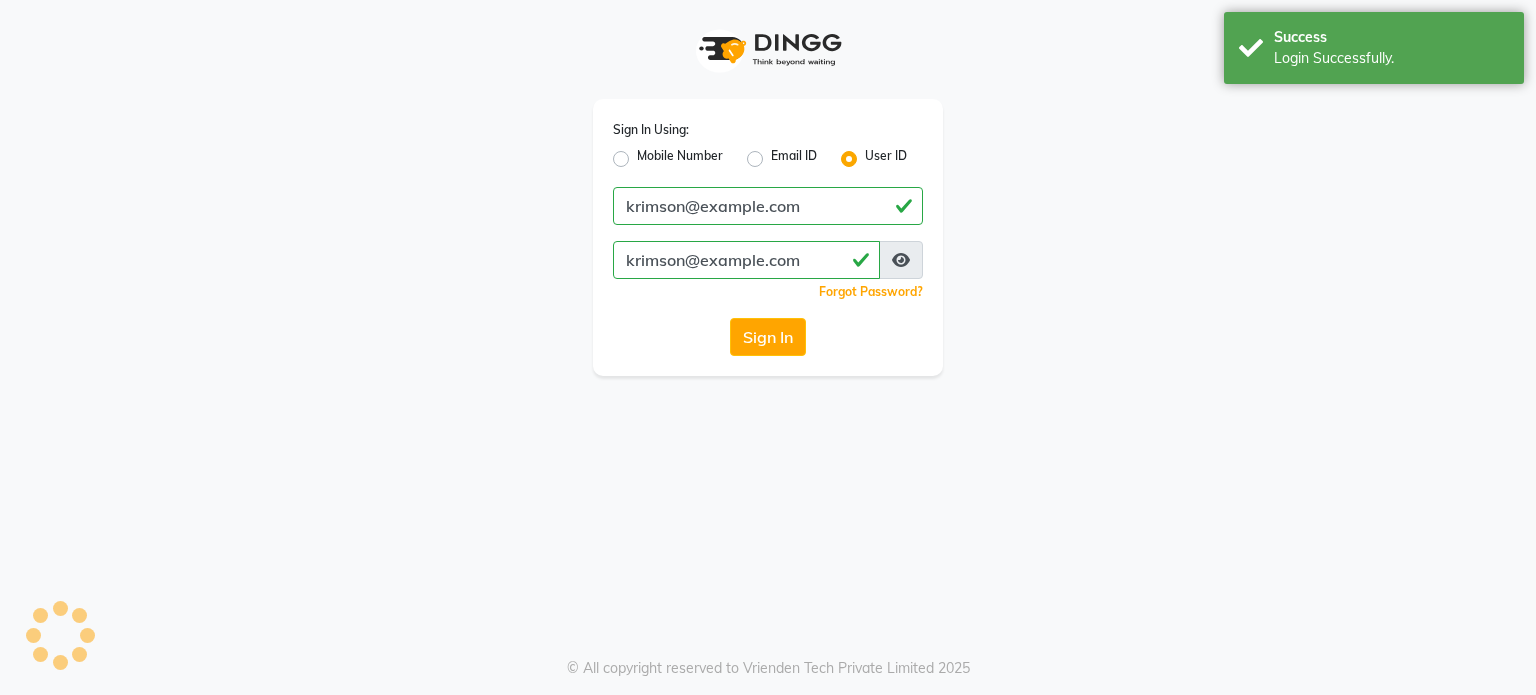 scroll, scrollTop: 0, scrollLeft: 0, axis: both 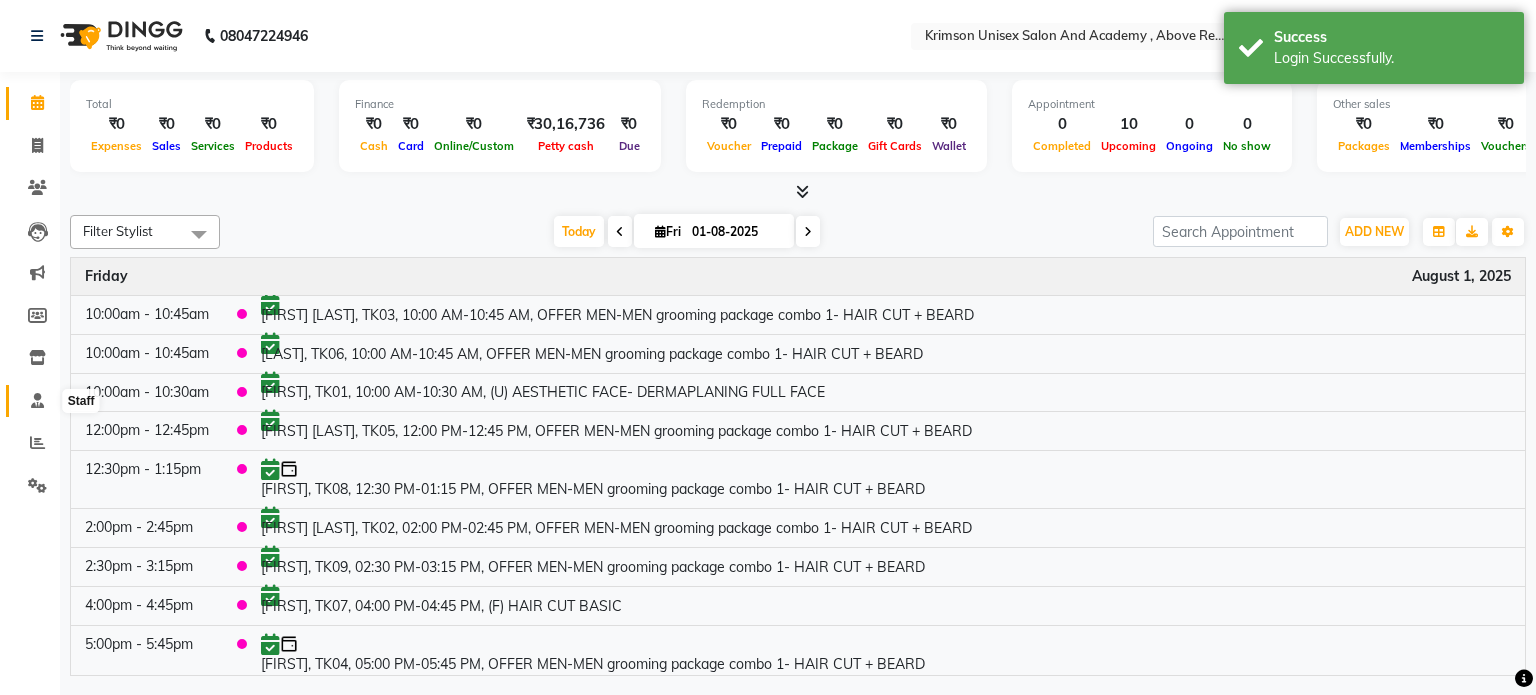 click 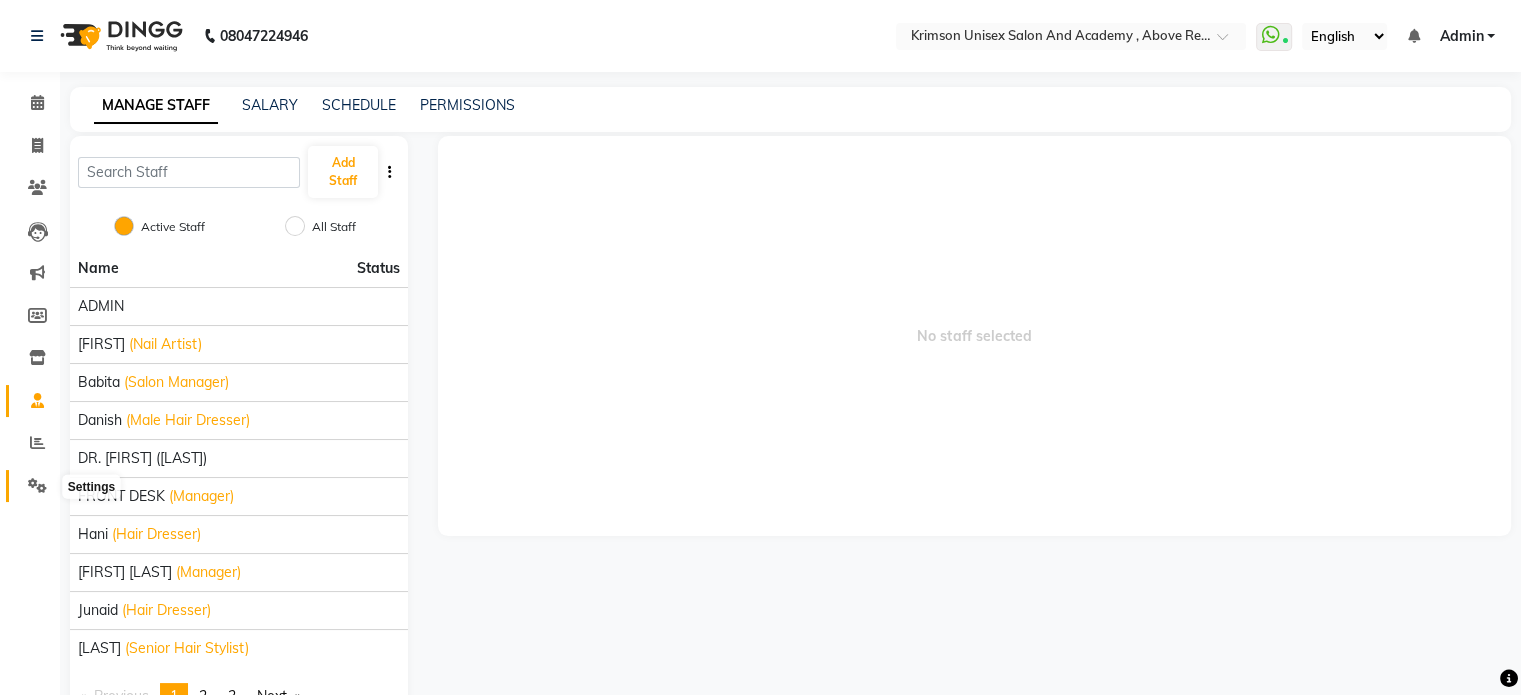 click 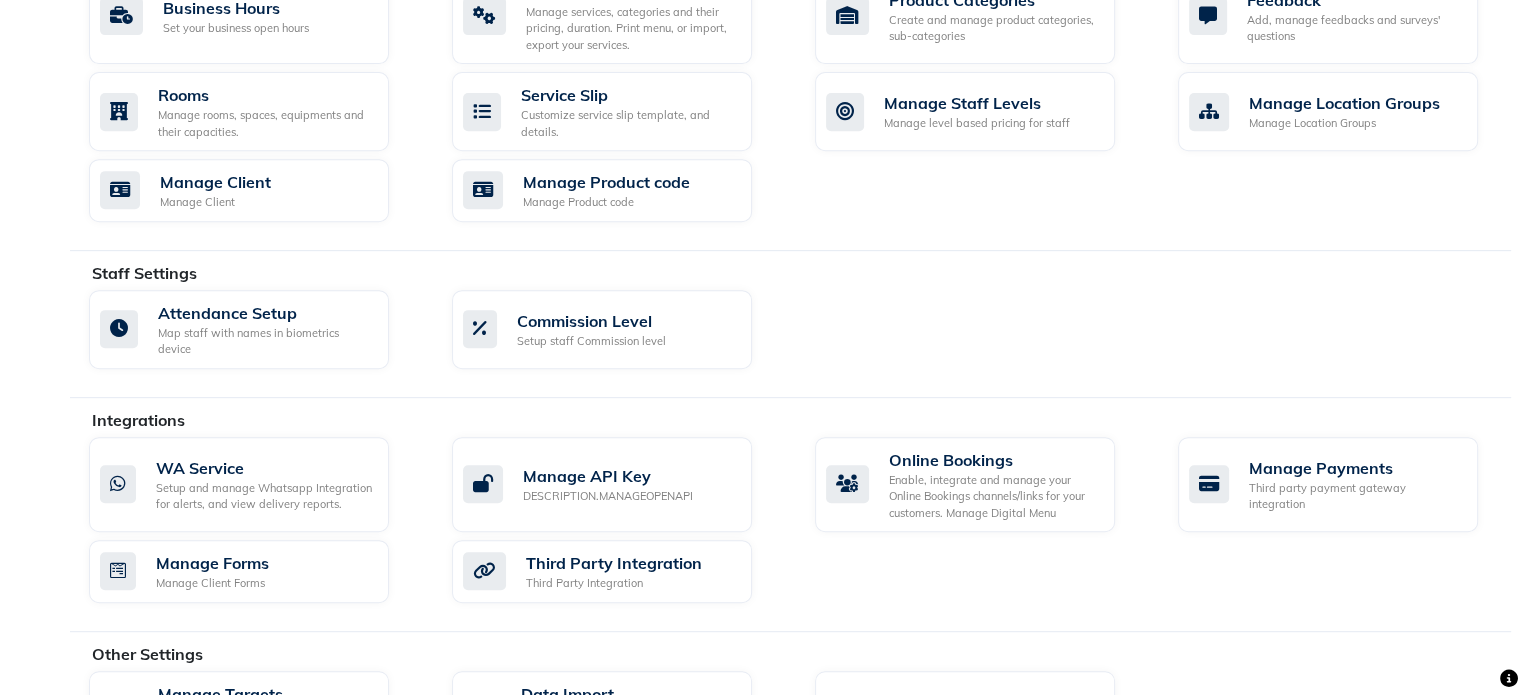 scroll, scrollTop: 927, scrollLeft: 0, axis: vertical 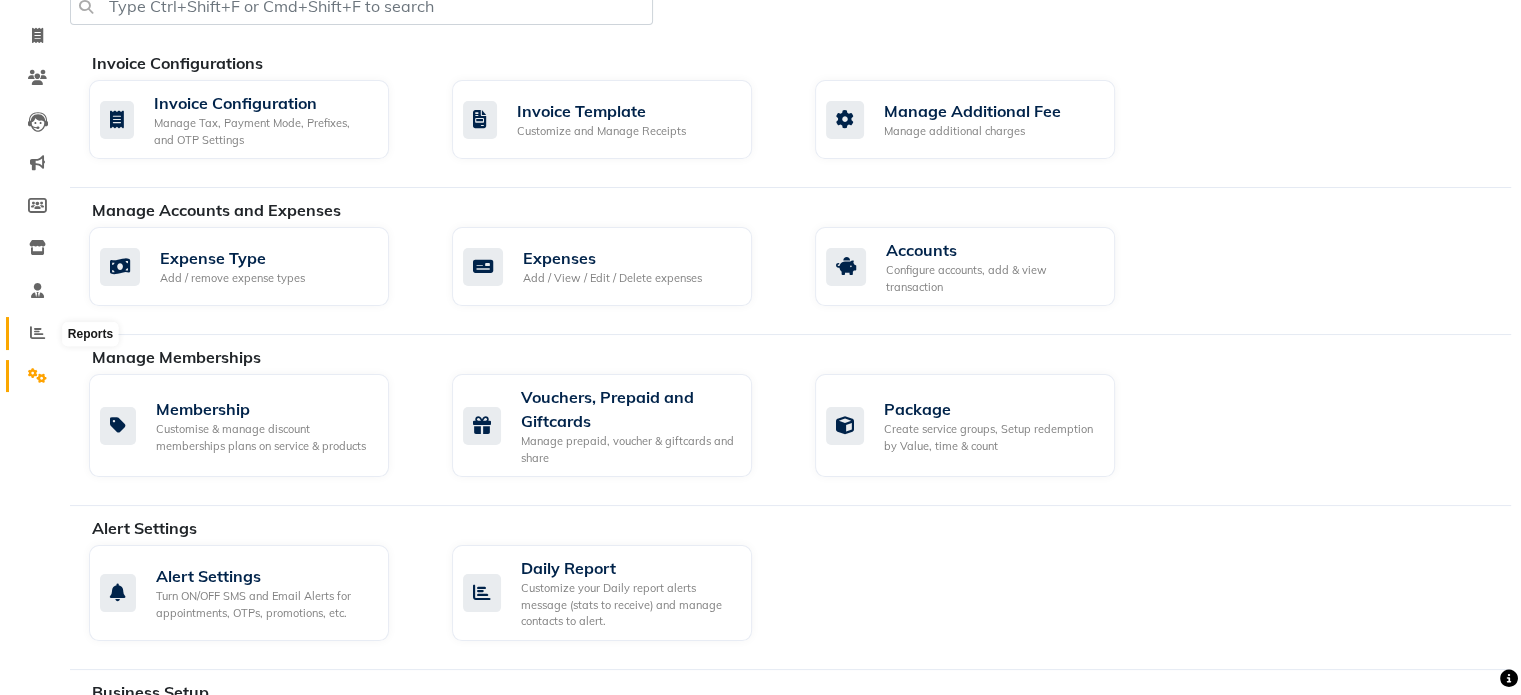 click 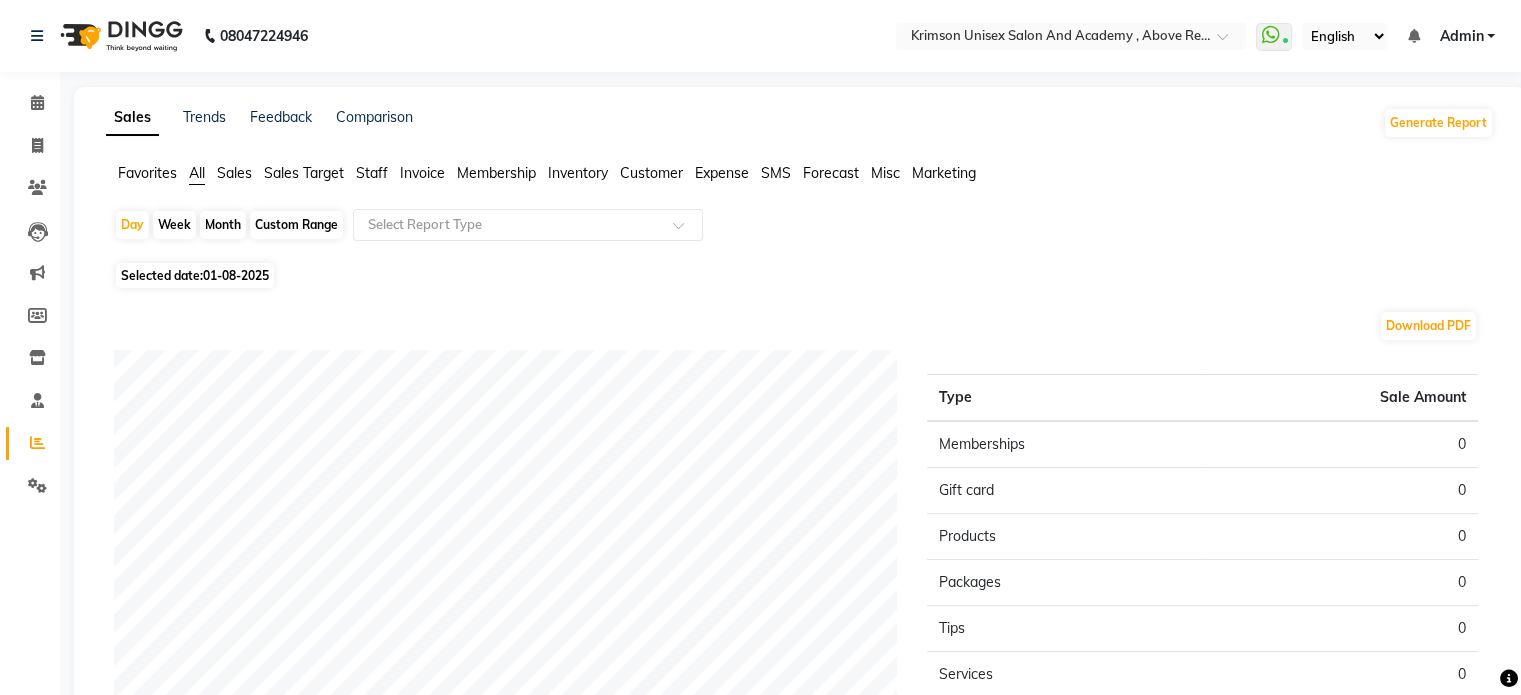 click on "Selected date:  01-08-2025" 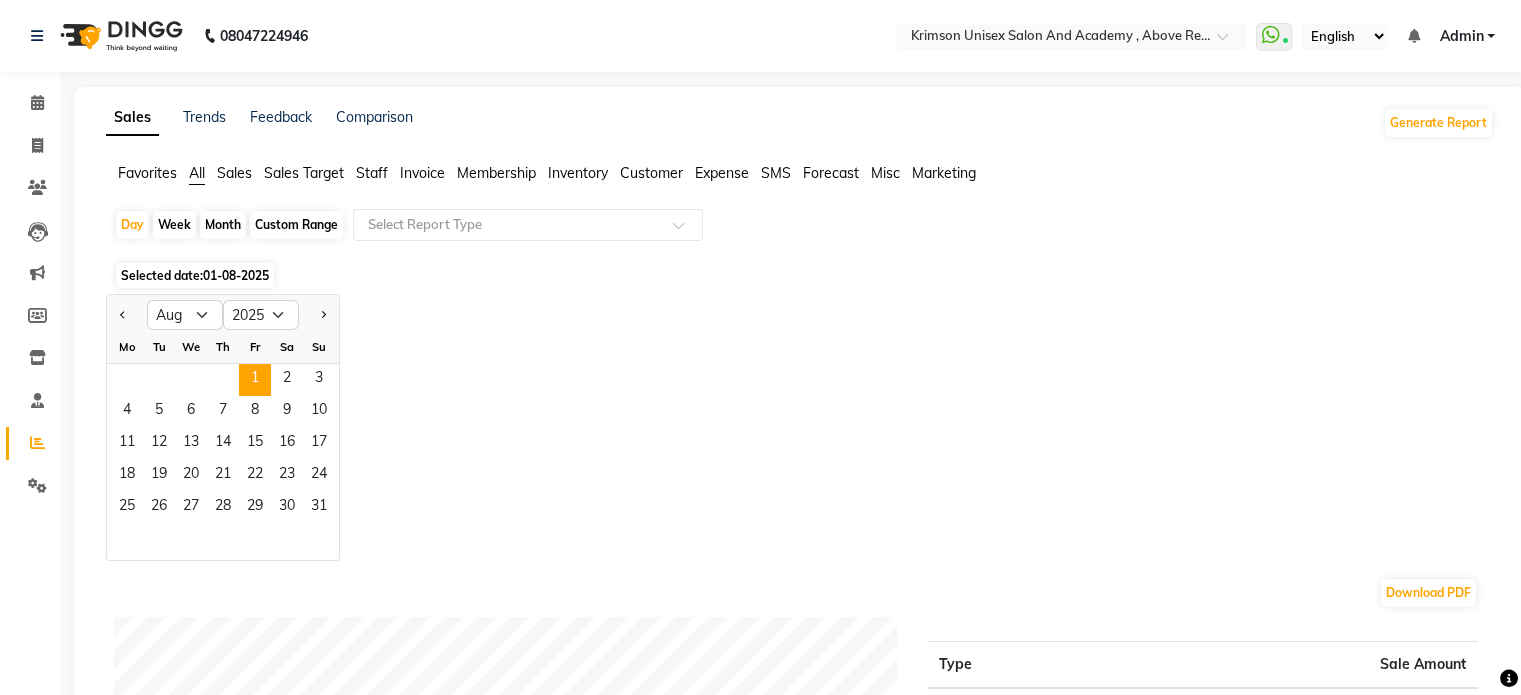 click 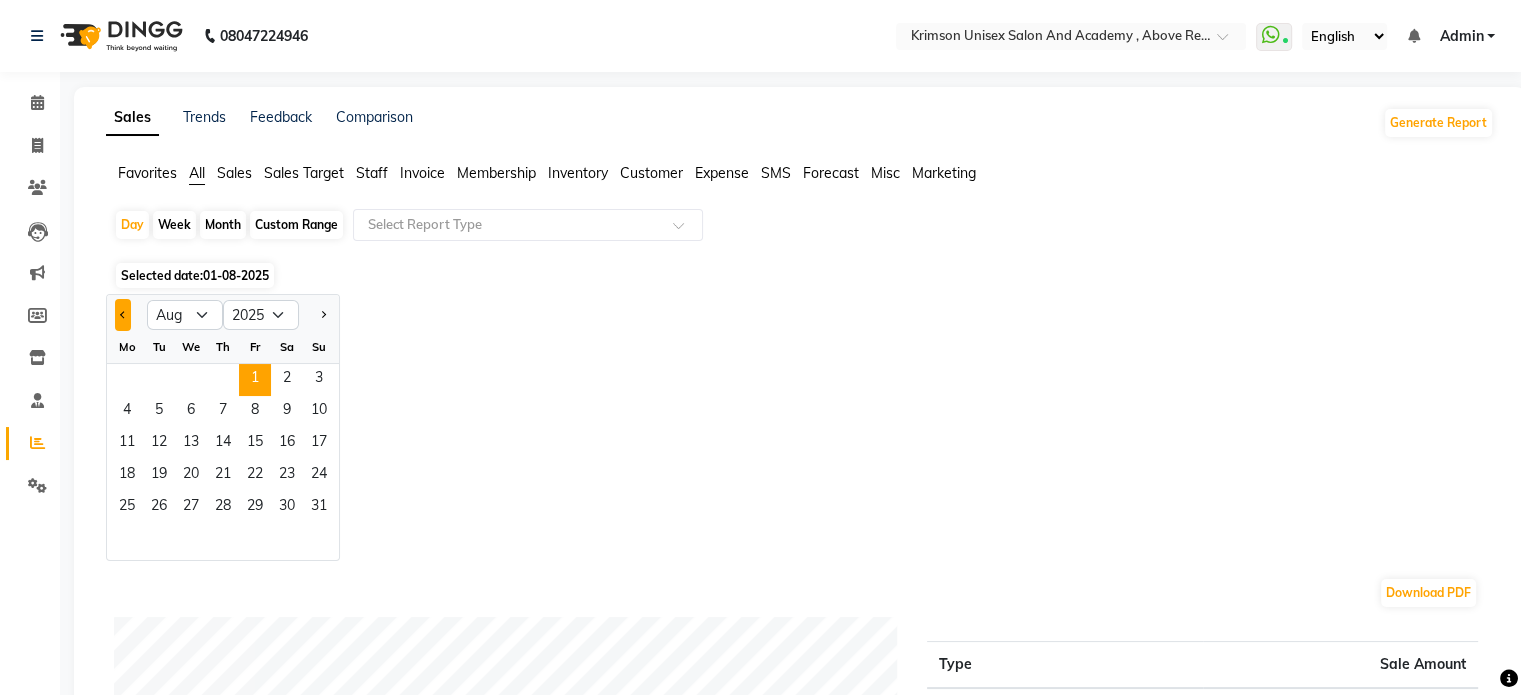 click 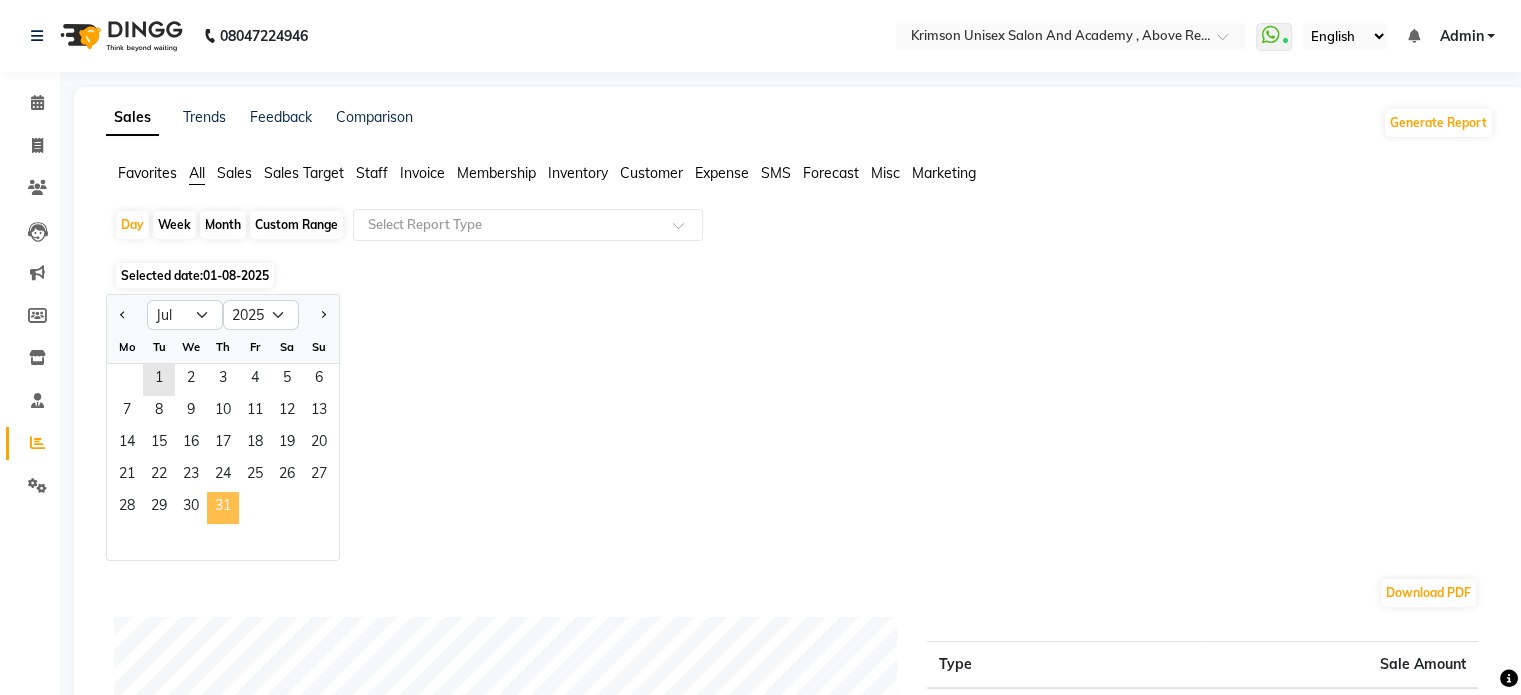 click on "31" 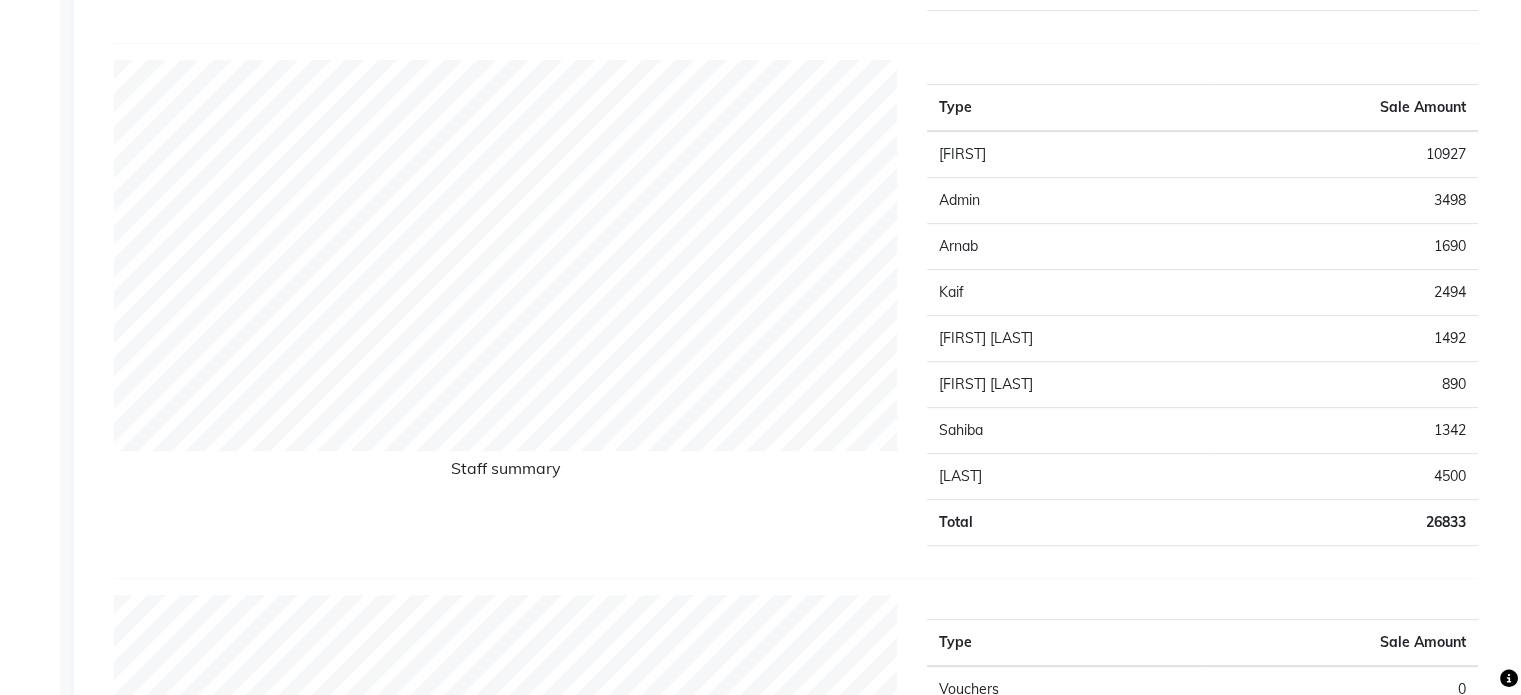 scroll, scrollTop: 780, scrollLeft: 0, axis: vertical 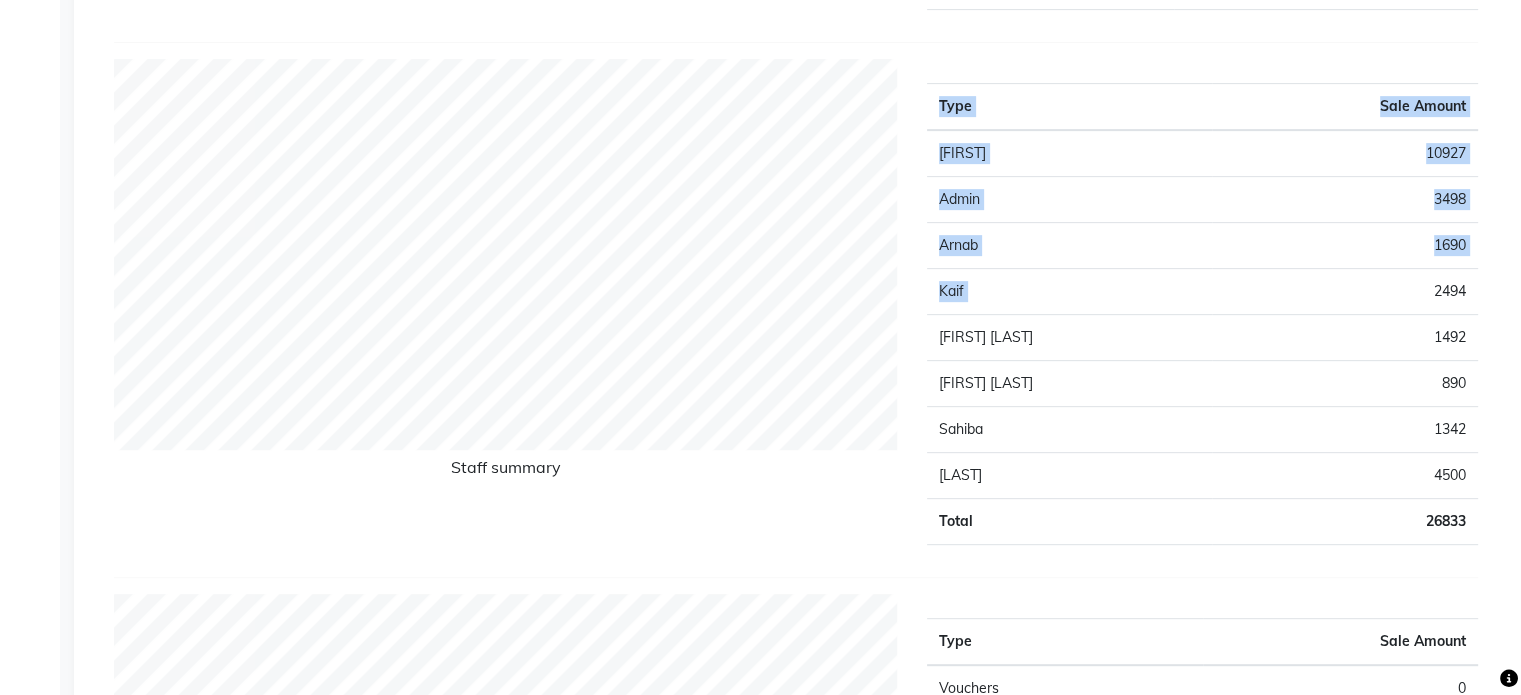 drag, startPoint x: 1409, startPoint y: 281, endPoint x: 1487, endPoint y: 290, distance: 78.51752 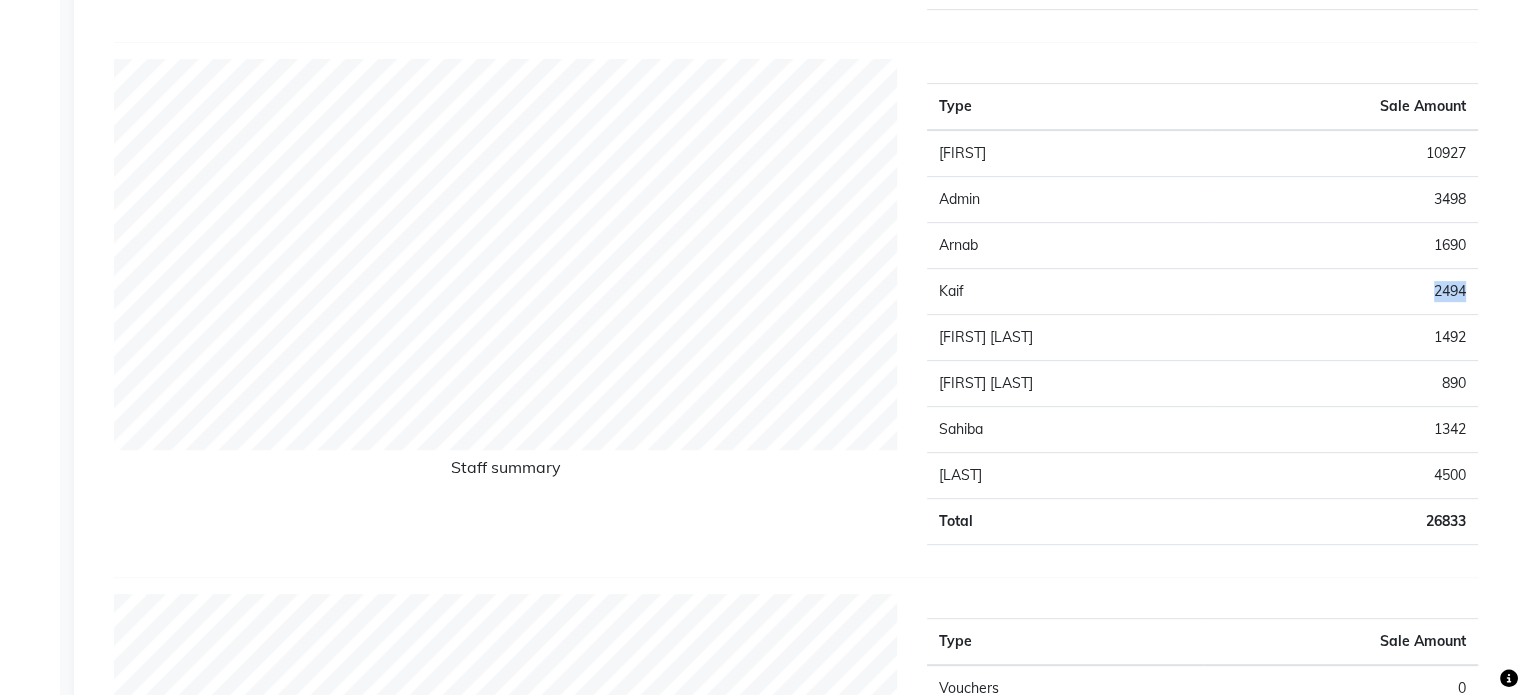 drag, startPoint x: 1429, startPoint y: 284, endPoint x: 1471, endPoint y: 289, distance: 42.296574 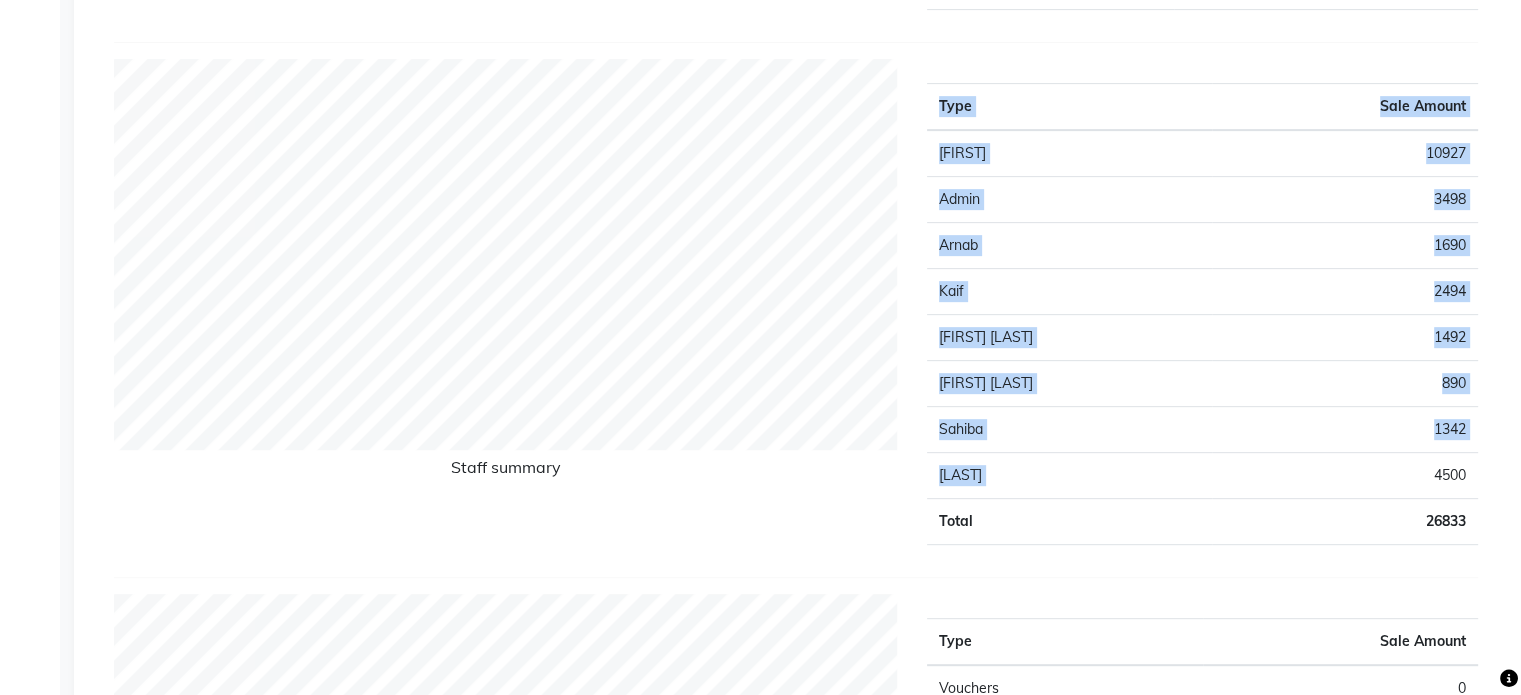 drag, startPoint x: 1436, startPoint y: 471, endPoint x: 1507, endPoint y: 483, distance: 72.00694 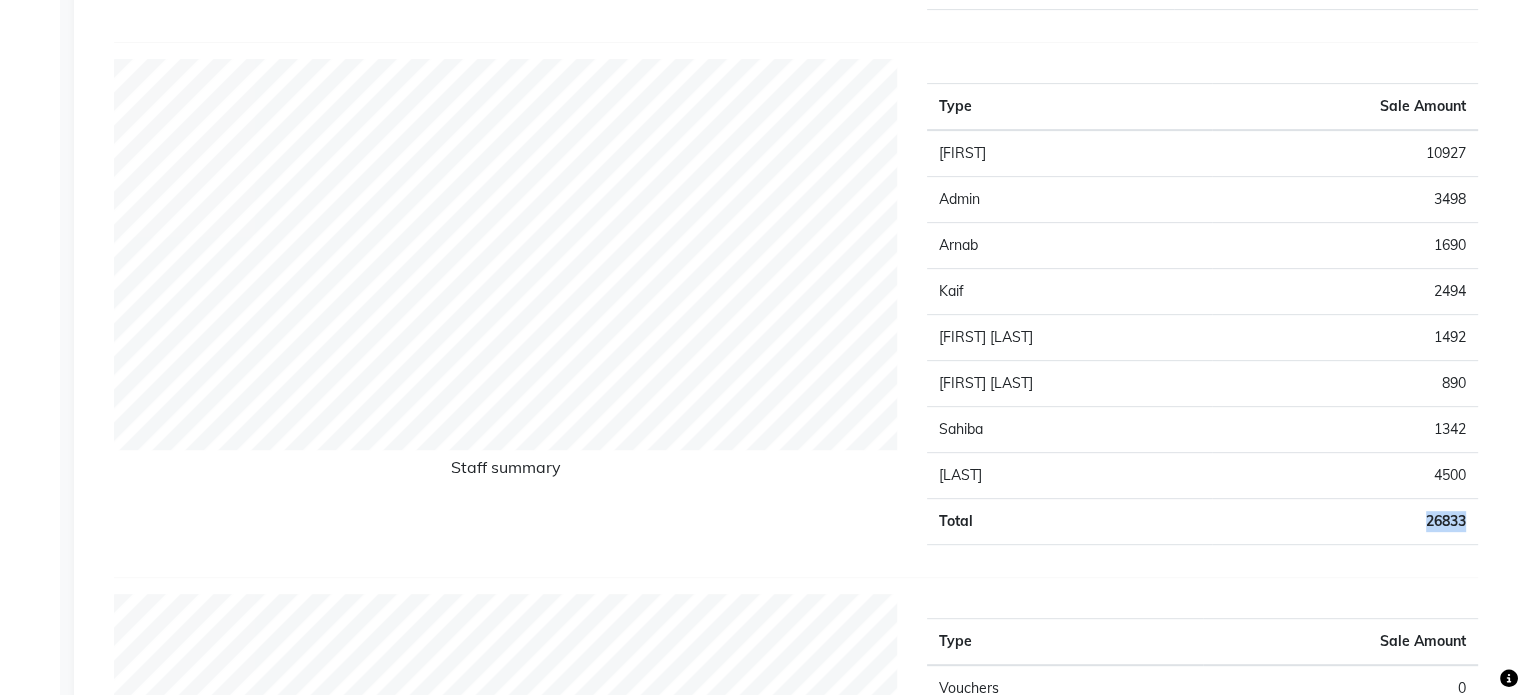 drag, startPoint x: 1418, startPoint y: 514, endPoint x: 1469, endPoint y: 519, distance: 51.24451 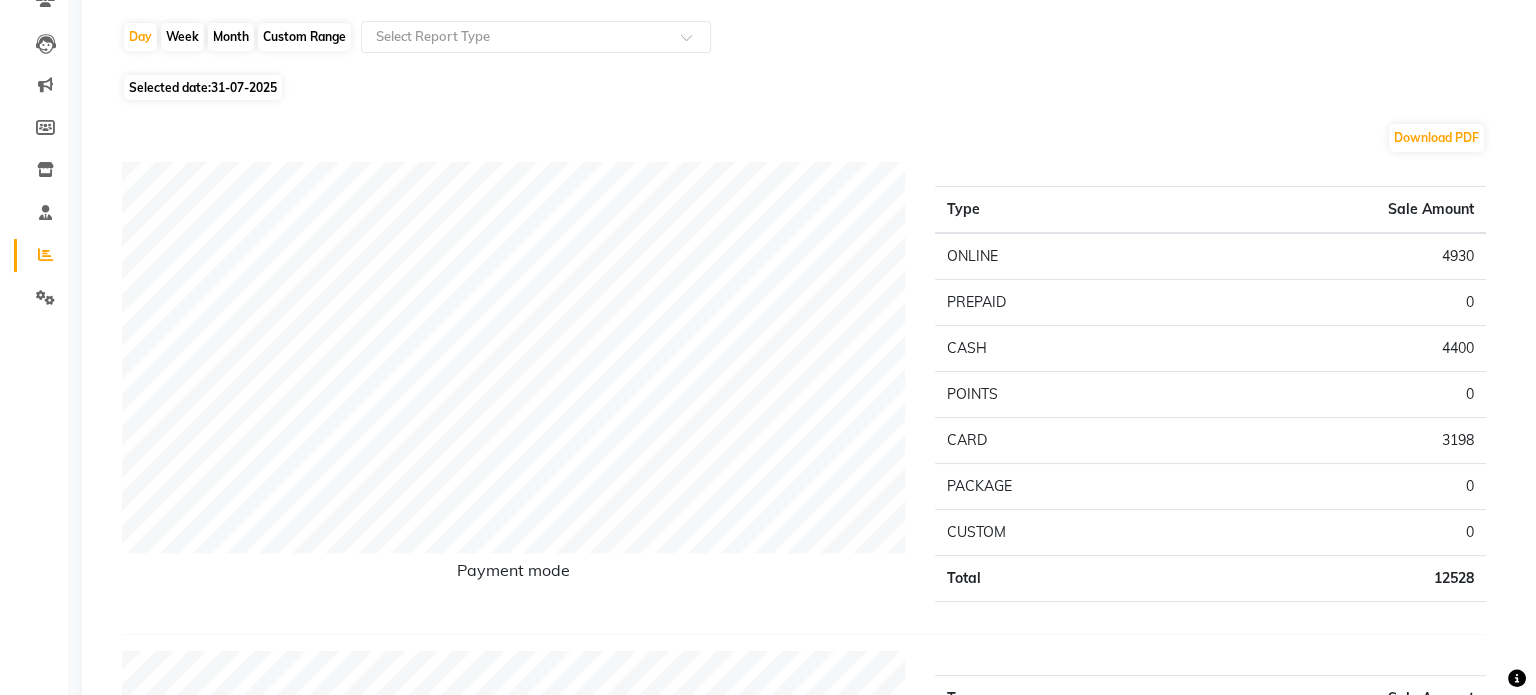 scroll, scrollTop: 0, scrollLeft: 0, axis: both 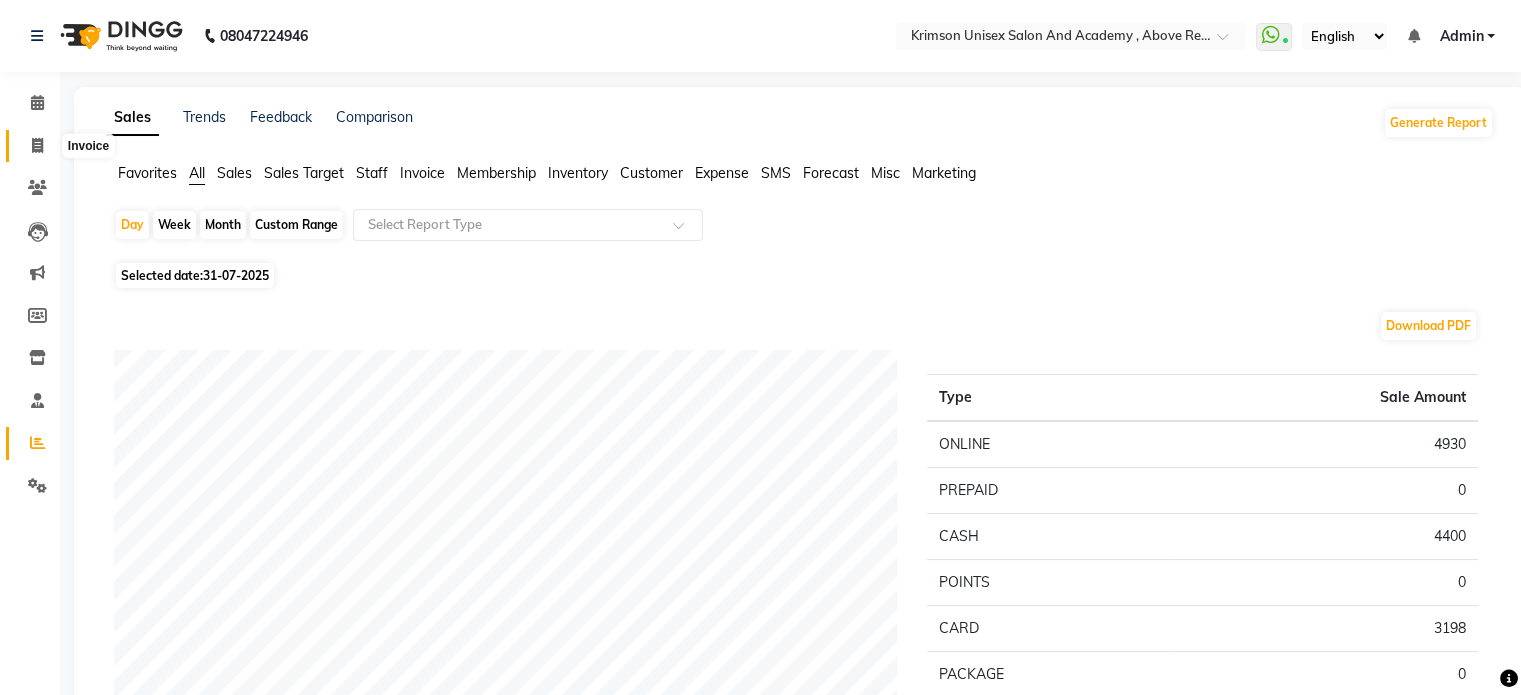 click 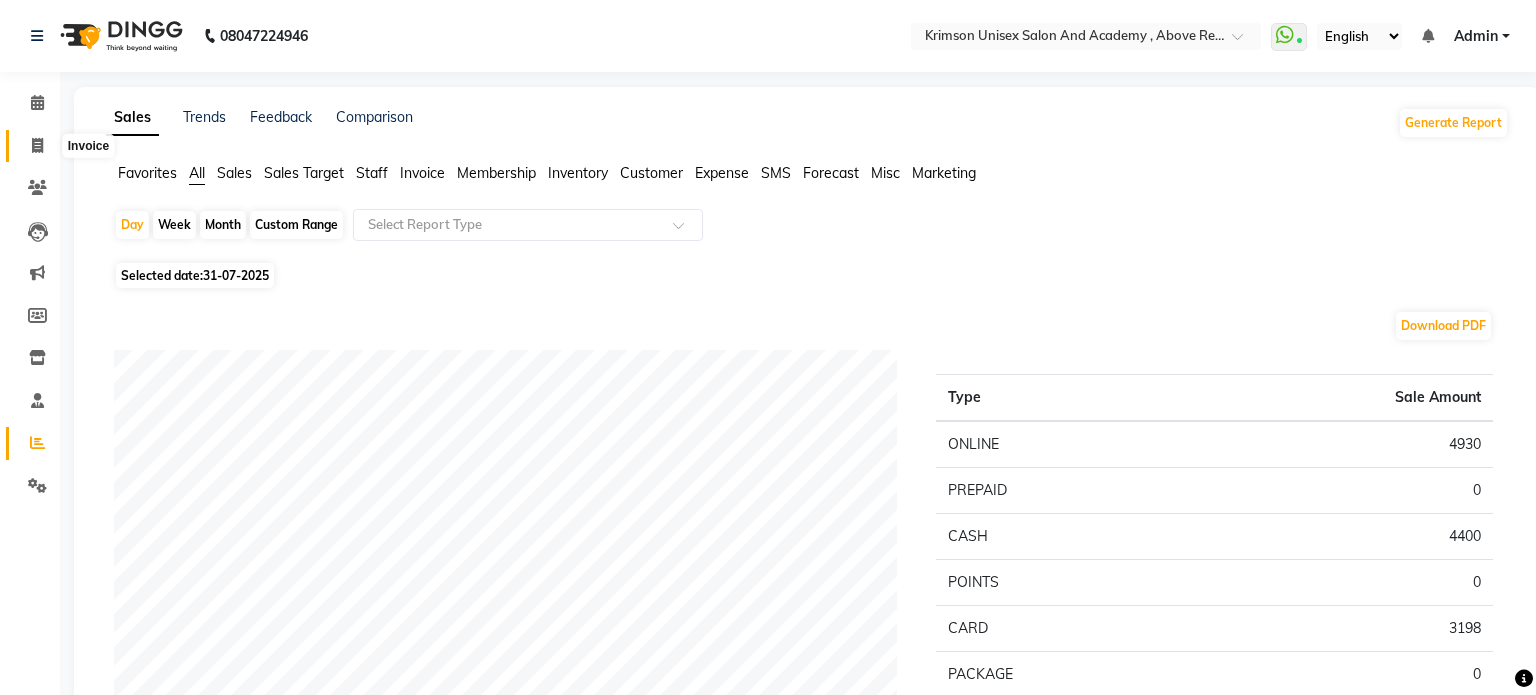 select on "5853" 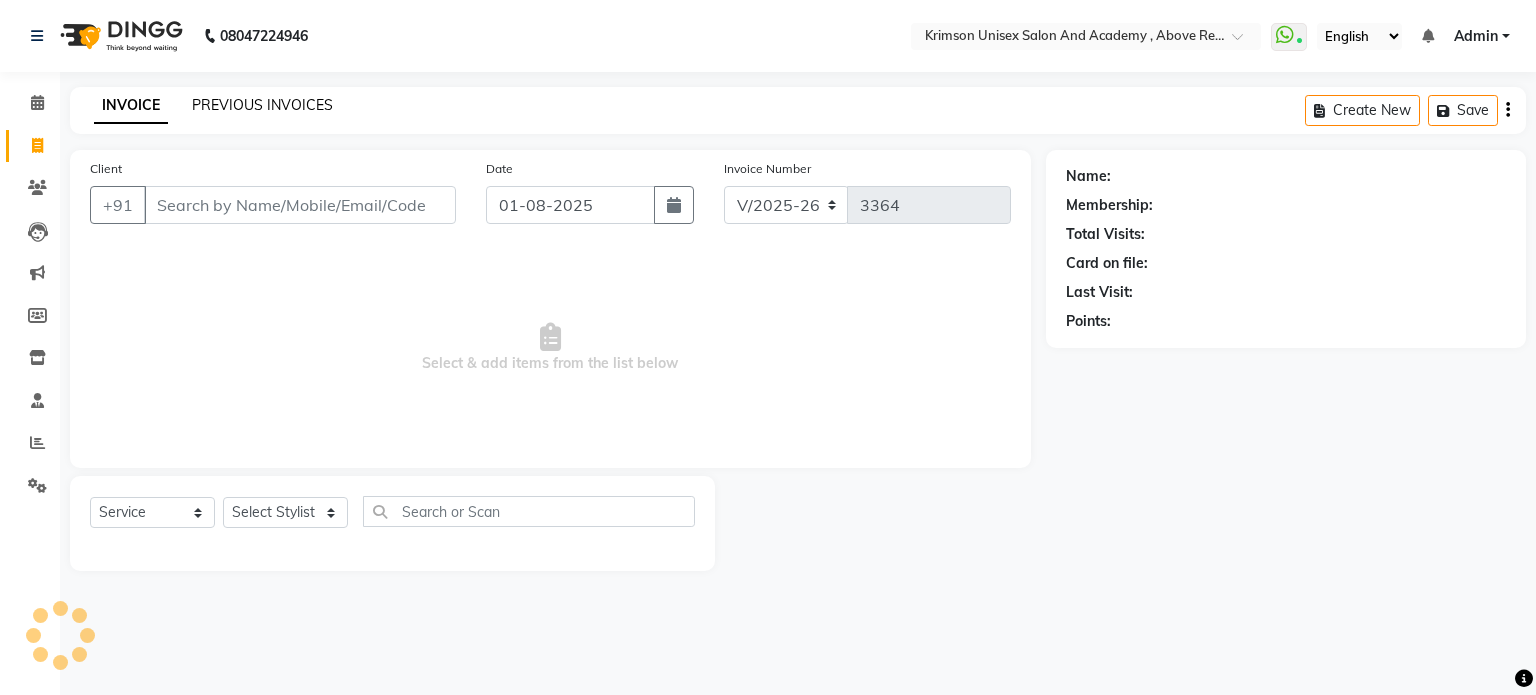 click on "PREVIOUS INVOICES" 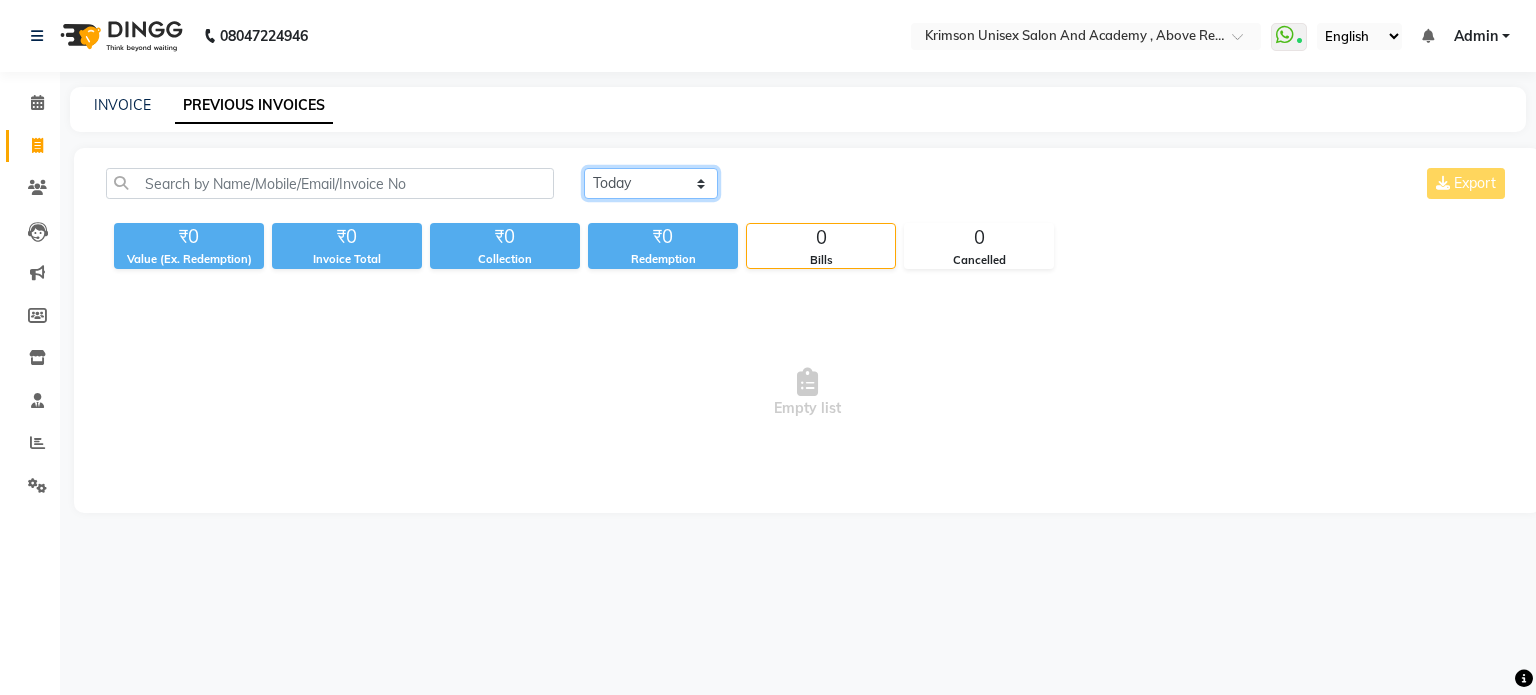 click on "Today Yesterday Custom Range" 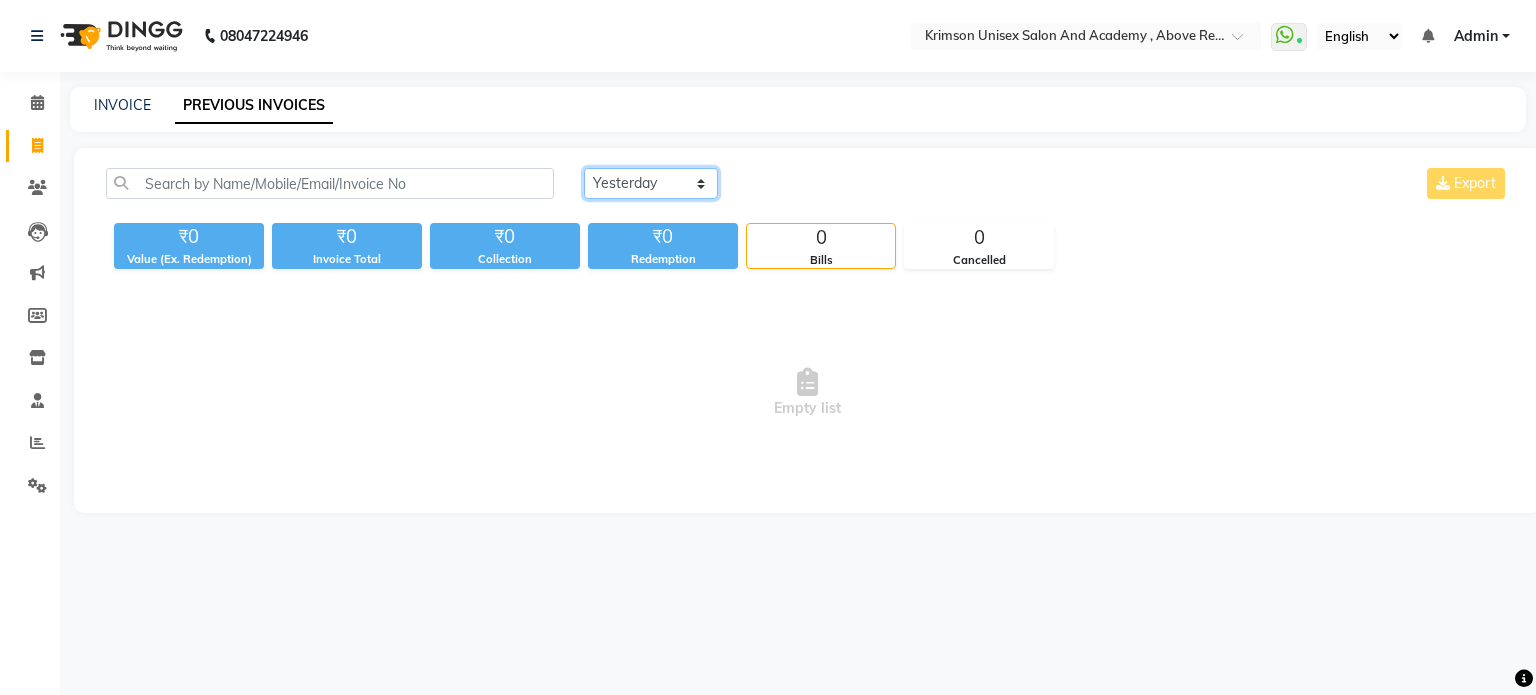 click on "Today Yesterday Custom Range" 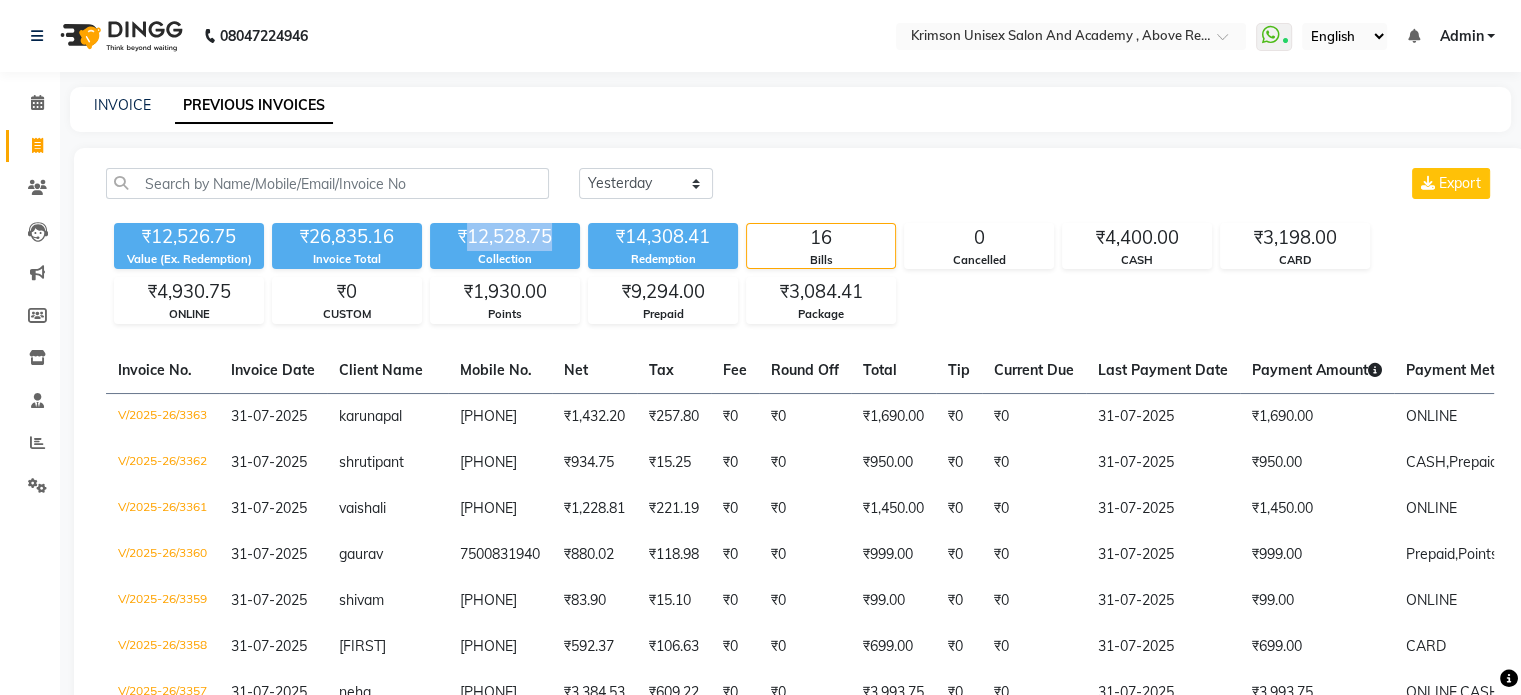 drag, startPoint x: 464, startPoint y: 235, endPoint x: 552, endPoint y: 238, distance: 88.051125 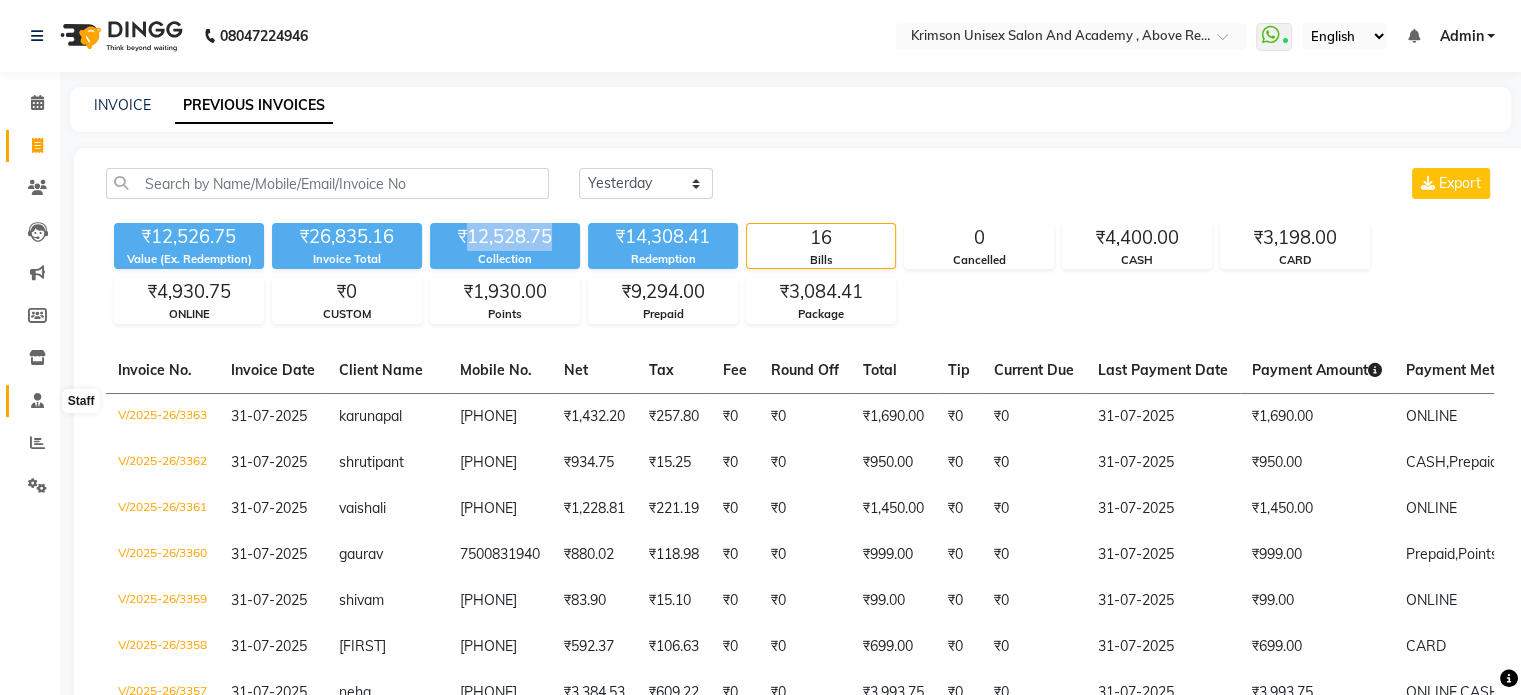 click 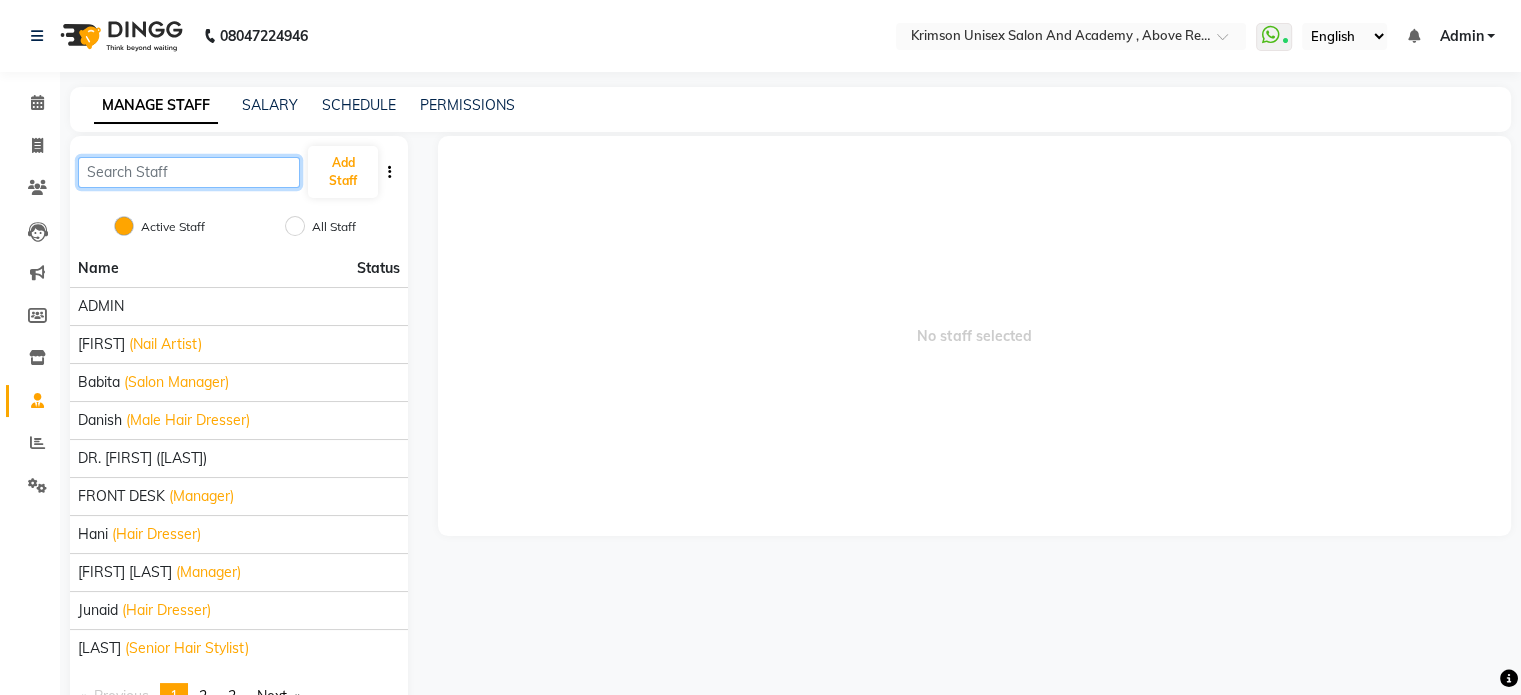 click 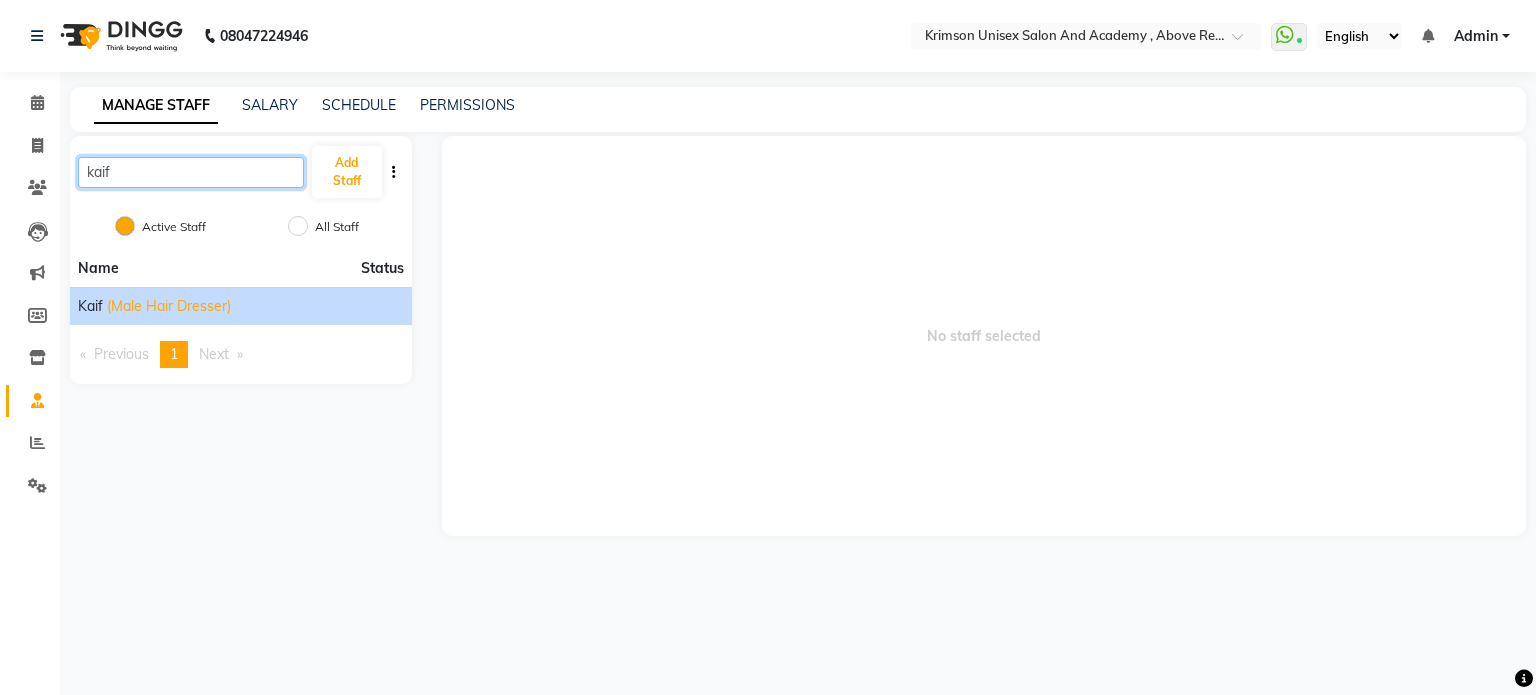 type on "kaif" 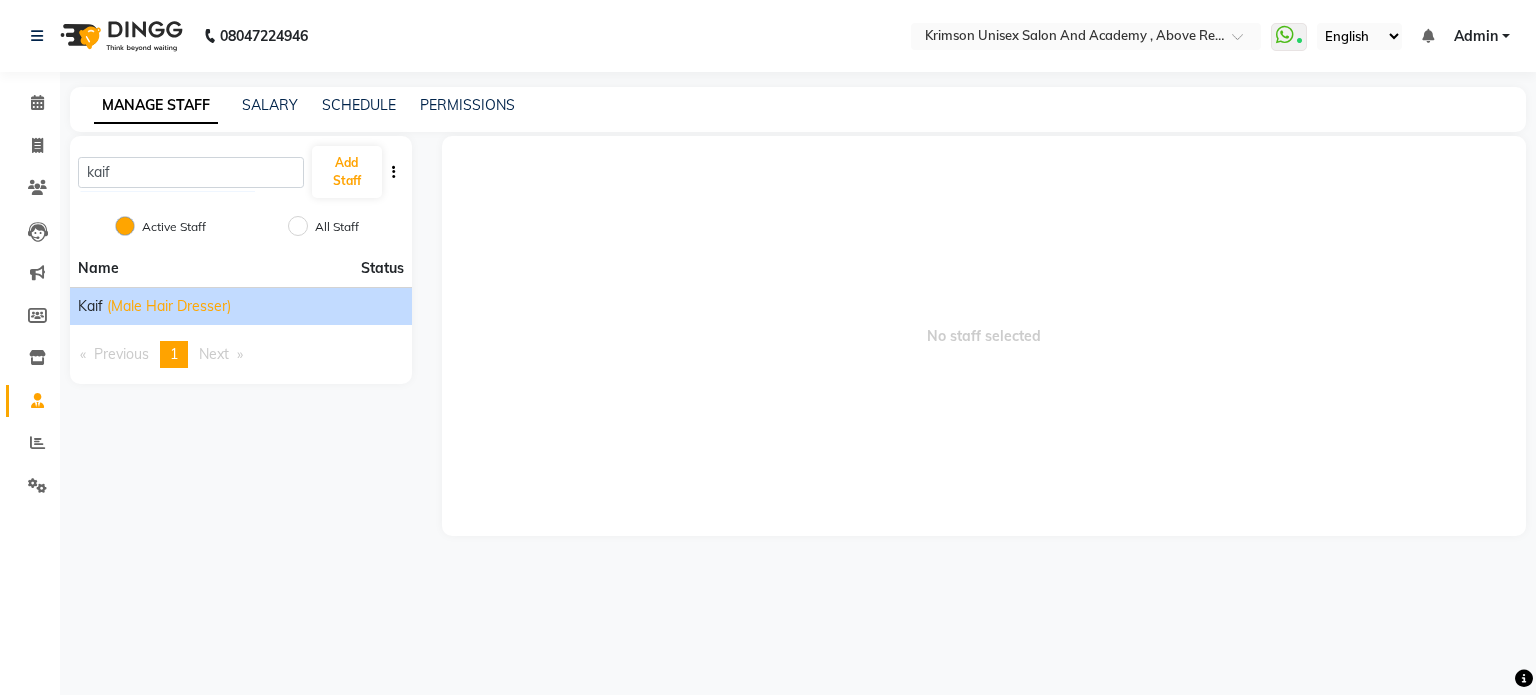 click on "(Male Hair Dresser)" 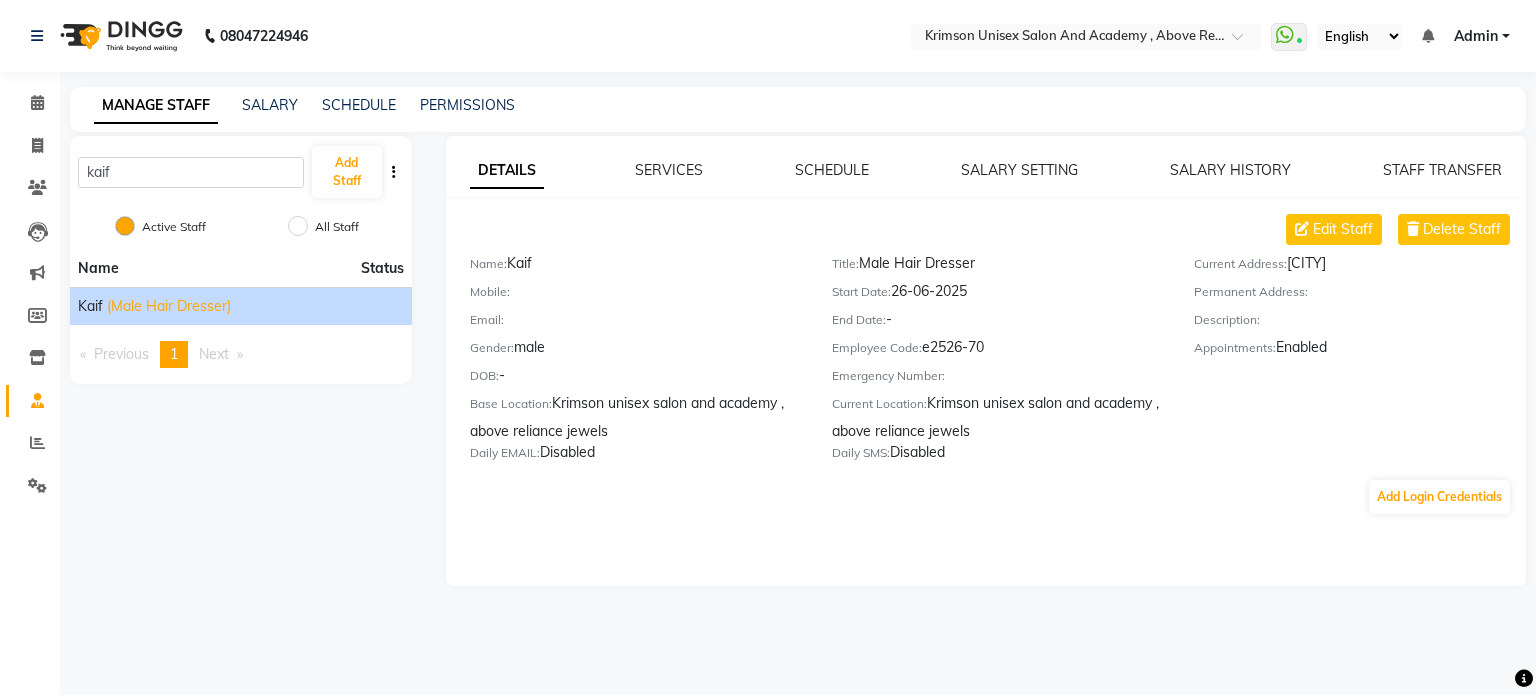 drag, startPoint x: 963, startPoint y: 195, endPoint x: 1156, endPoint y: 196, distance: 193.0026 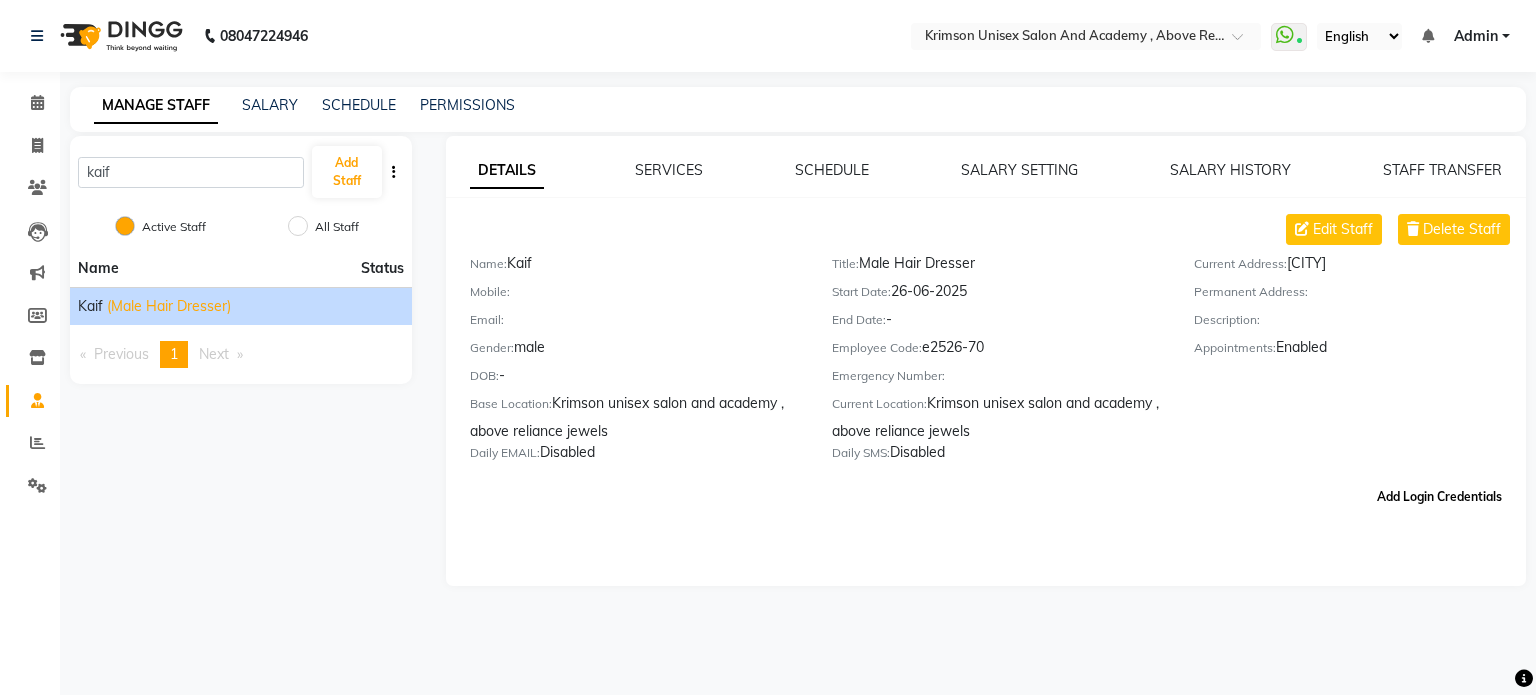 click on "Add Login Credentials" 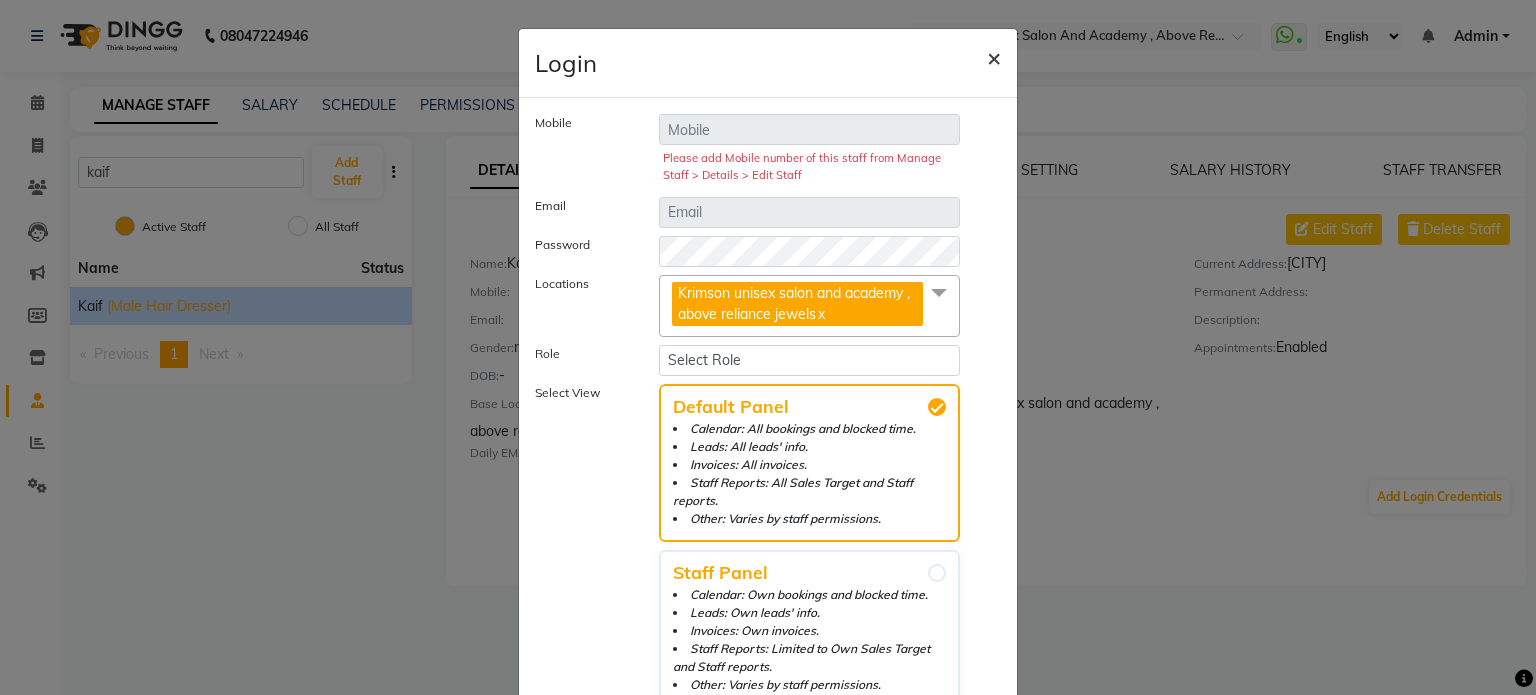 click on "×" 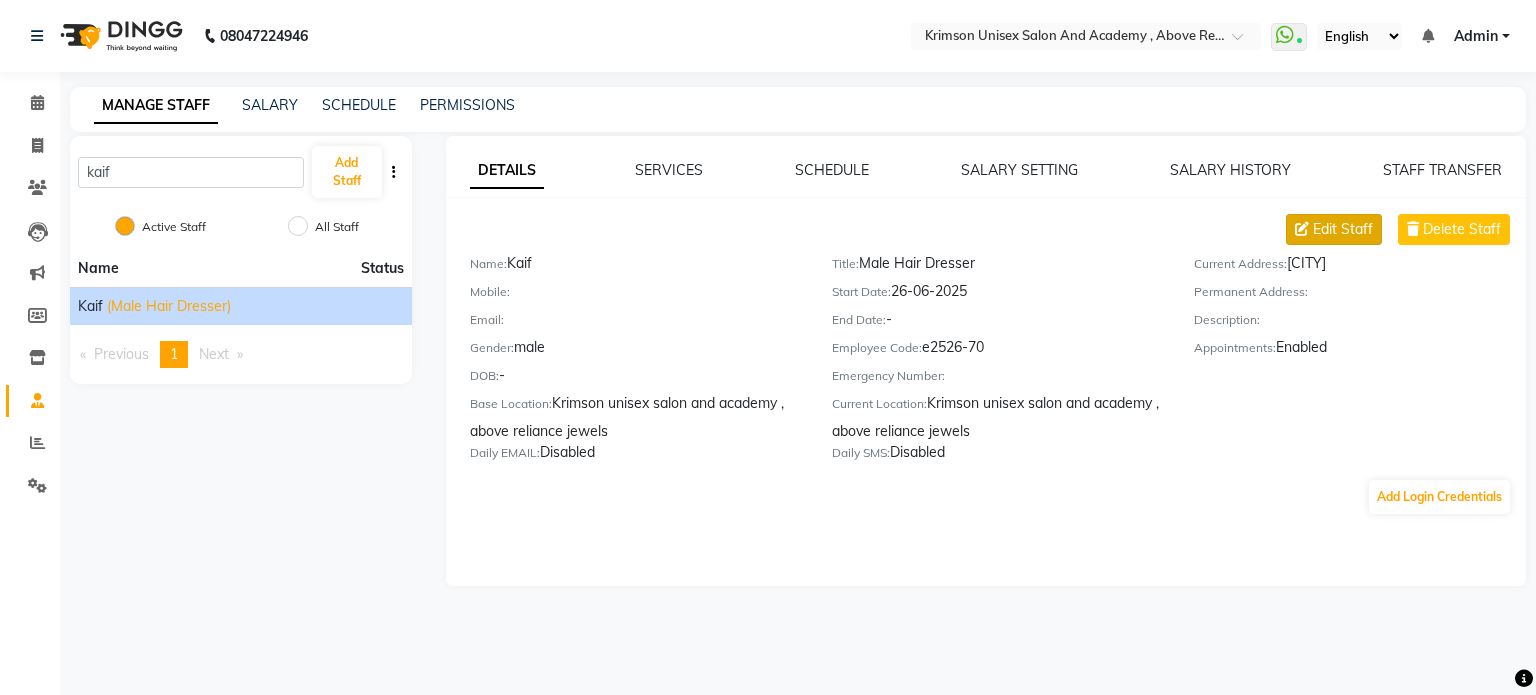 click on "Edit Staff" 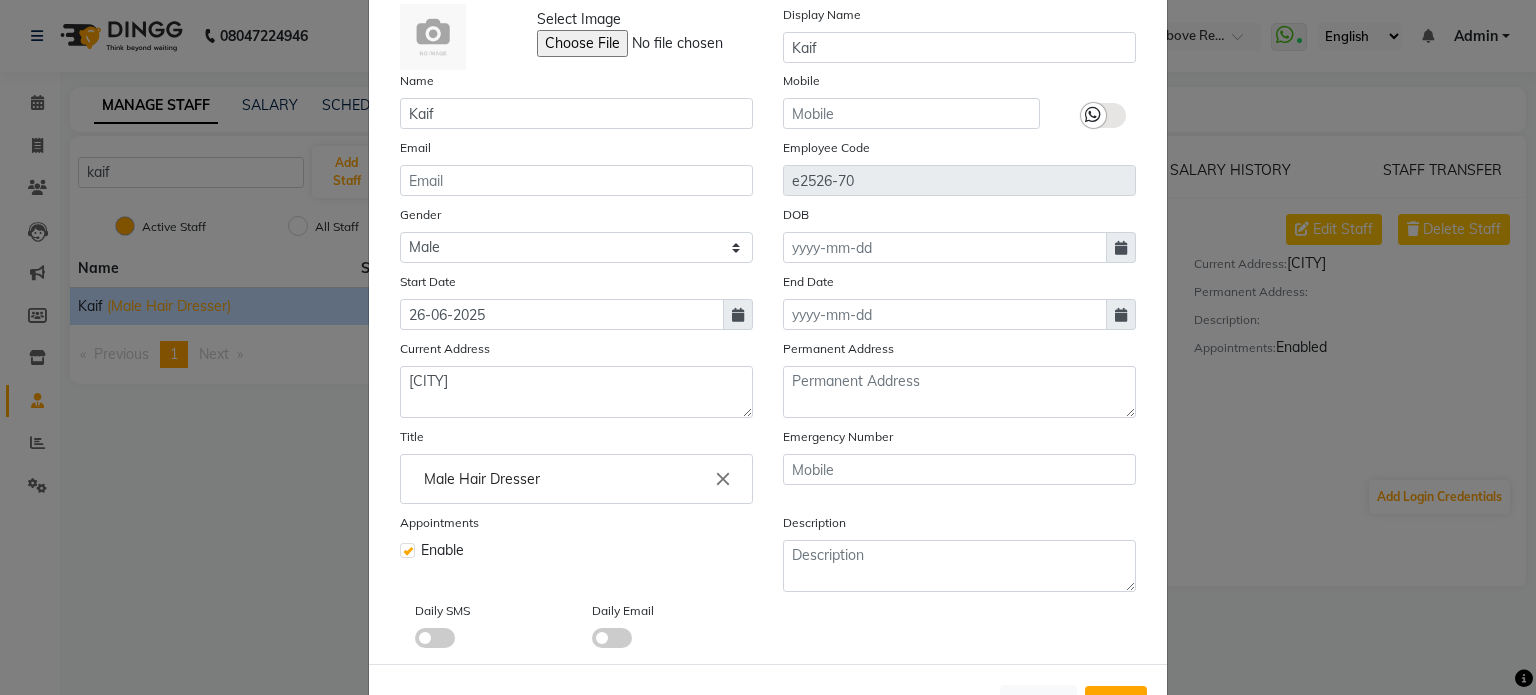 scroll, scrollTop: 0, scrollLeft: 0, axis: both 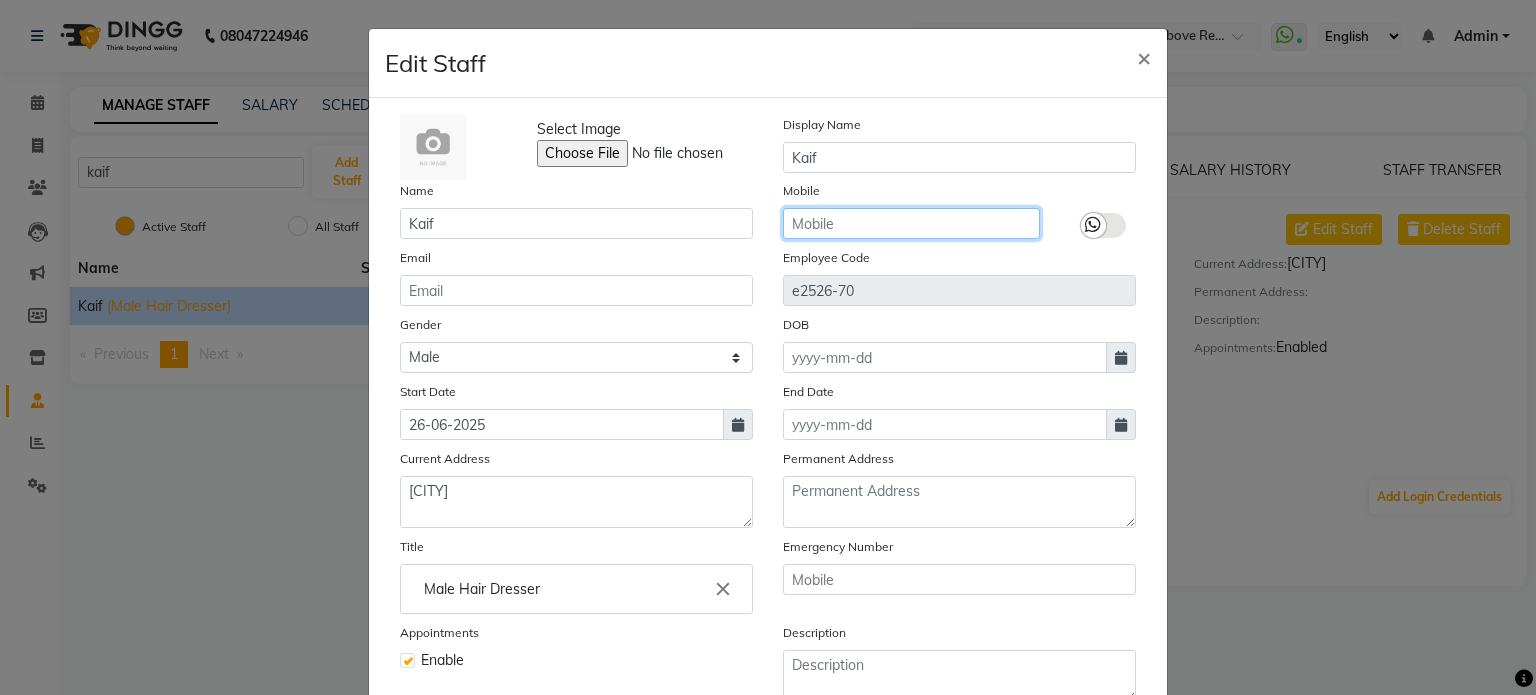 click 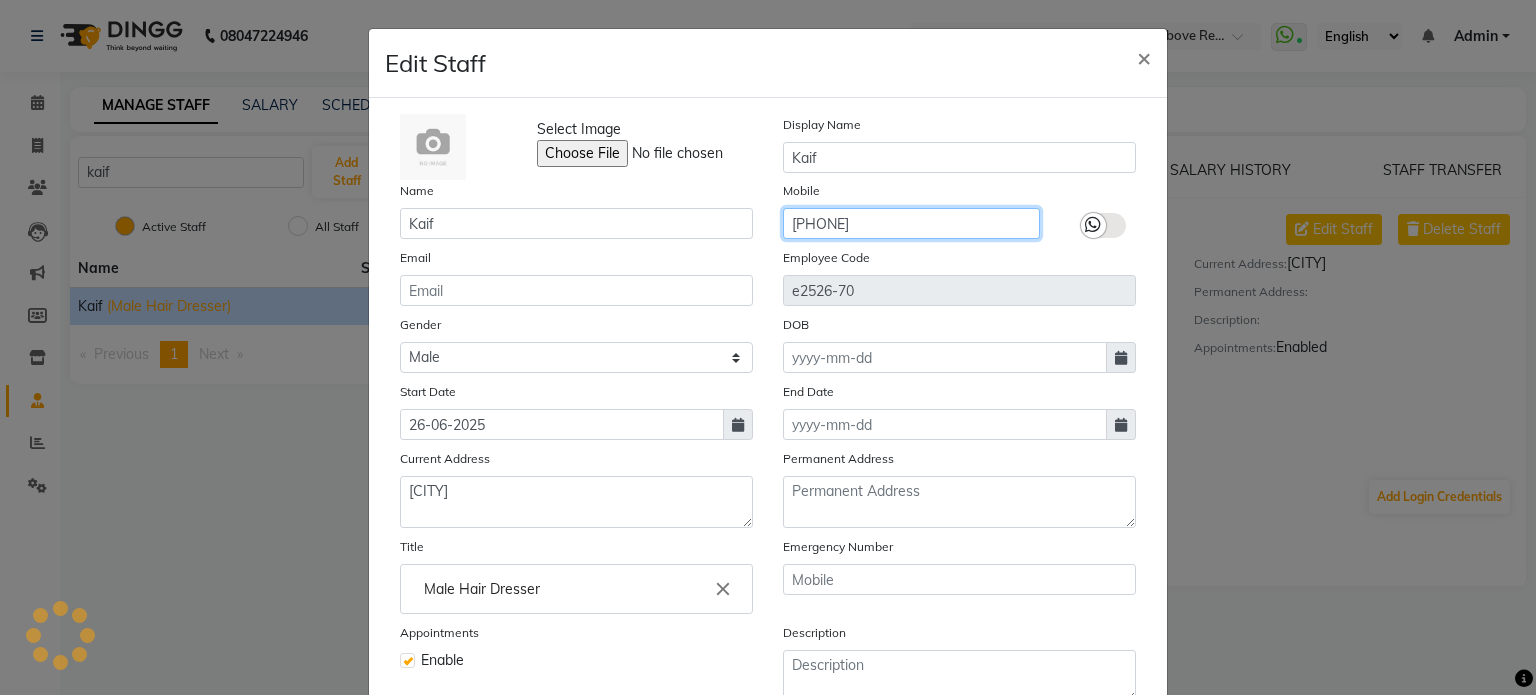 scroll, scrollTop: 194, scrollLeft: 0, axis: vertical 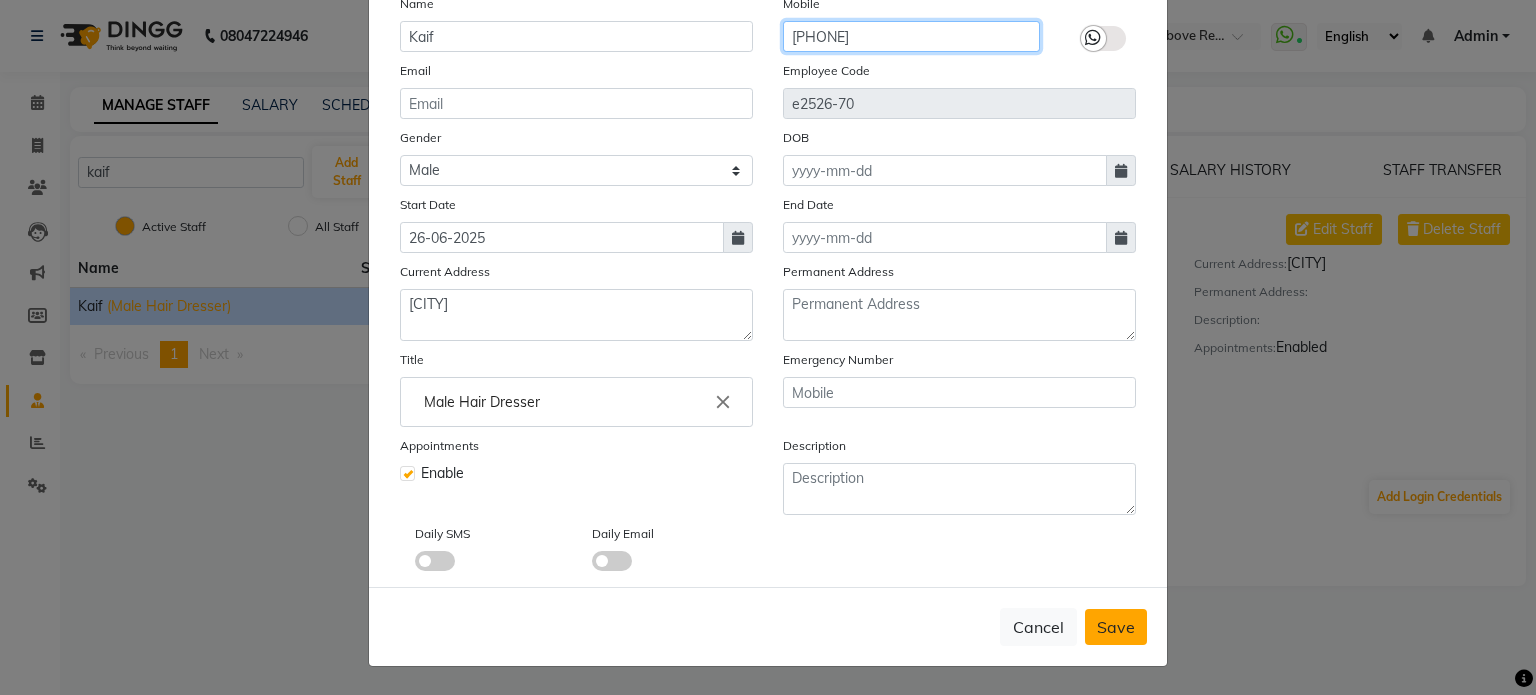 type on "[PHONE]" 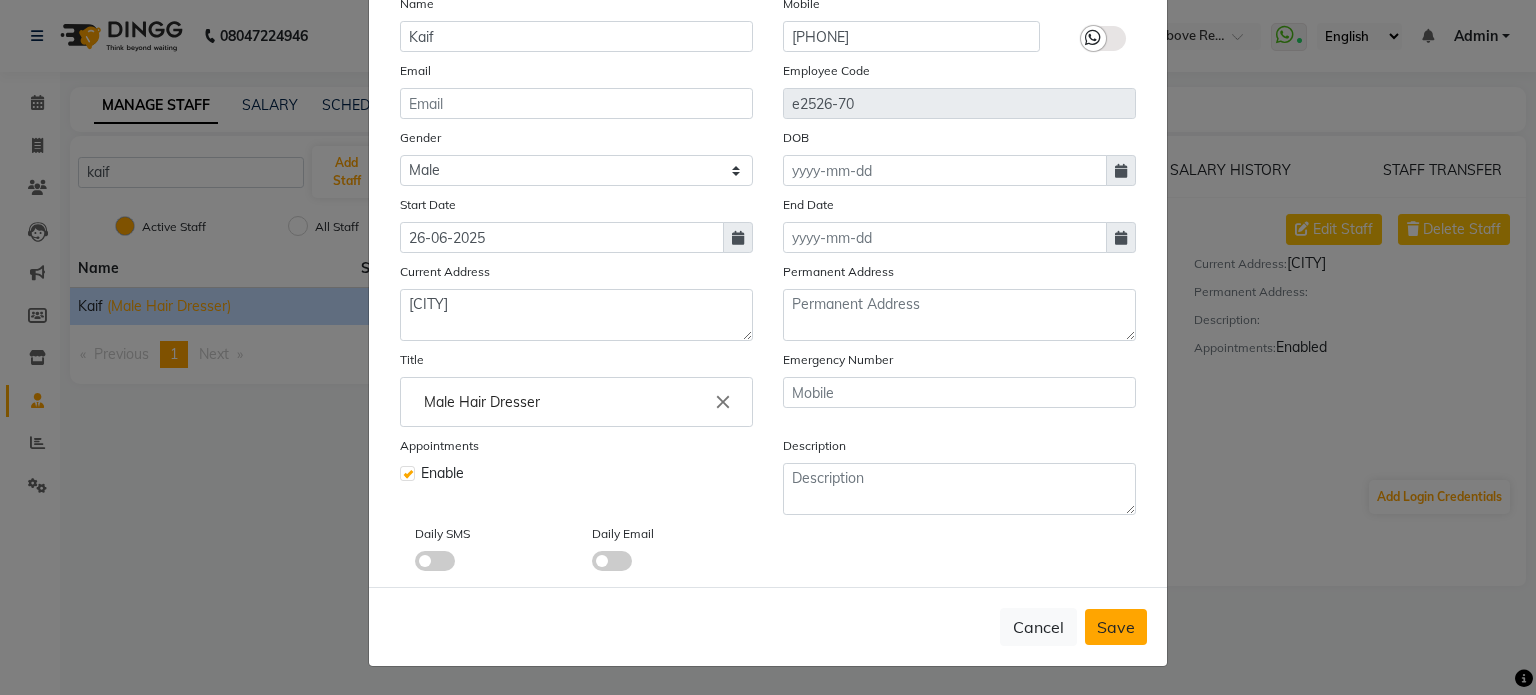 click on "Save" at bounding box center [1116, 627] 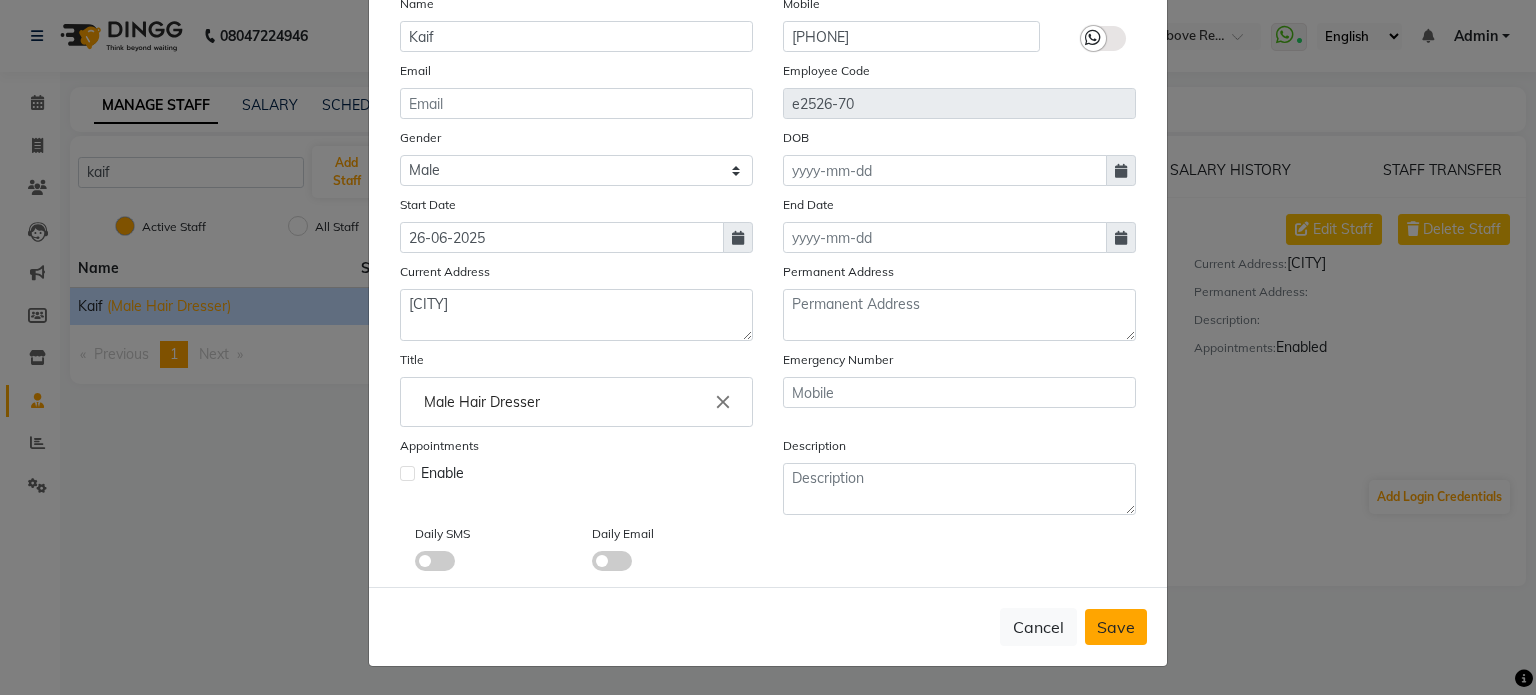type 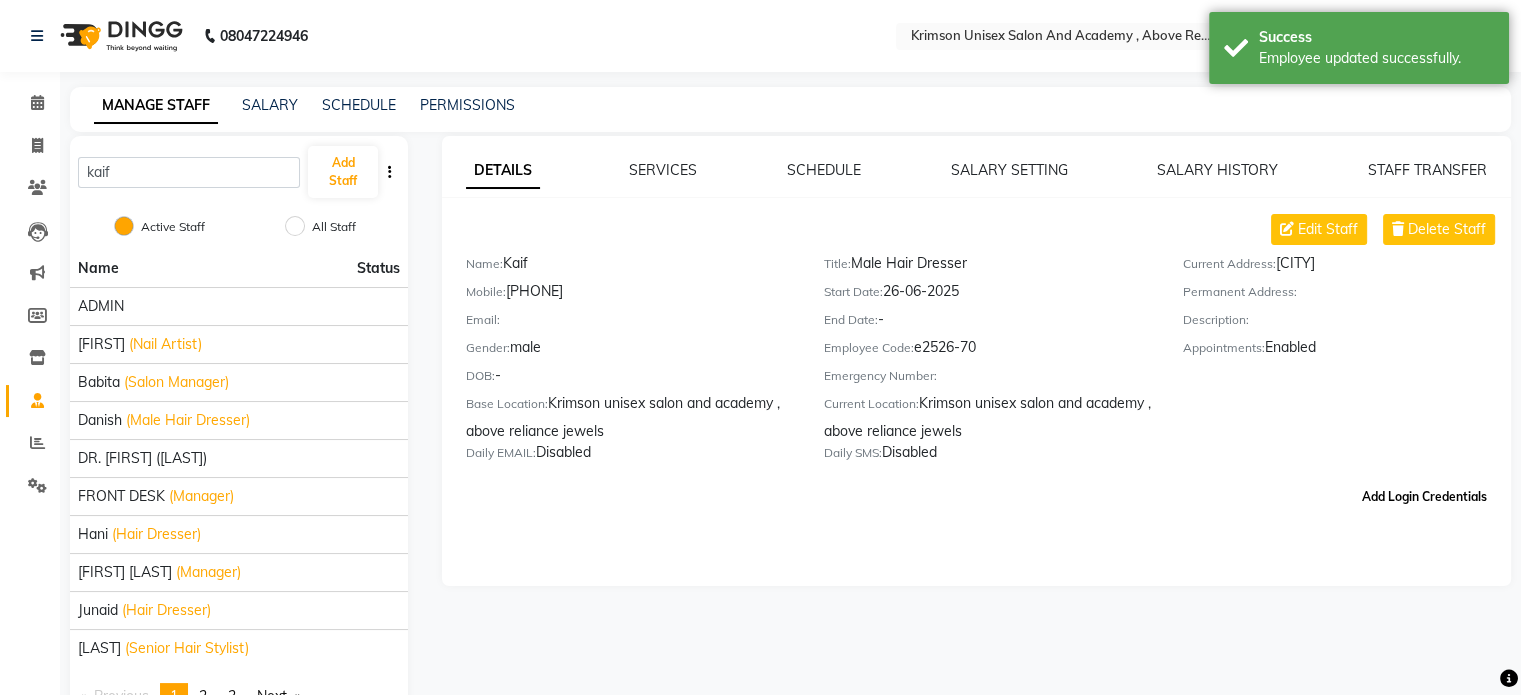 click on "Add Login Credentials" 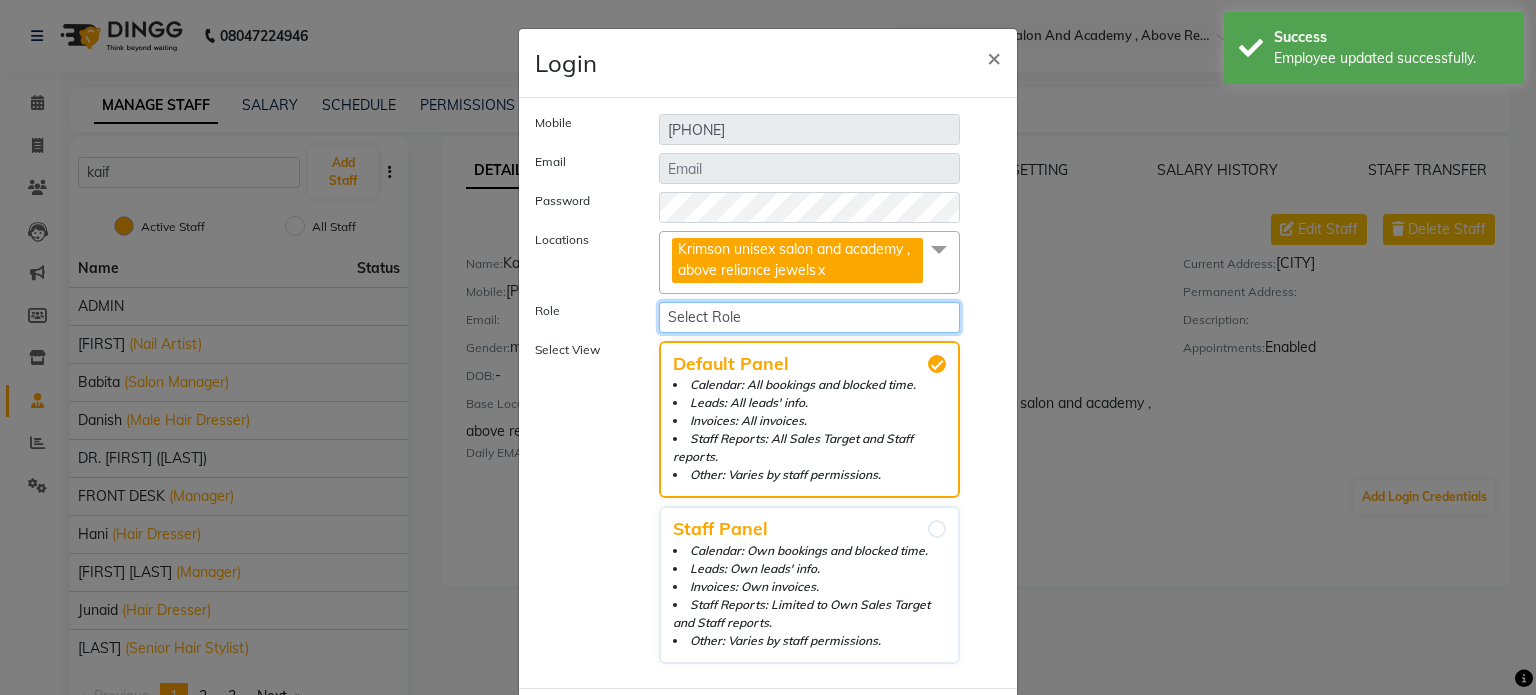 click on "Select Role Operator Manager Administrator FrontDesk Employees" 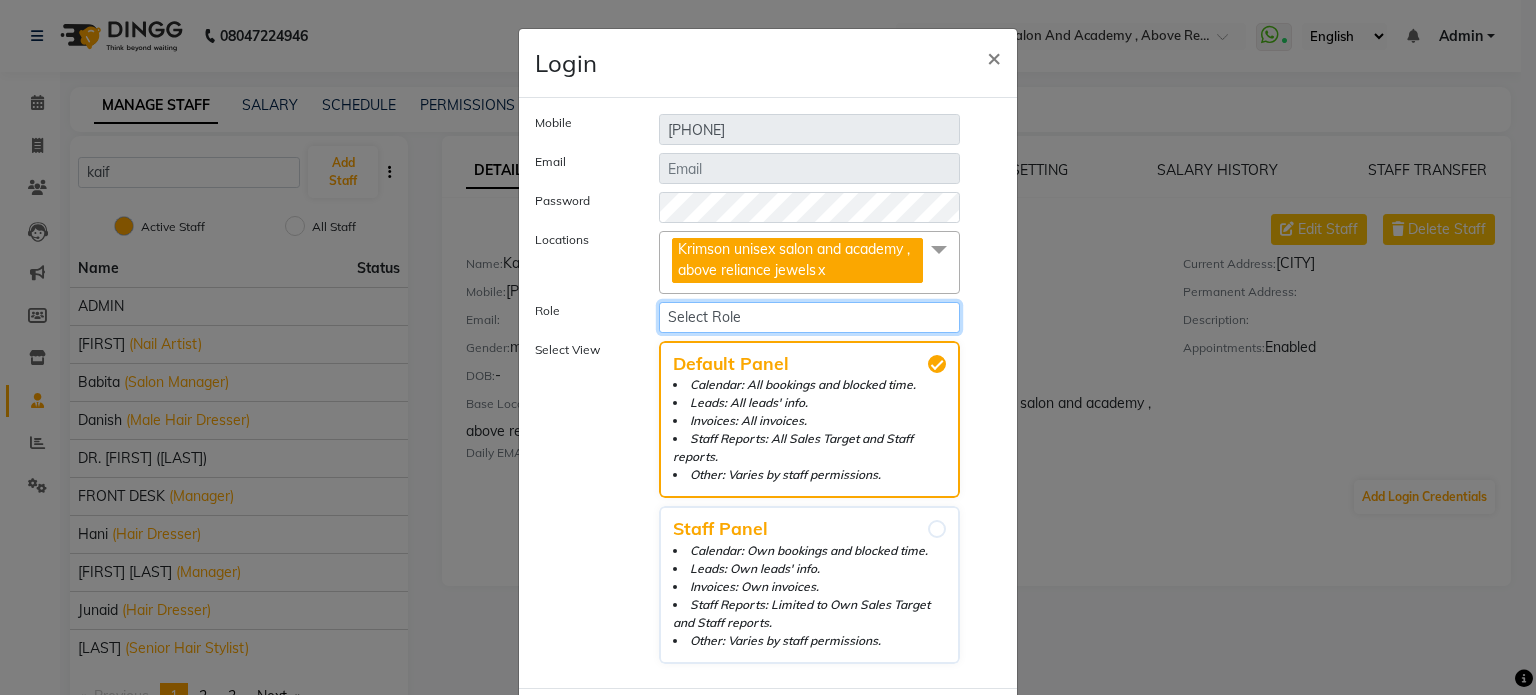 select on "2315" 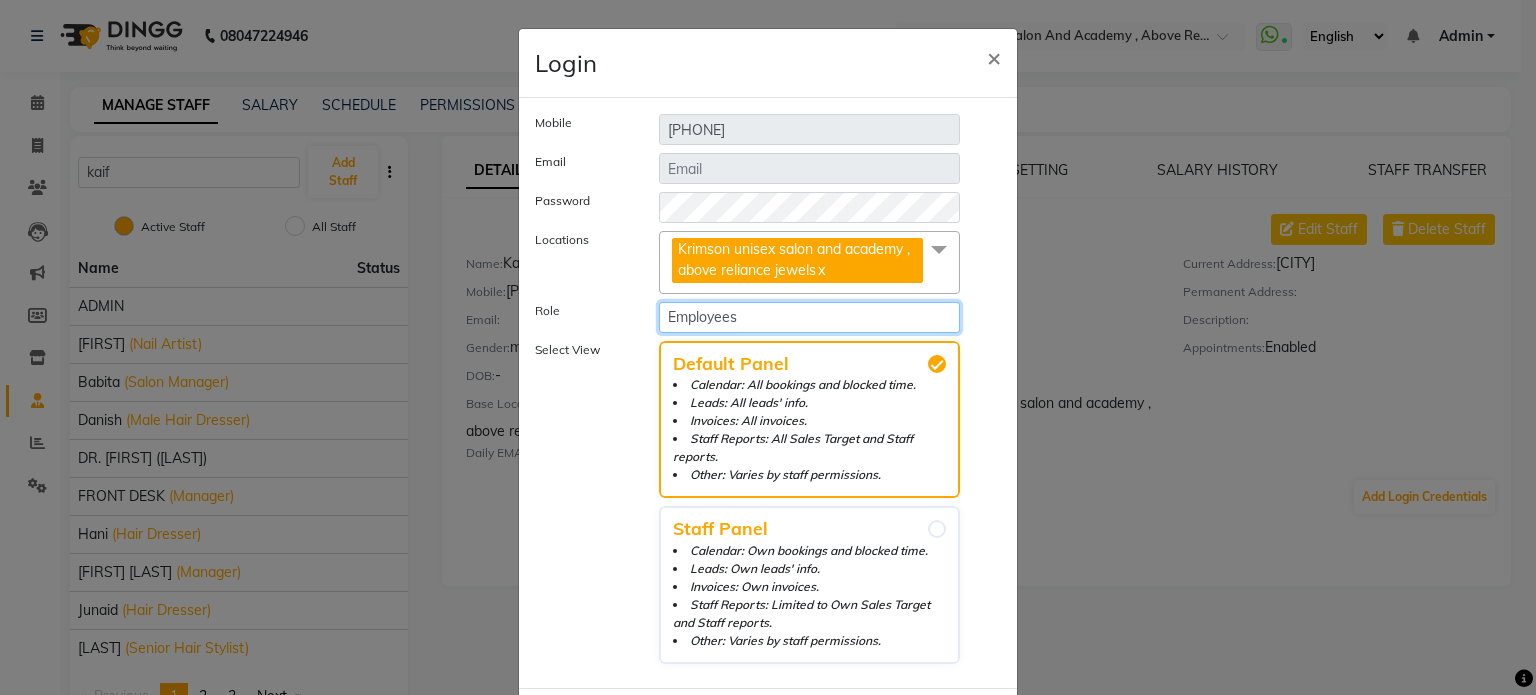 click on "Select Role Operator Manager Administrator FrontDesk Employees" 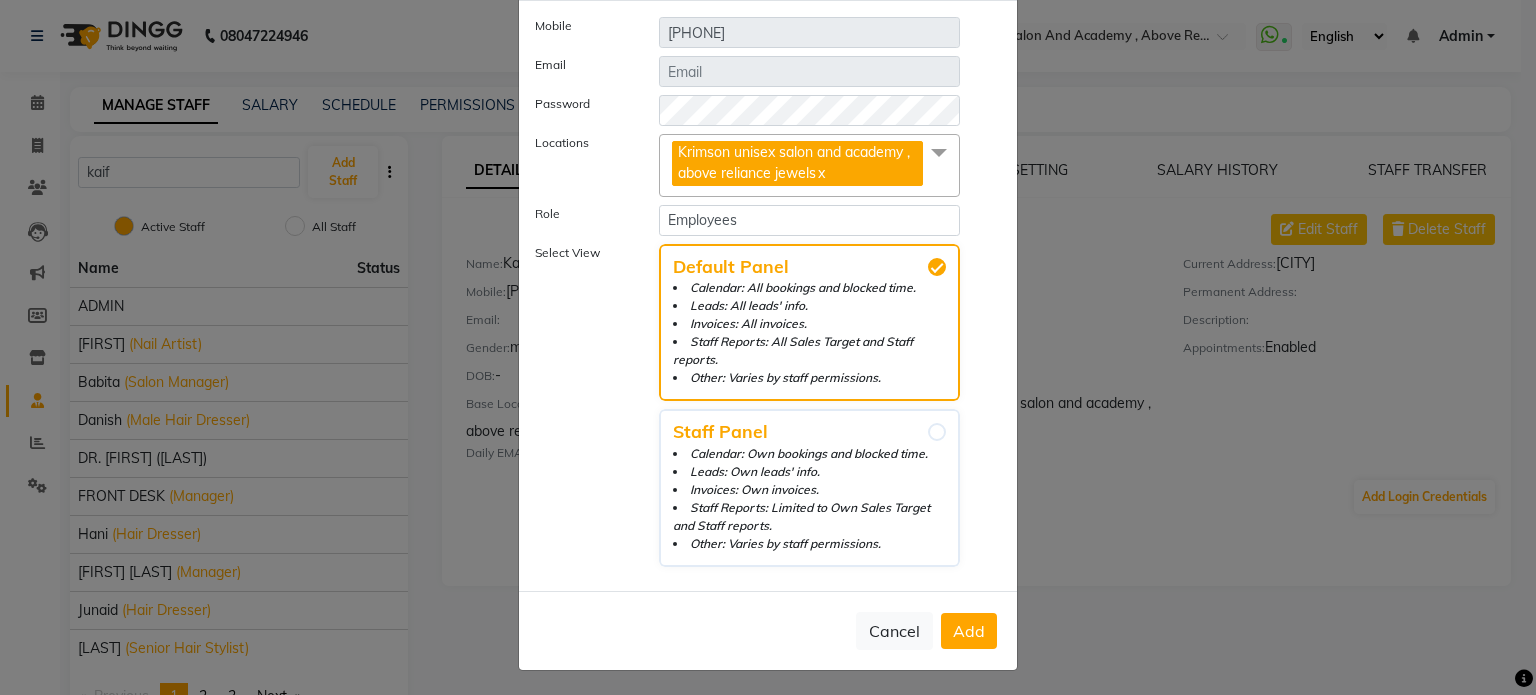 click on "Add" 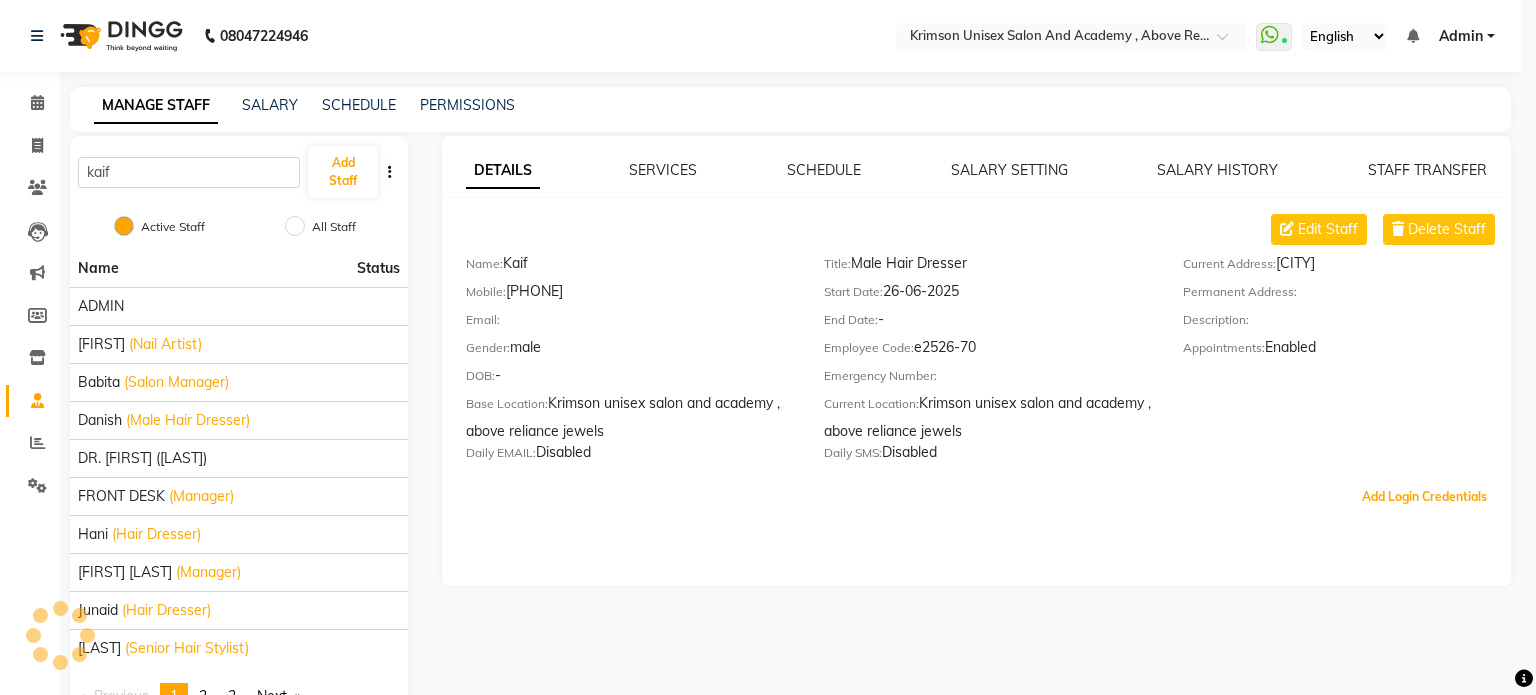 scroll, scrollTop: 0, scrollLeft: 0, axis: both 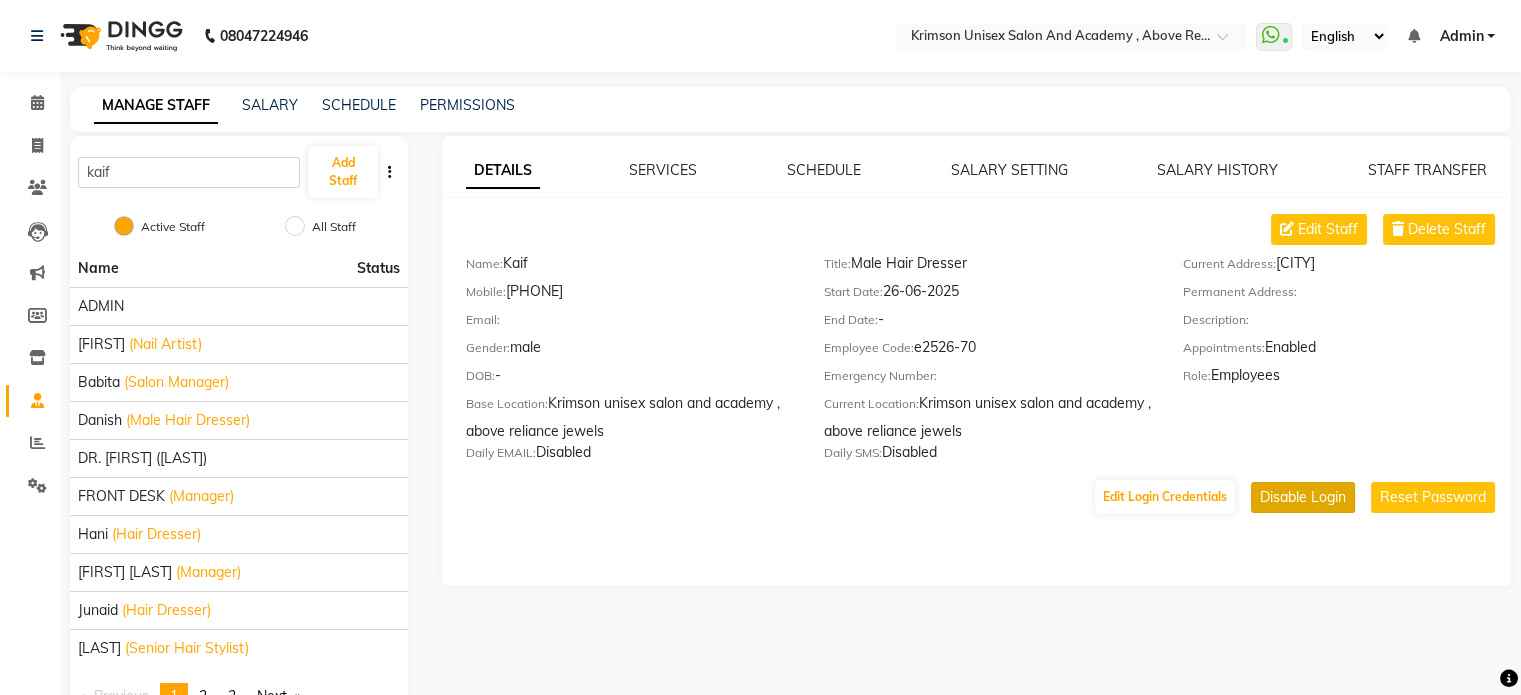 click on "Disable Login" 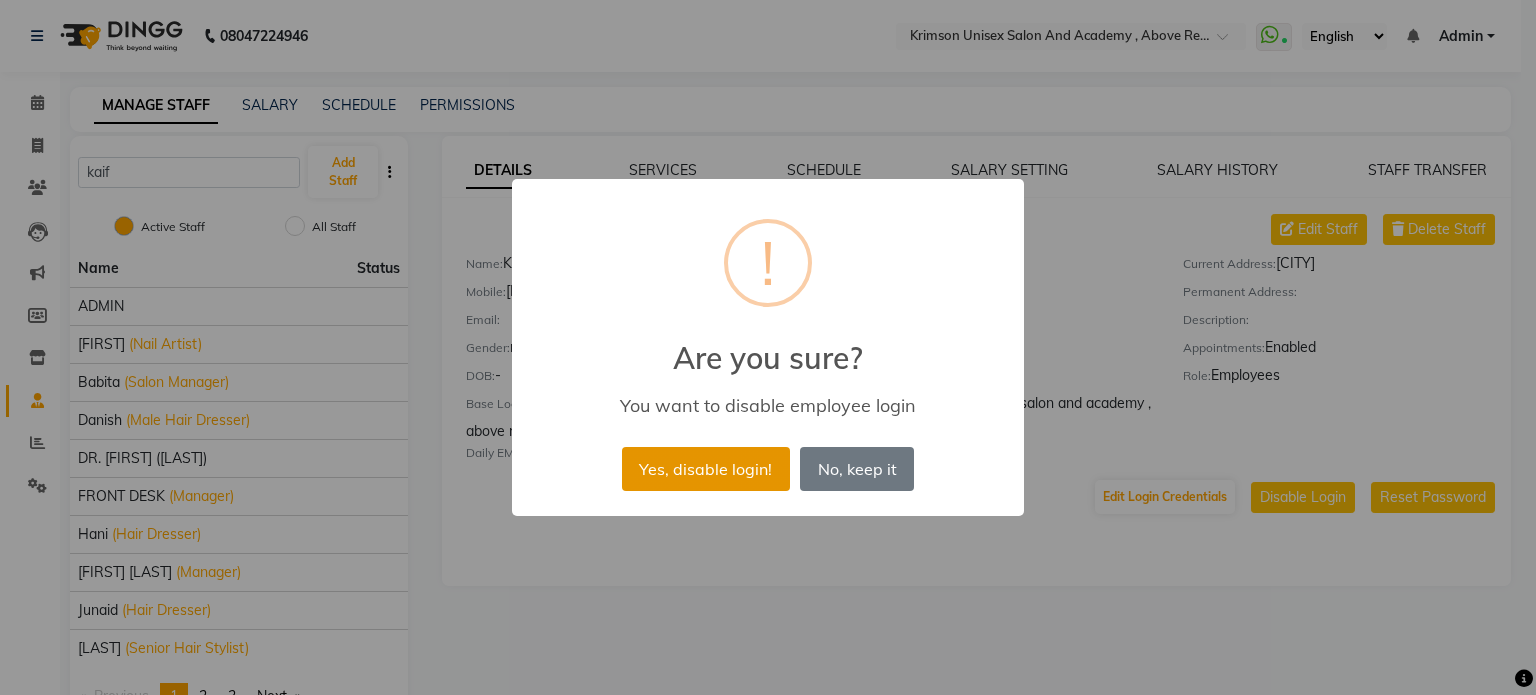 click on "Yes, disable login!" at bounding box center (706, 469) 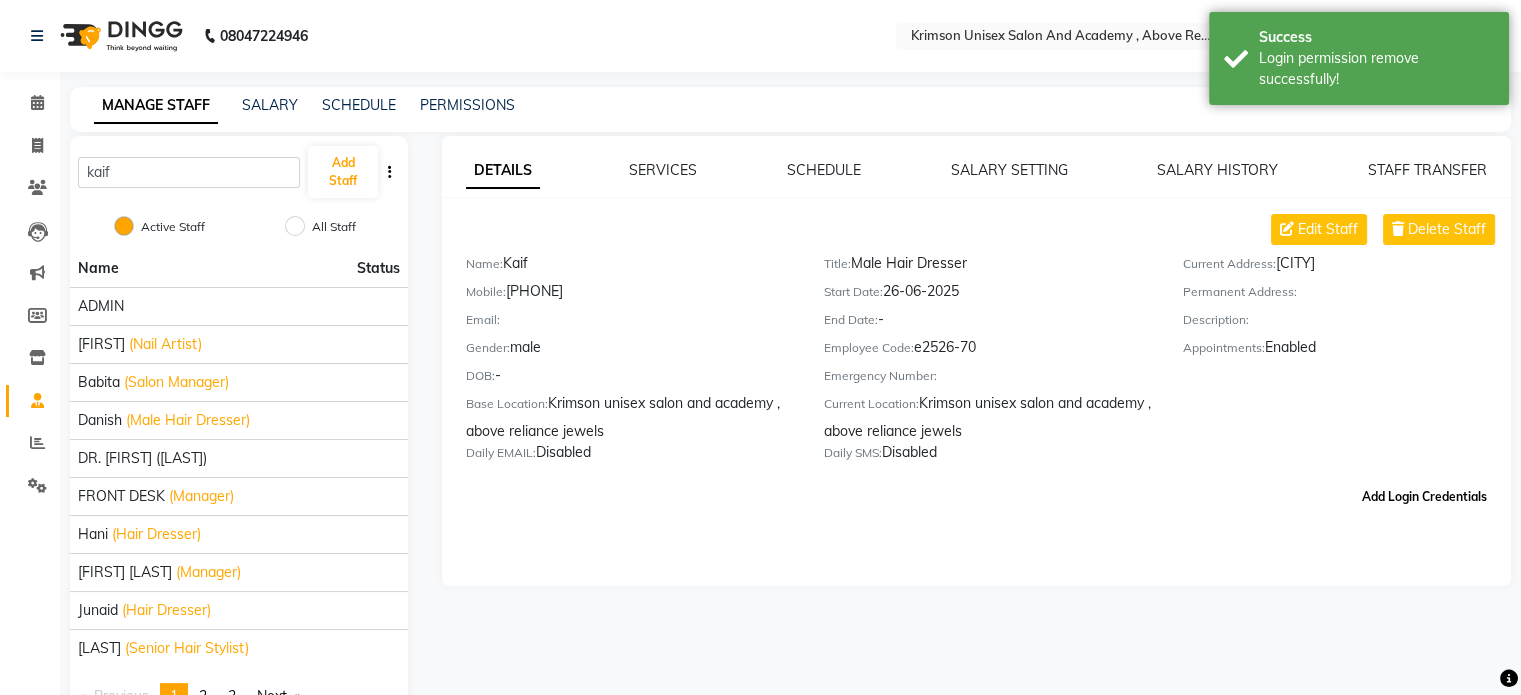 click on "Add Login Credentials" 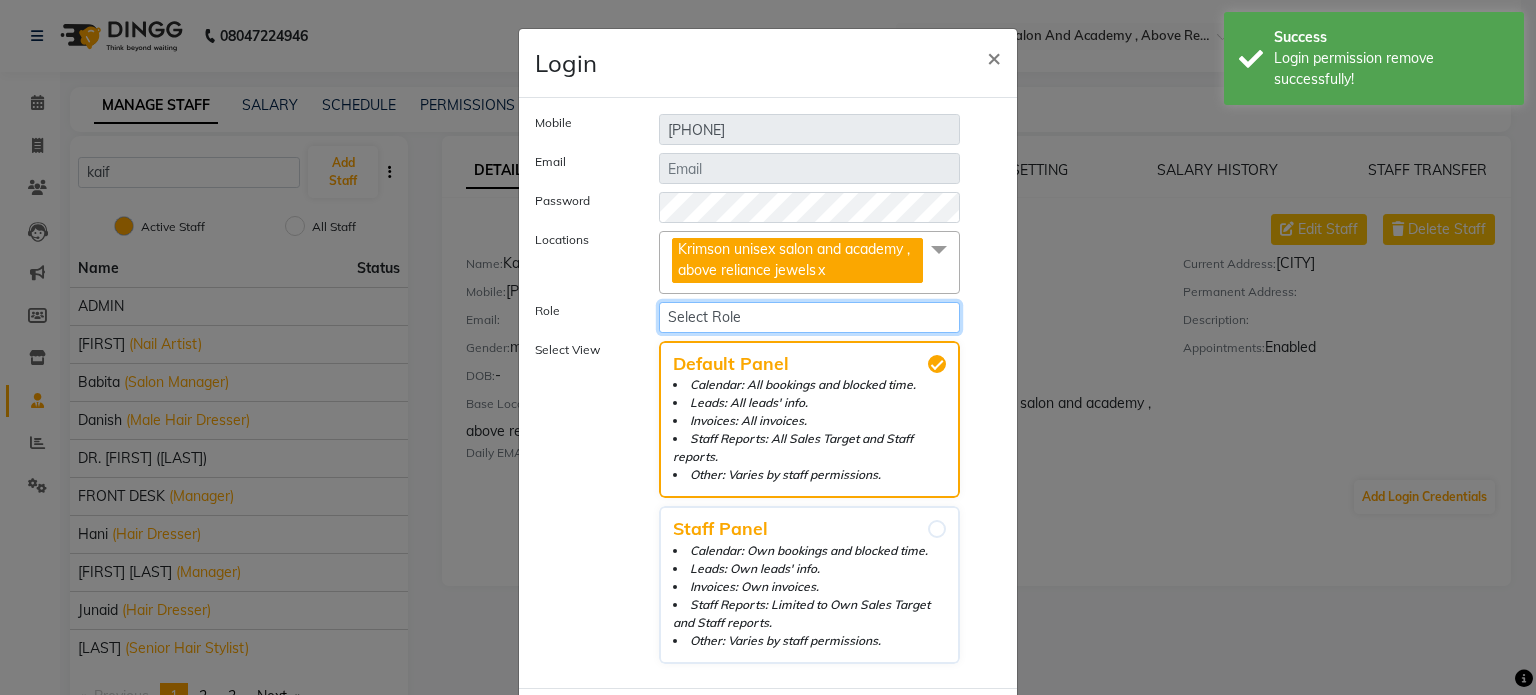 click on "Select Role Operator Manager Administrator FrontDesk Employees" 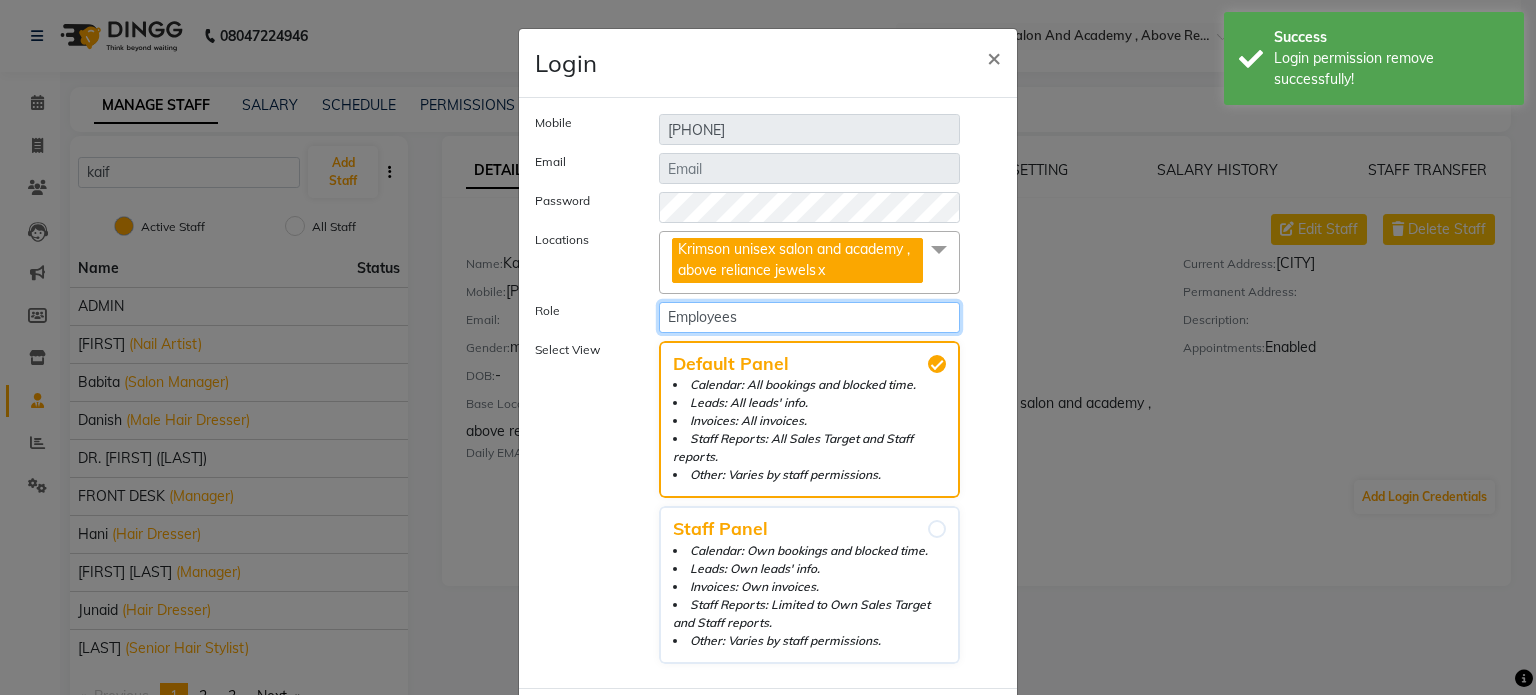 click on "Select Role Operator Manager Administrator FrontDesk Employees" 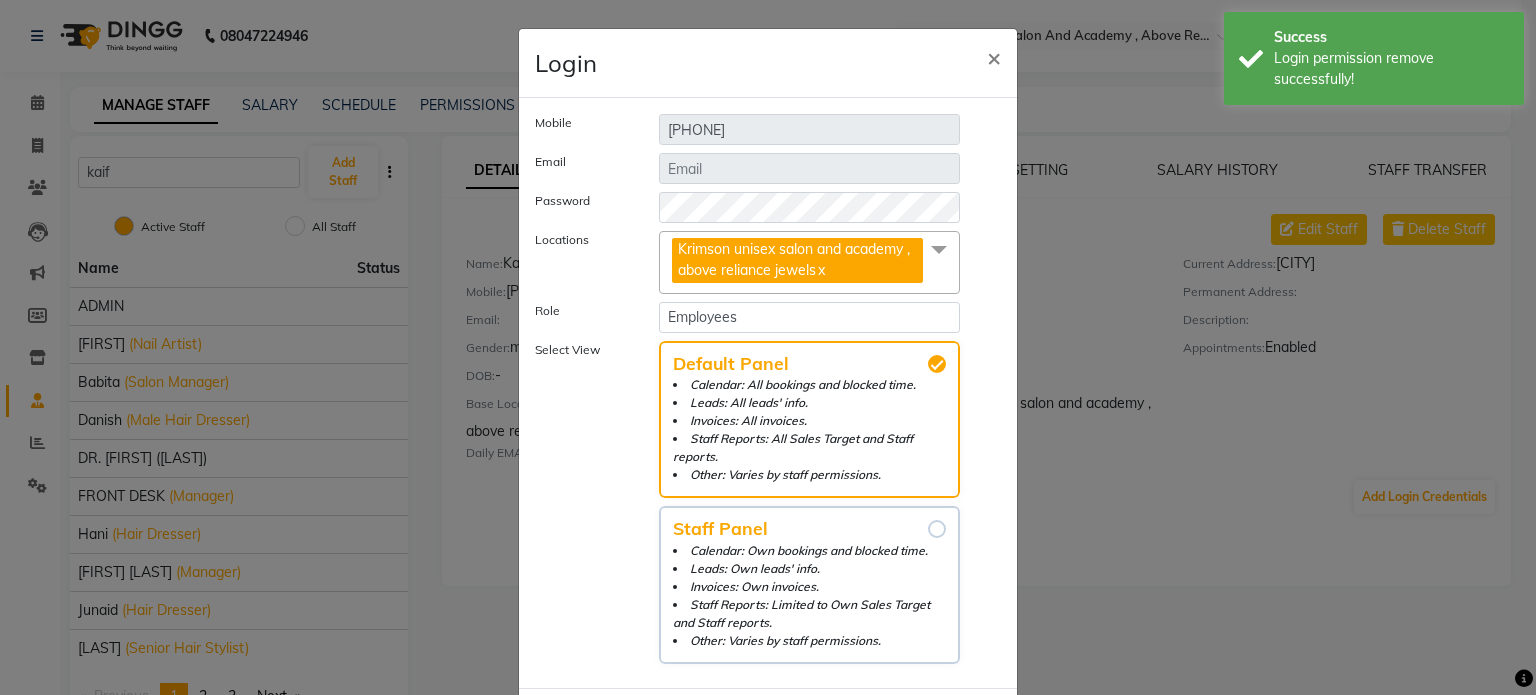 click on "Staff Panel Calendar: Own bookings and blocked time. Leads: Own leads' info. Invoices: Own invoices. Staff Reports: Limited to Own Sales Target and Staff reports. Other: Varies by staff permissions." at bounding box center [937, 529] 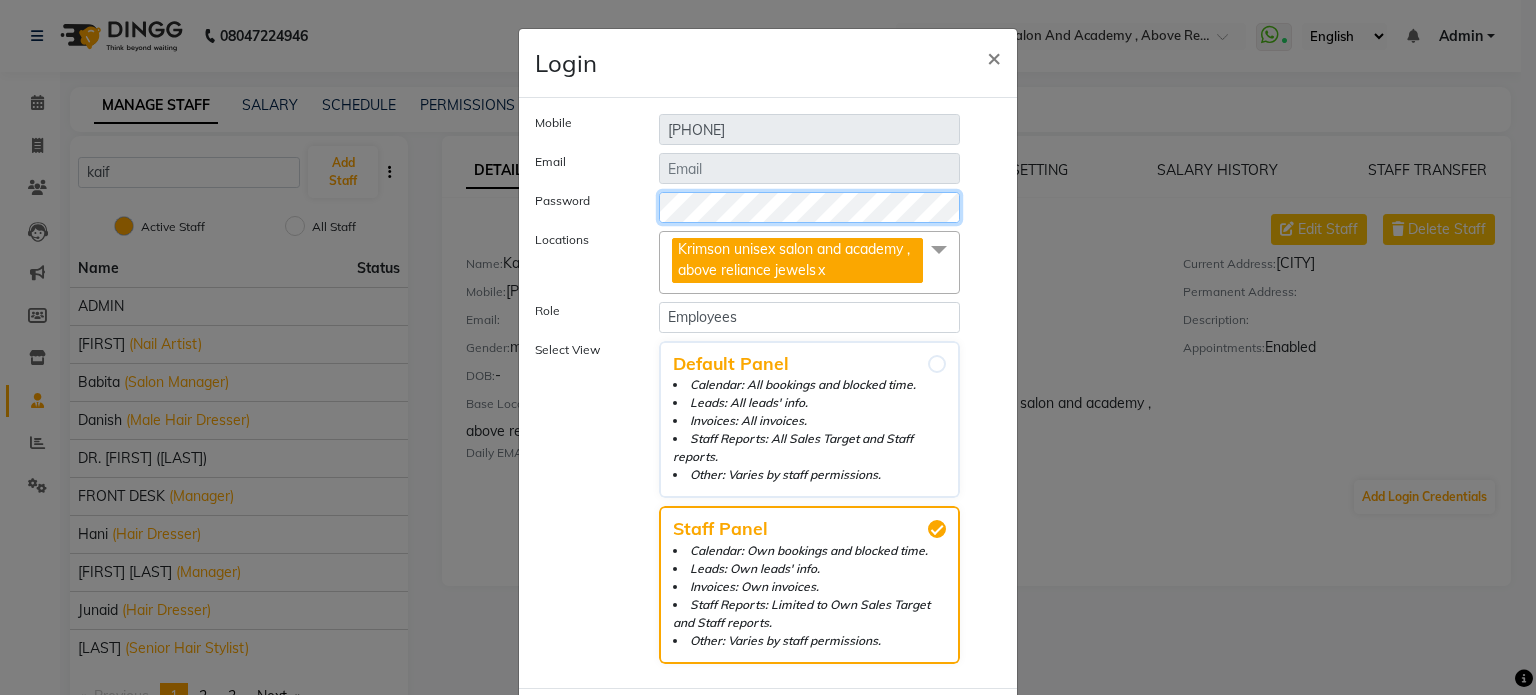scroll, scrollTop: 97, scrollLeft: 0, axis: vertical 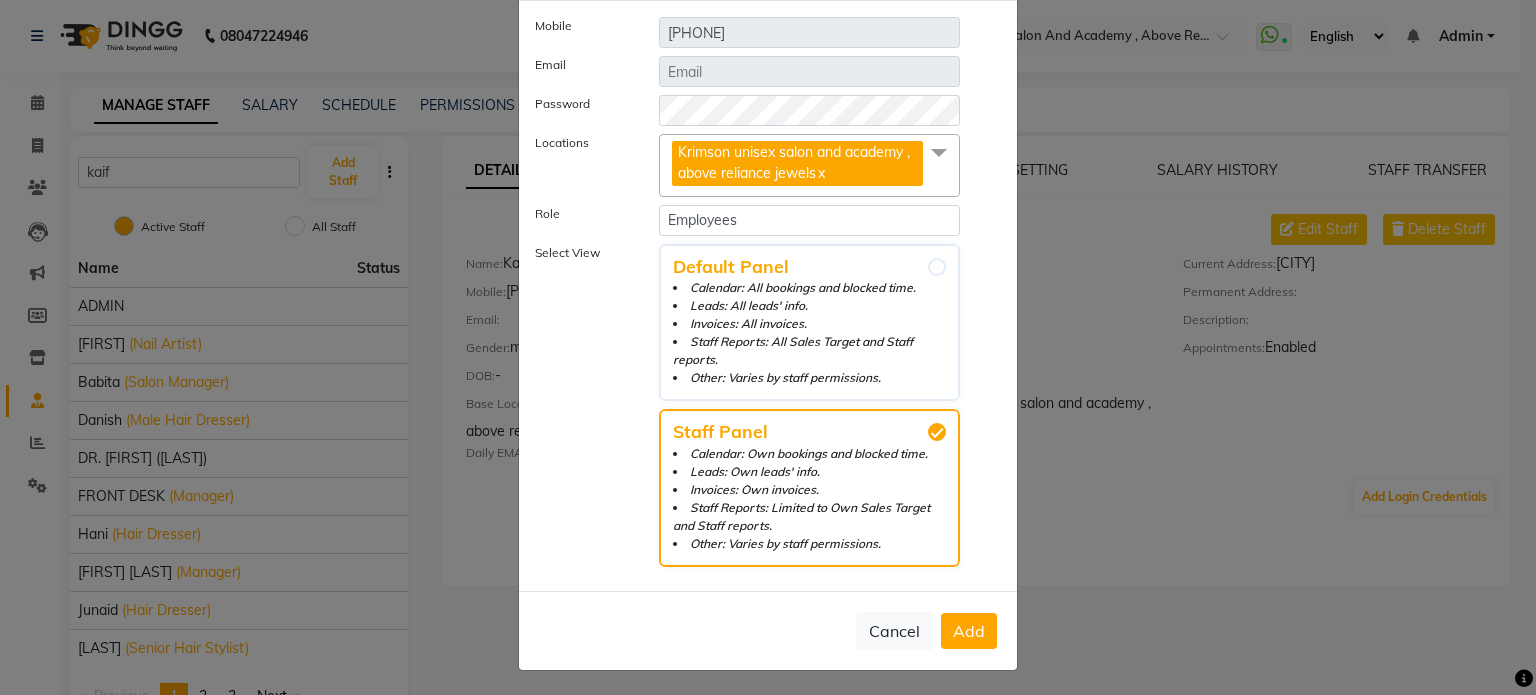 click on "Add" 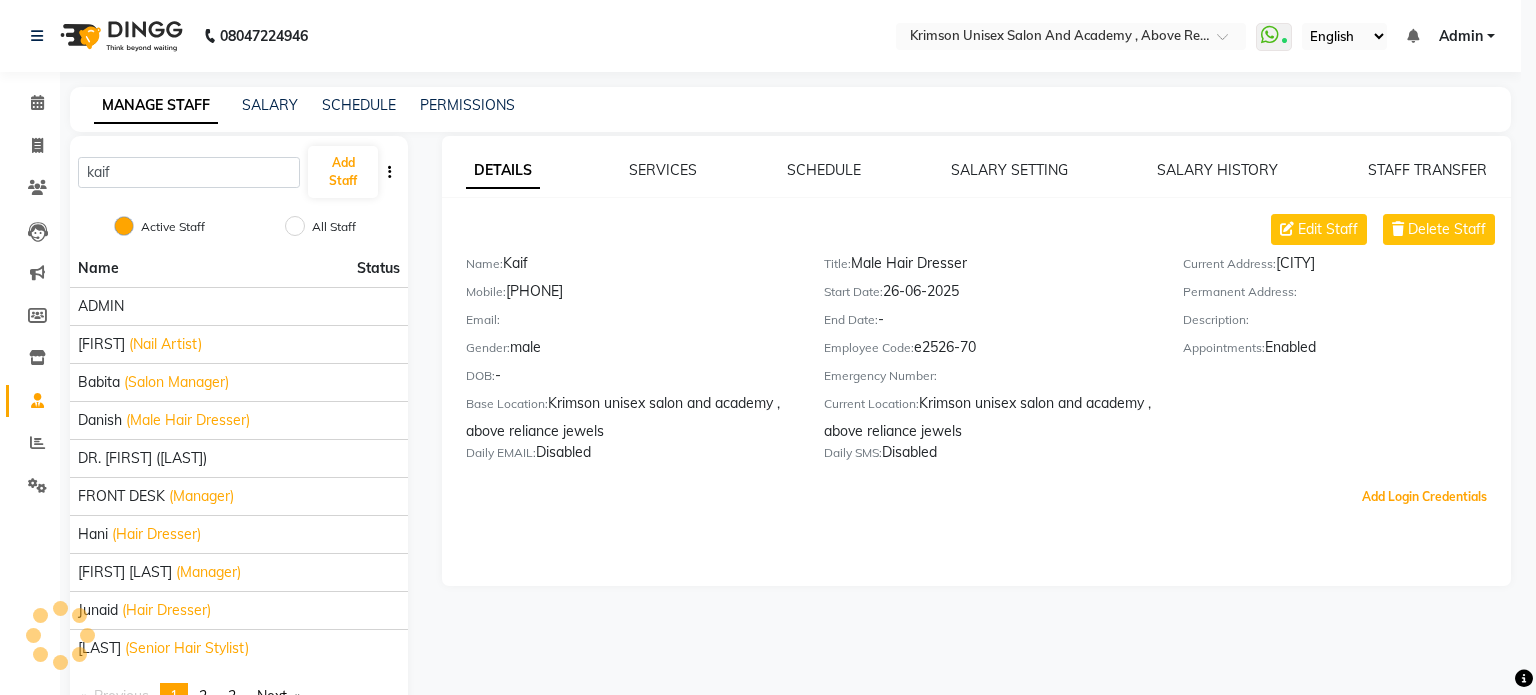 scroll, scrollTop: 0, scrollLeft: 0, axis: both 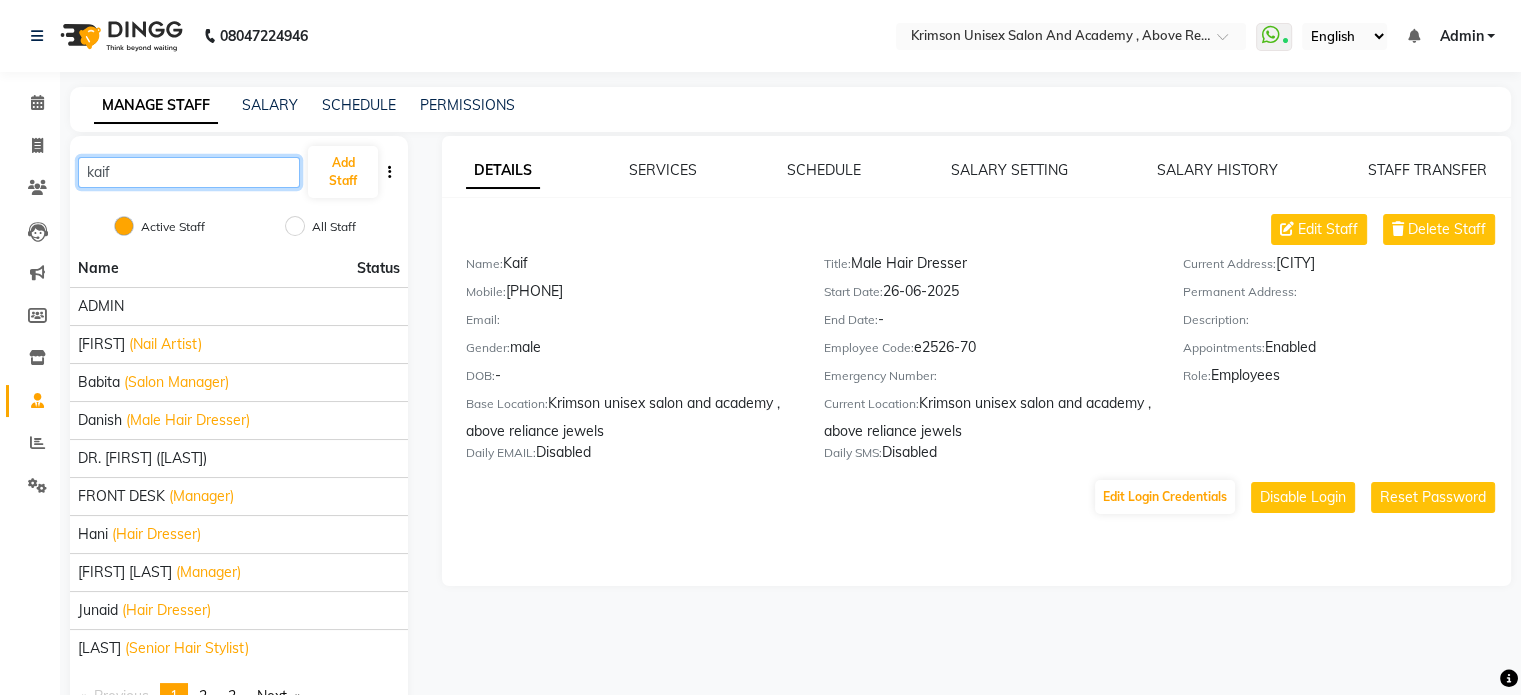 click on "kaif" 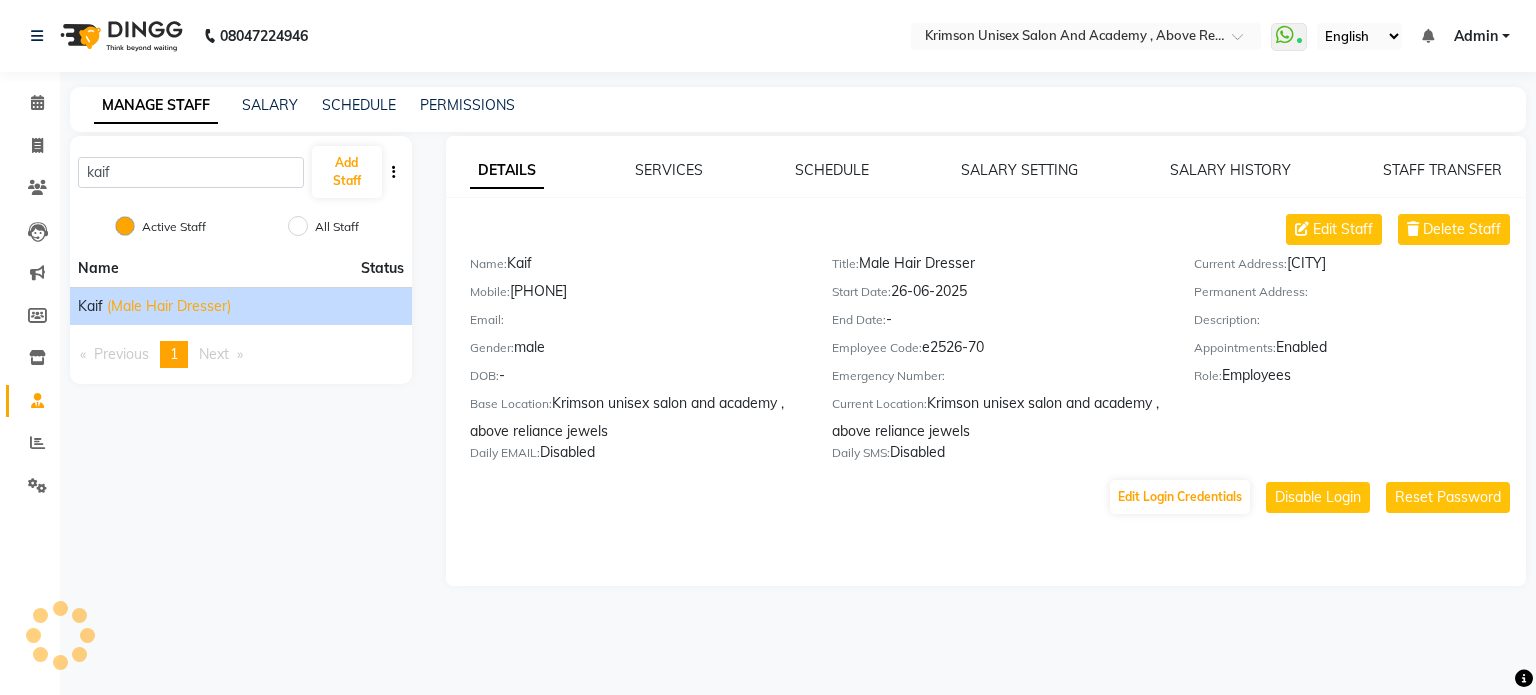 click on "(Male Hair Dresser)" 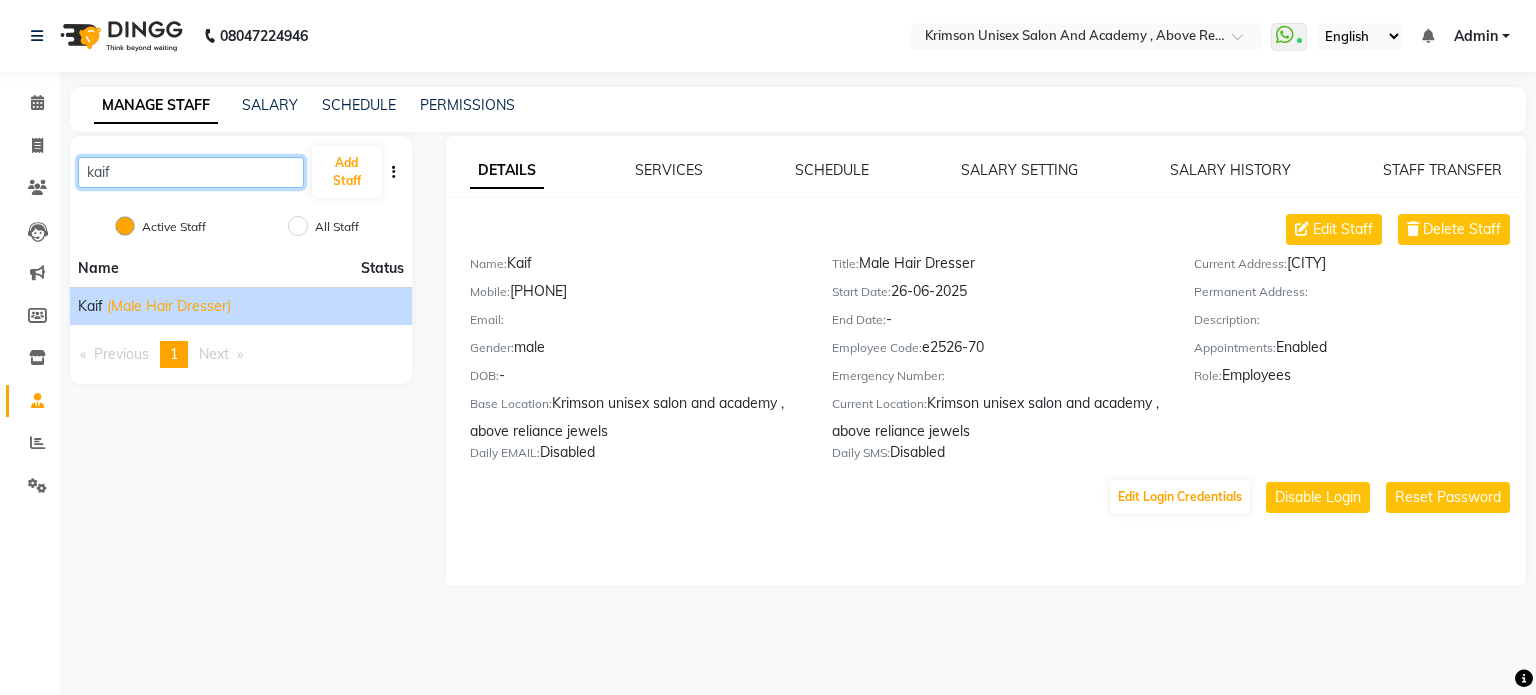 click on "kaif" 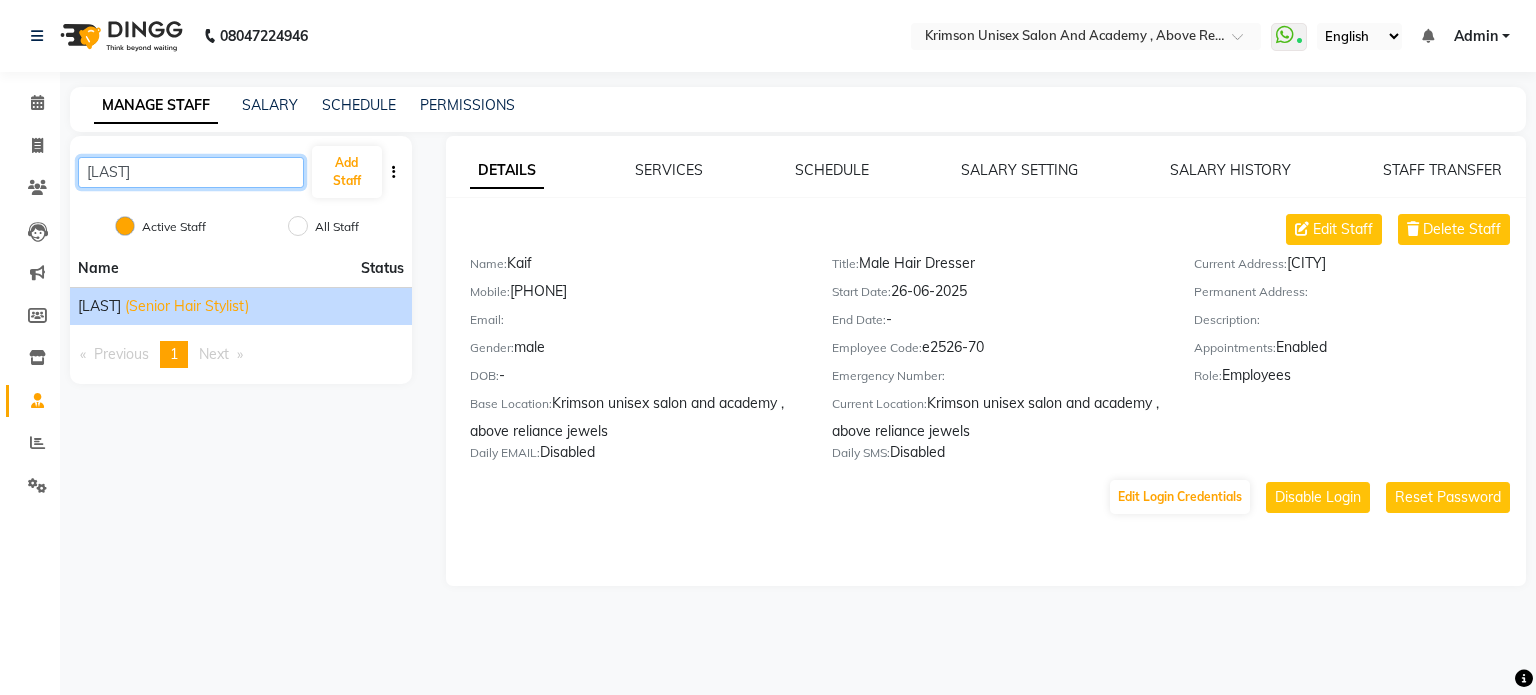 type on "[LAST]" 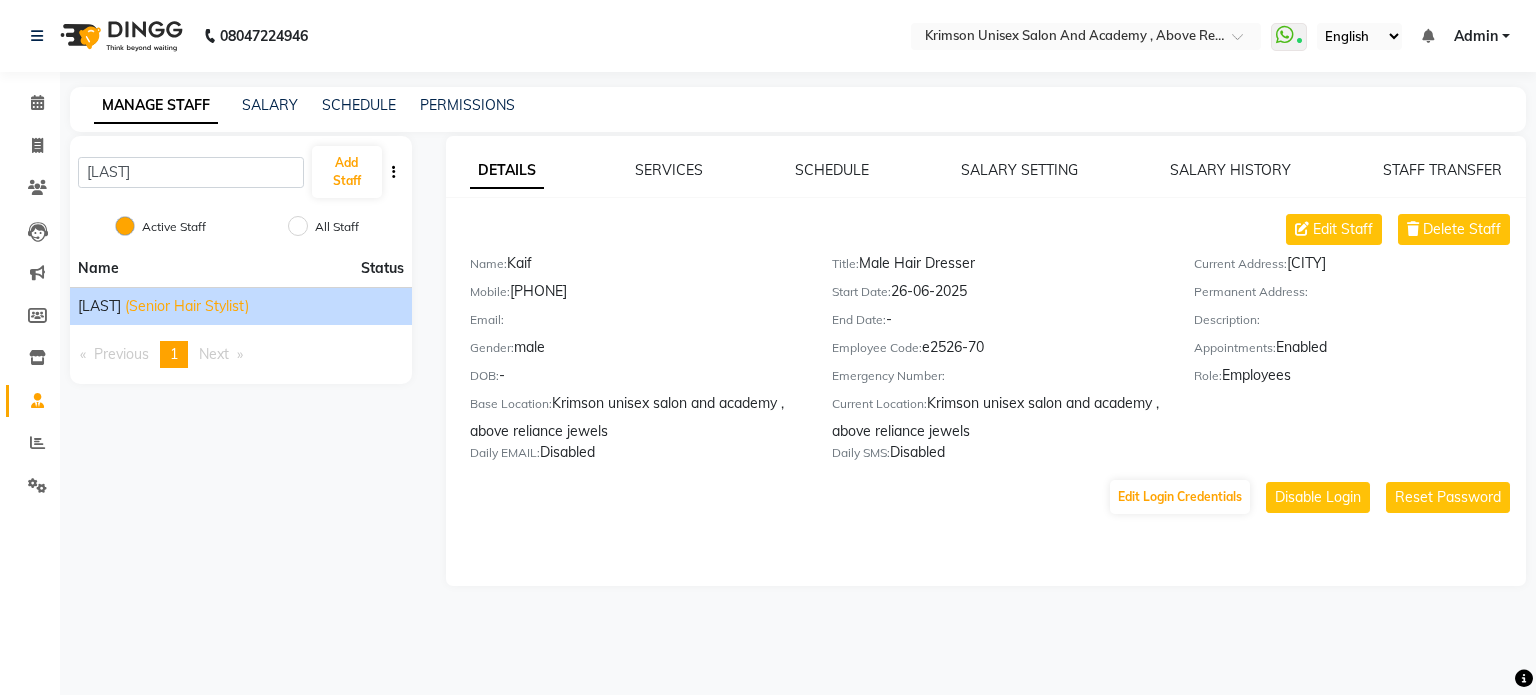 click on "(Senior Hair Stylist)" 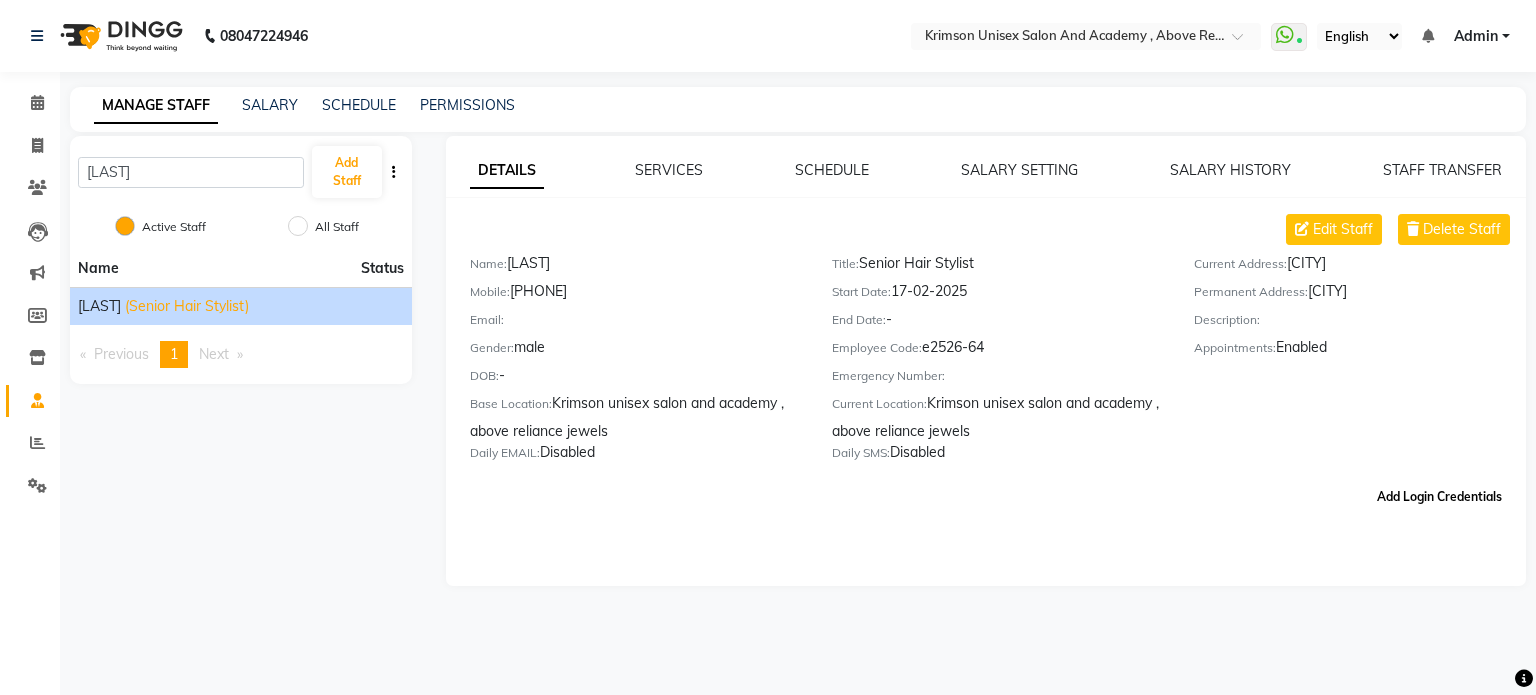 click on "Add Login Credentials" 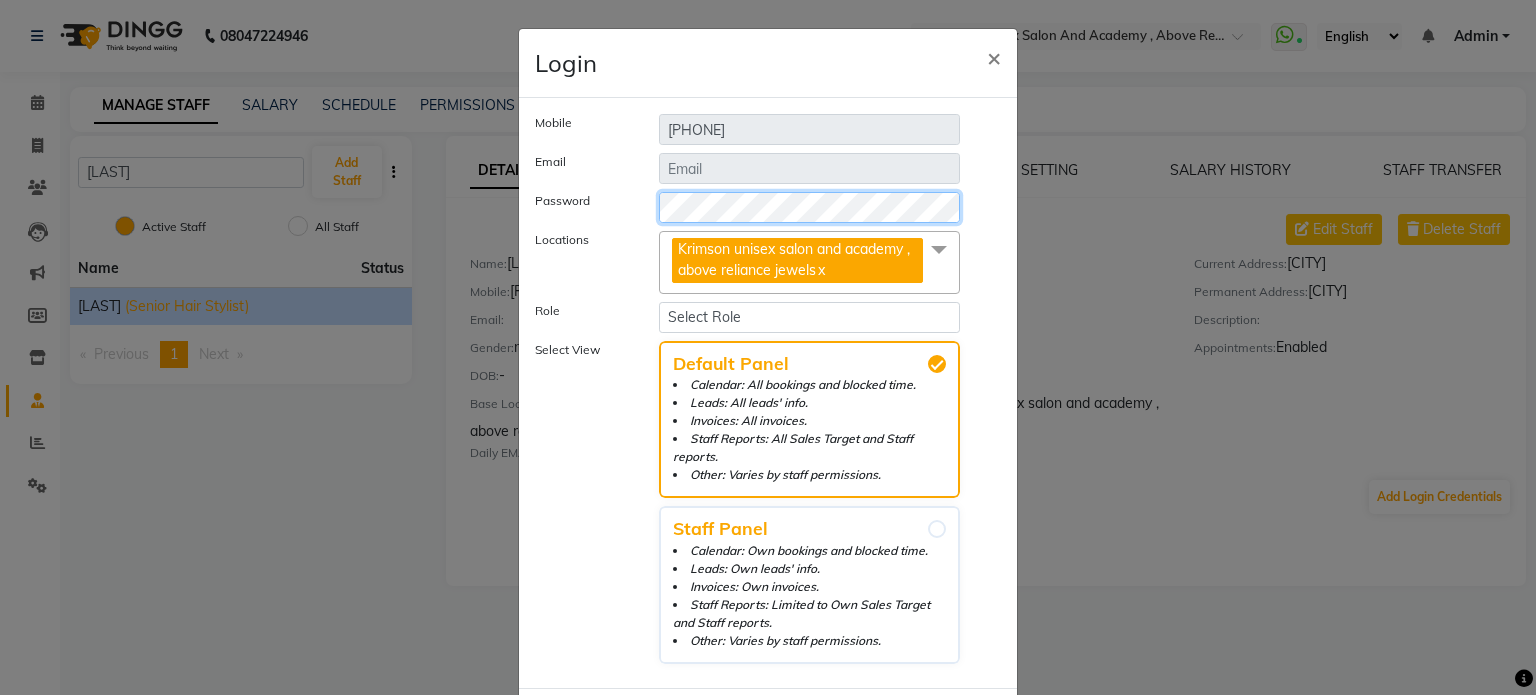 click on "Mobile [PHONE] Email Password Locations Krimson unisex salon and academy , above reliance jewels x Krimson unisex salon and academy , above reliance jewels Role Select Role Operator Manager Administrator FrontDesk Employees Select View Default Panel Calendar: All bookings and blocked time. Leads: All leads' info. Invoices: All invoices. Staff Reports: All Sales Target and Staff reports. Other: Varies by staff permissions. Staff Panel Calendar: Own bookings and blocked time. Leads: Own leads' info. Invoices: Own invoices. Staff Reports: Limited to Own Sales Target and Staff reports. Other: Varies by staff permissions." 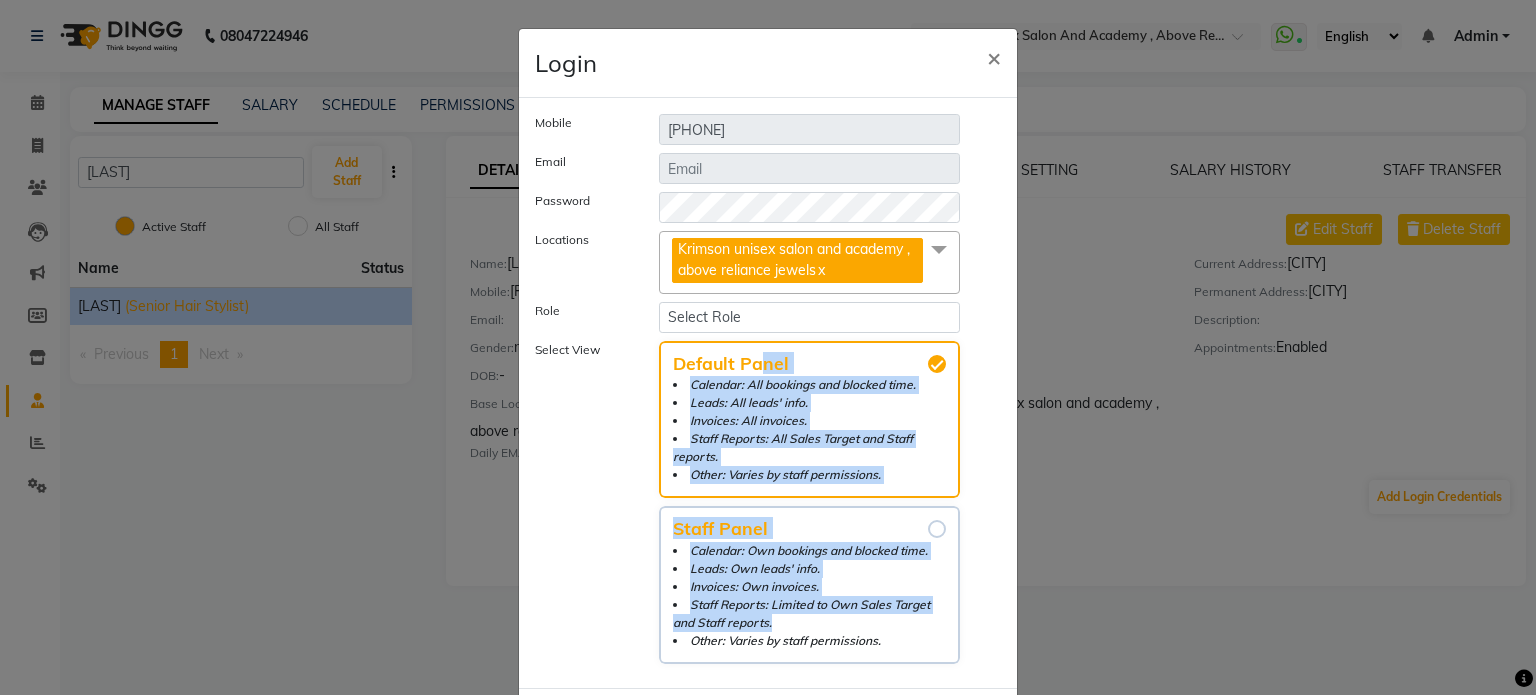 drag, startPoint x: 752, startPoint y: 360, endPoint x: 932, endPoint y: 624, distance: 319.52466 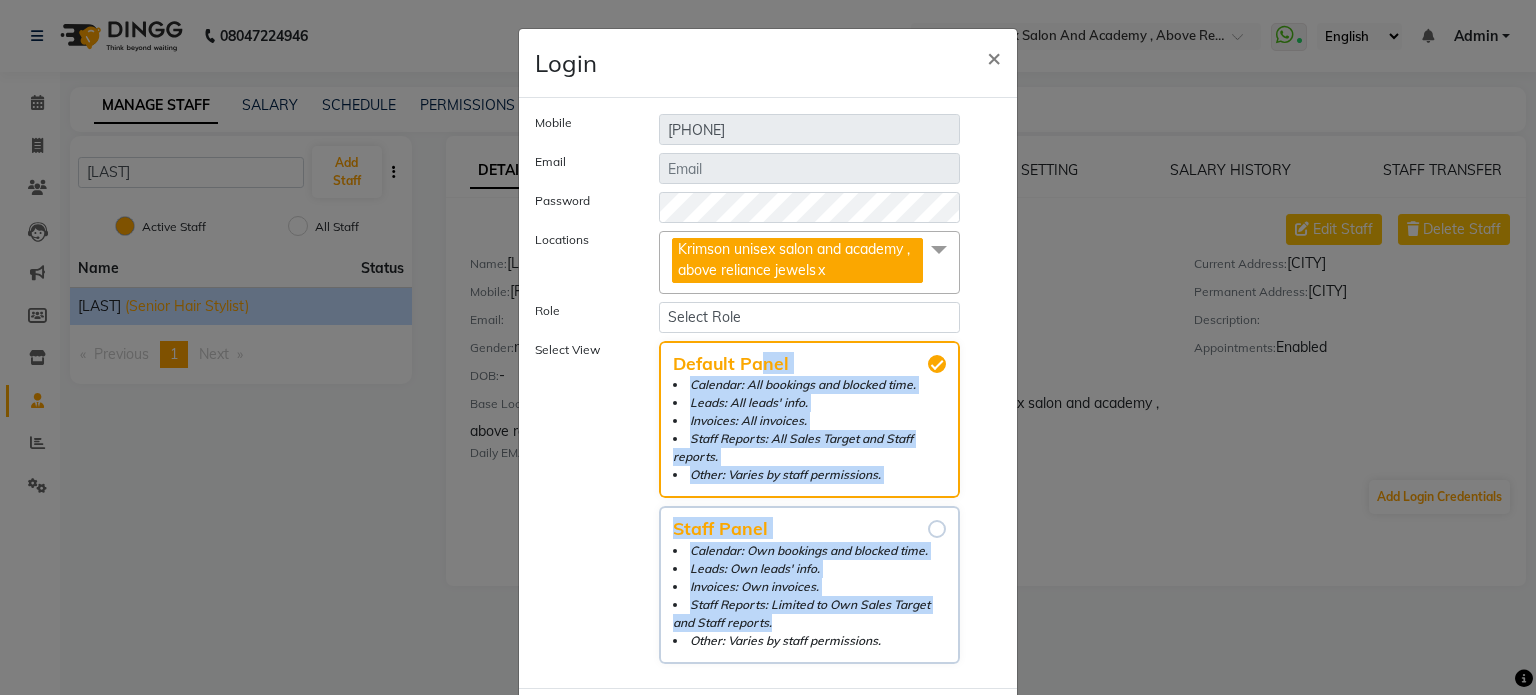 click on "Staff Panel Calendar: Own bookings and blocked time. Leads: Own leads' info. Invoices: Own invoices. Staff Reports: Limited to Own Sales Target and Staff reports. Other: Varies by staff permissions." at bounding box center [937, 529] 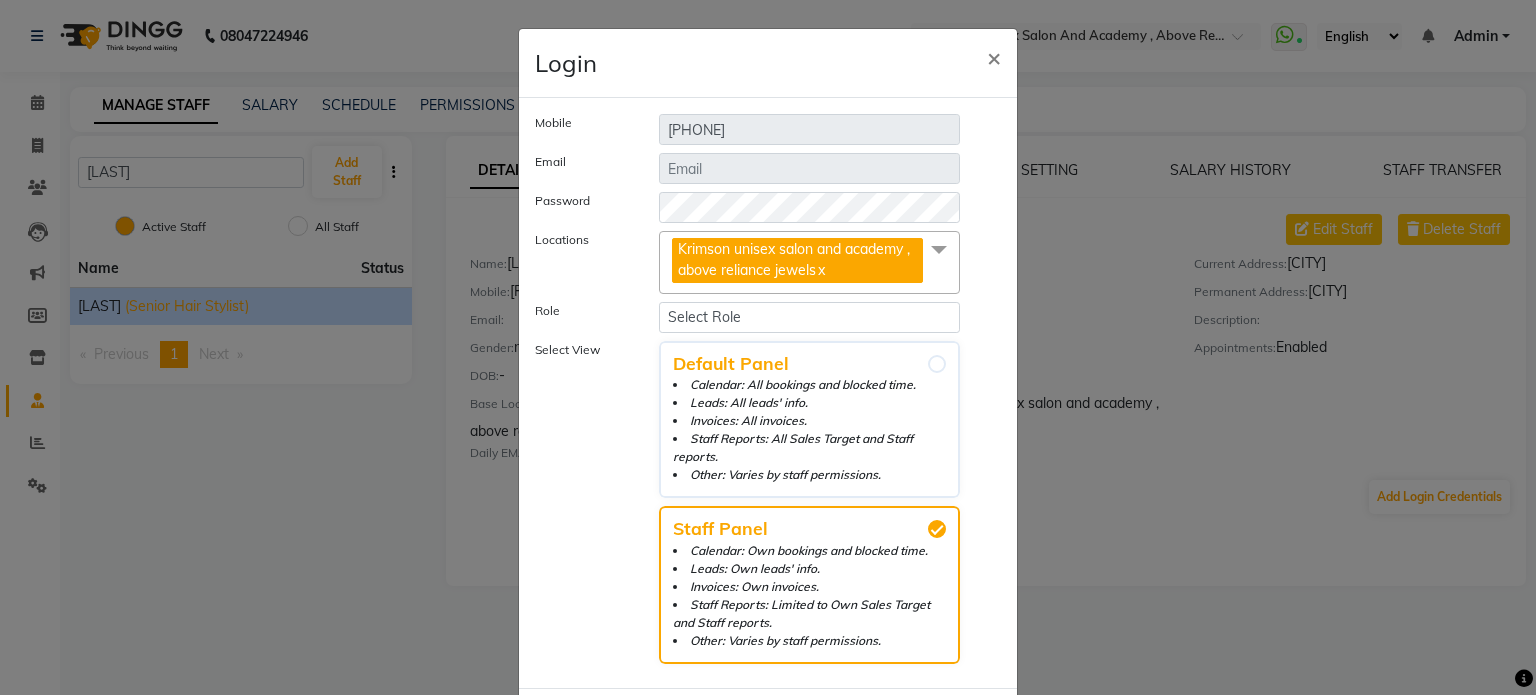scroll, scrollTop: 97, scrollLeft: 0, axis: vertical 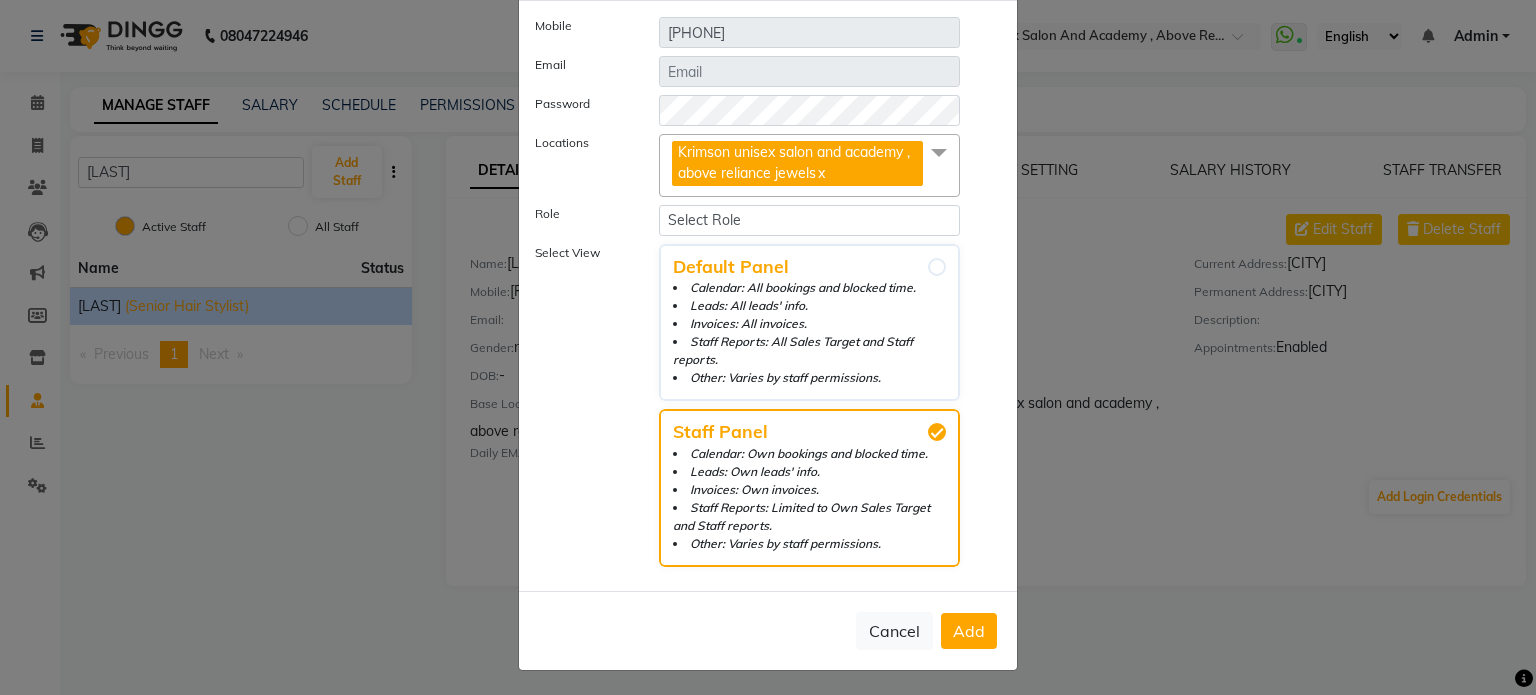 click on "Add" 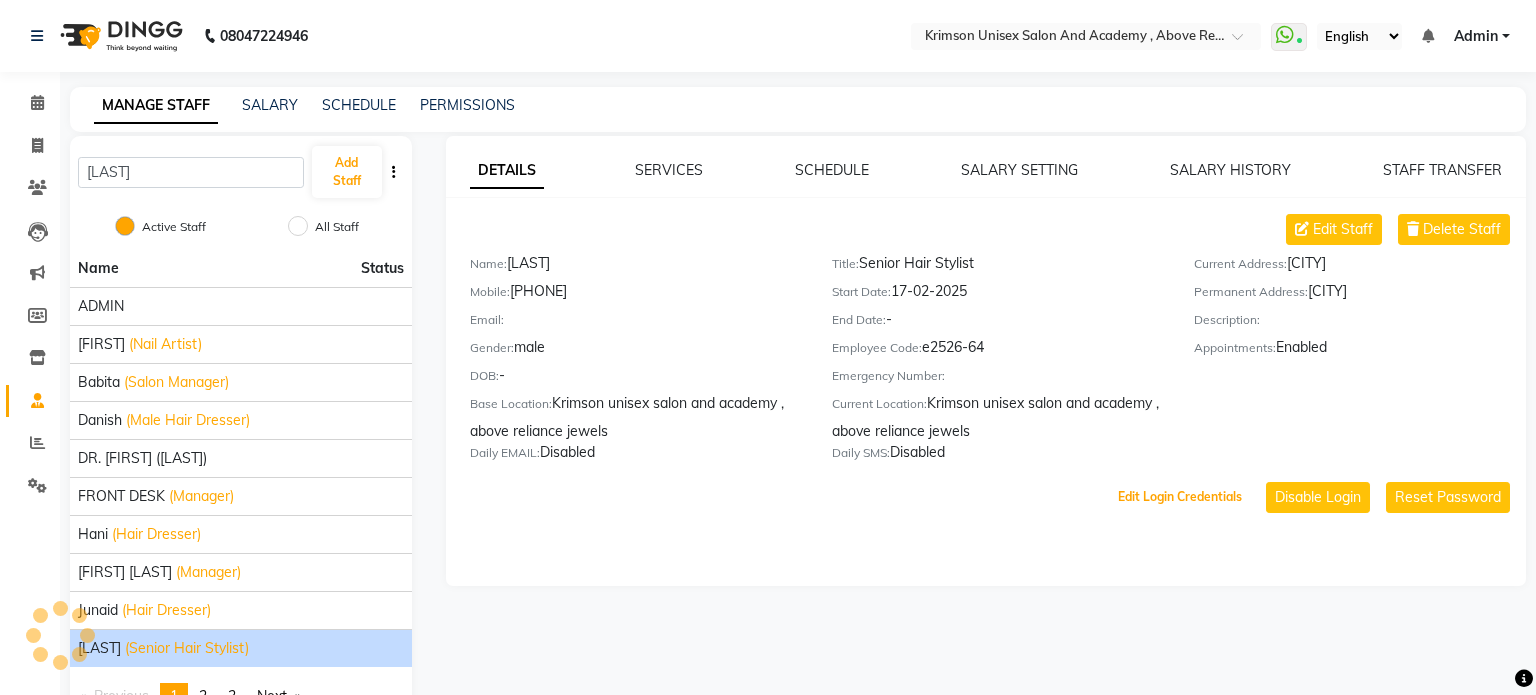 scroll, scrollTop: 0, scrollLeft: 0, axis: both 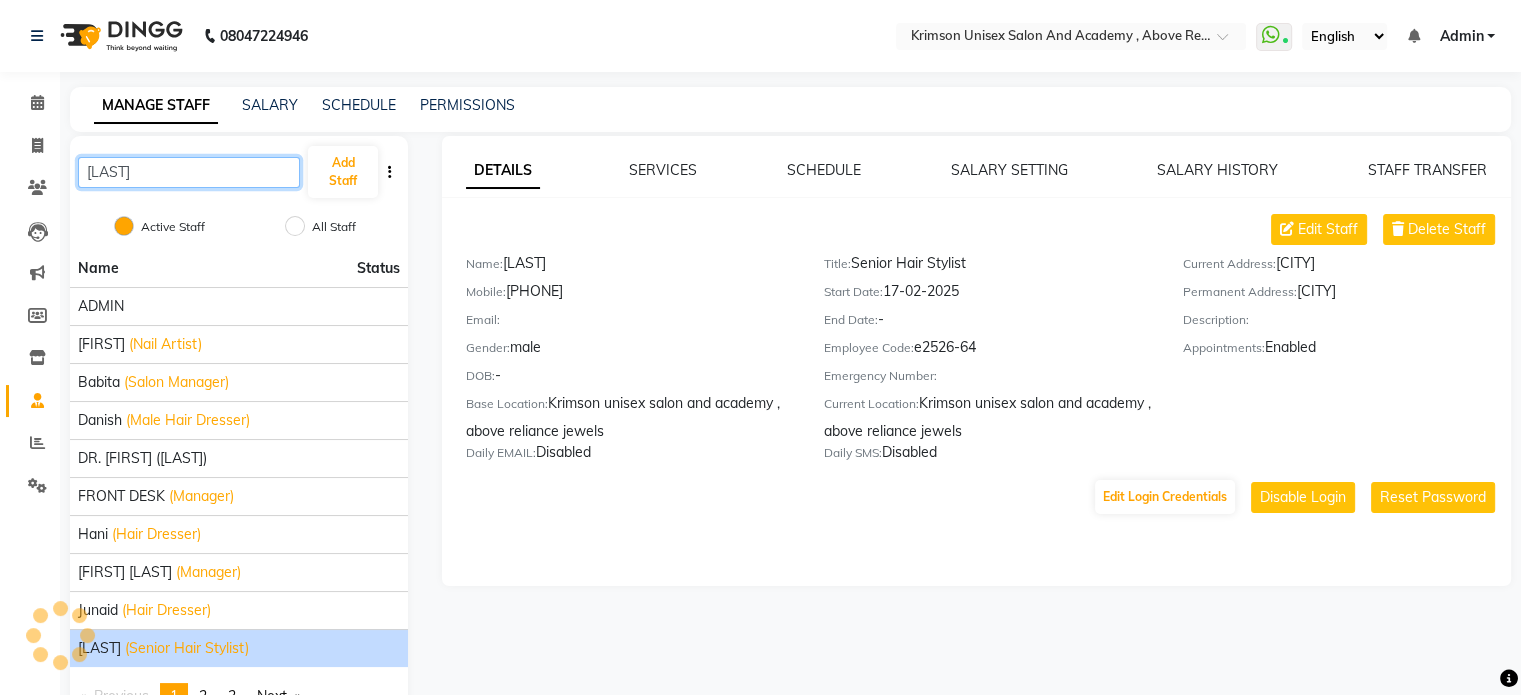 click on "[LAST]" 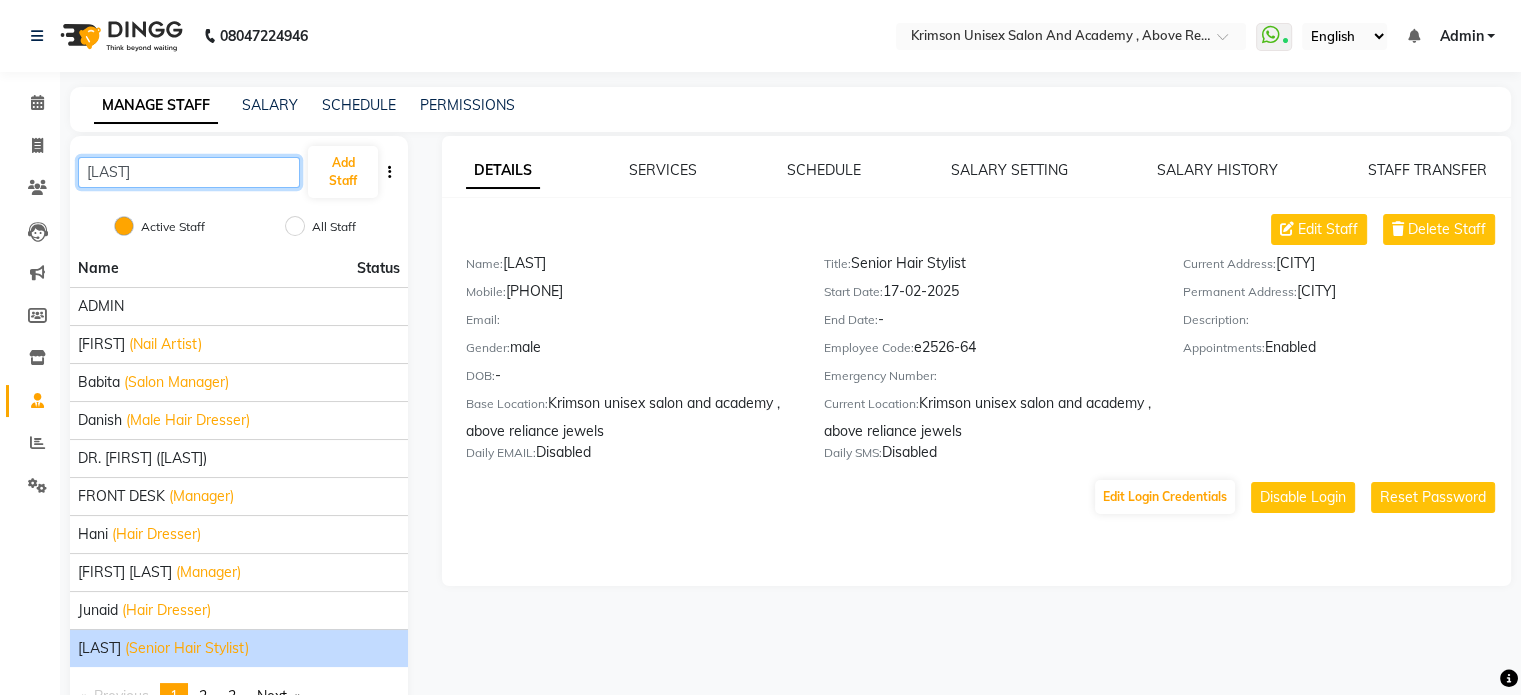 click on "[LAST]" 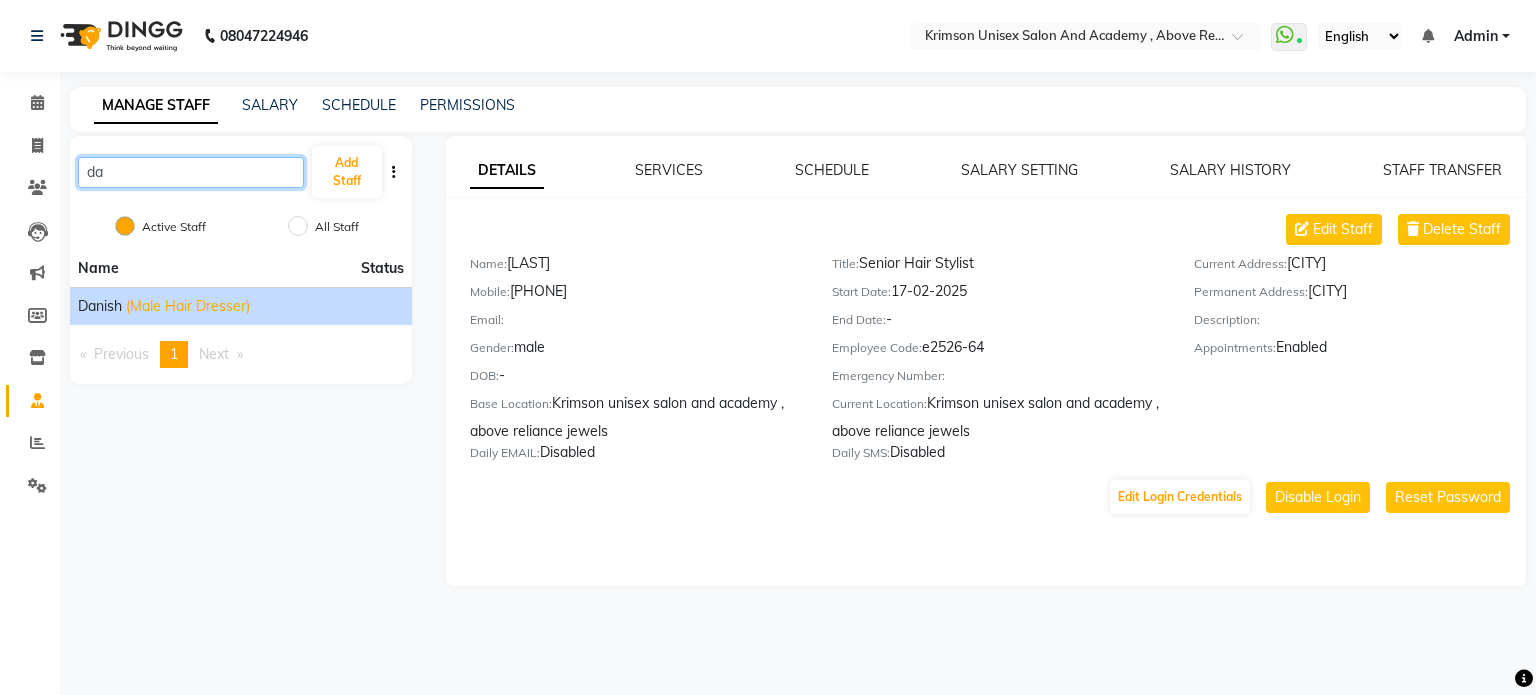 type on "da" 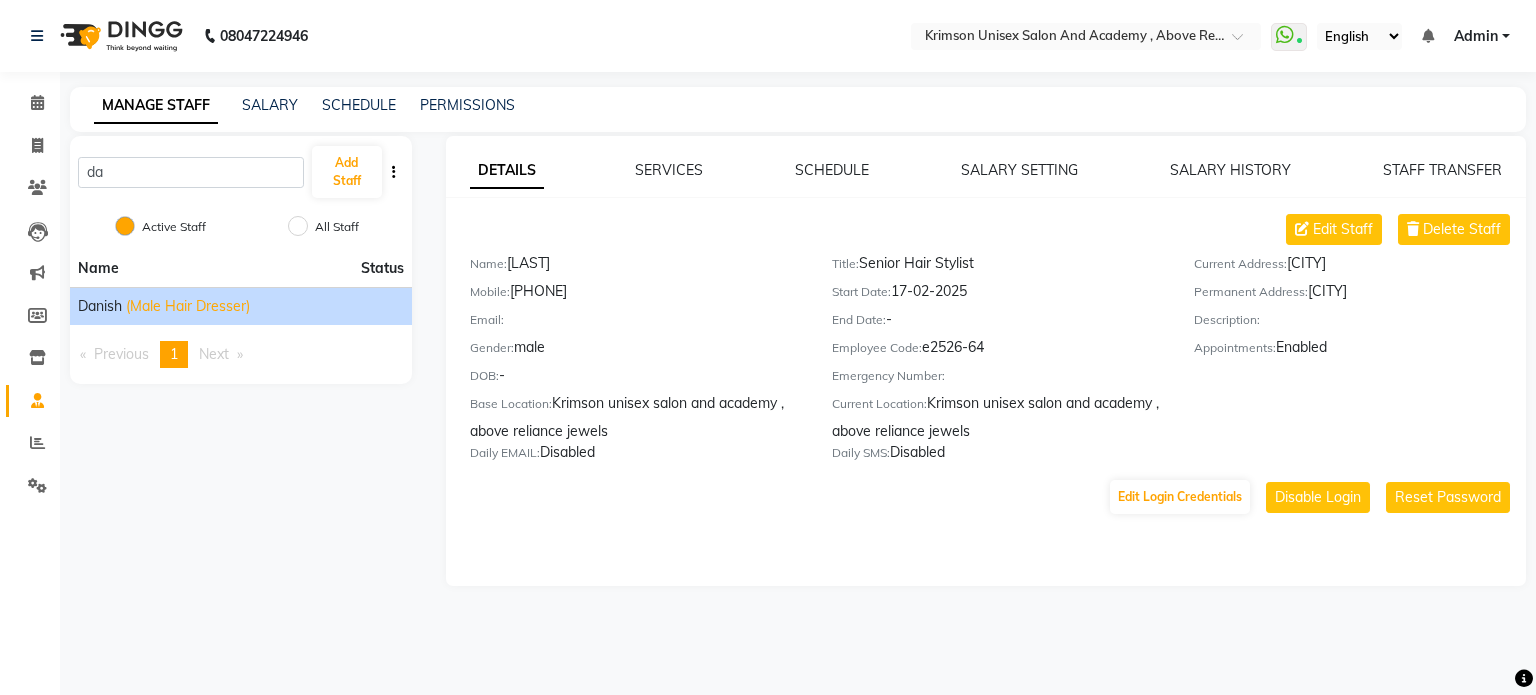 click on "(Male Hair Dresser)" 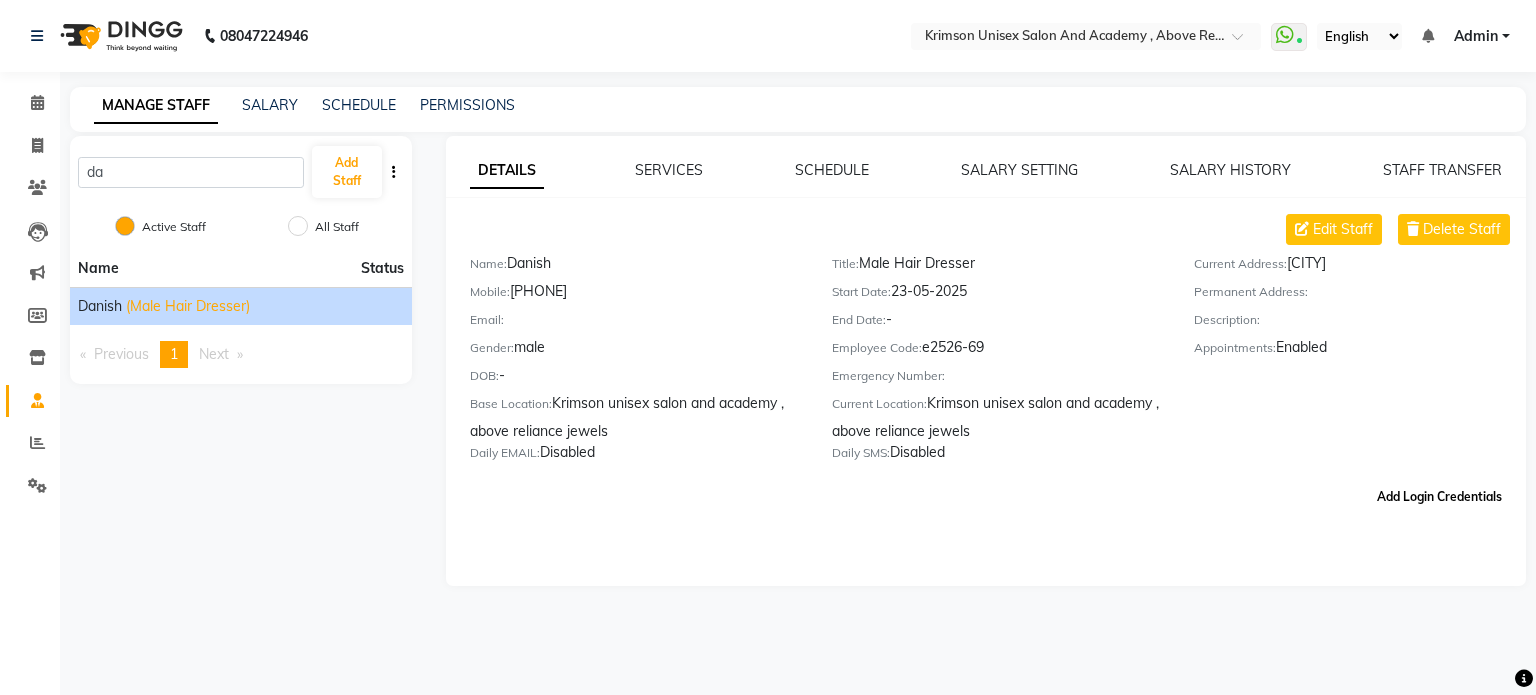 click on "Add Login Credentials" 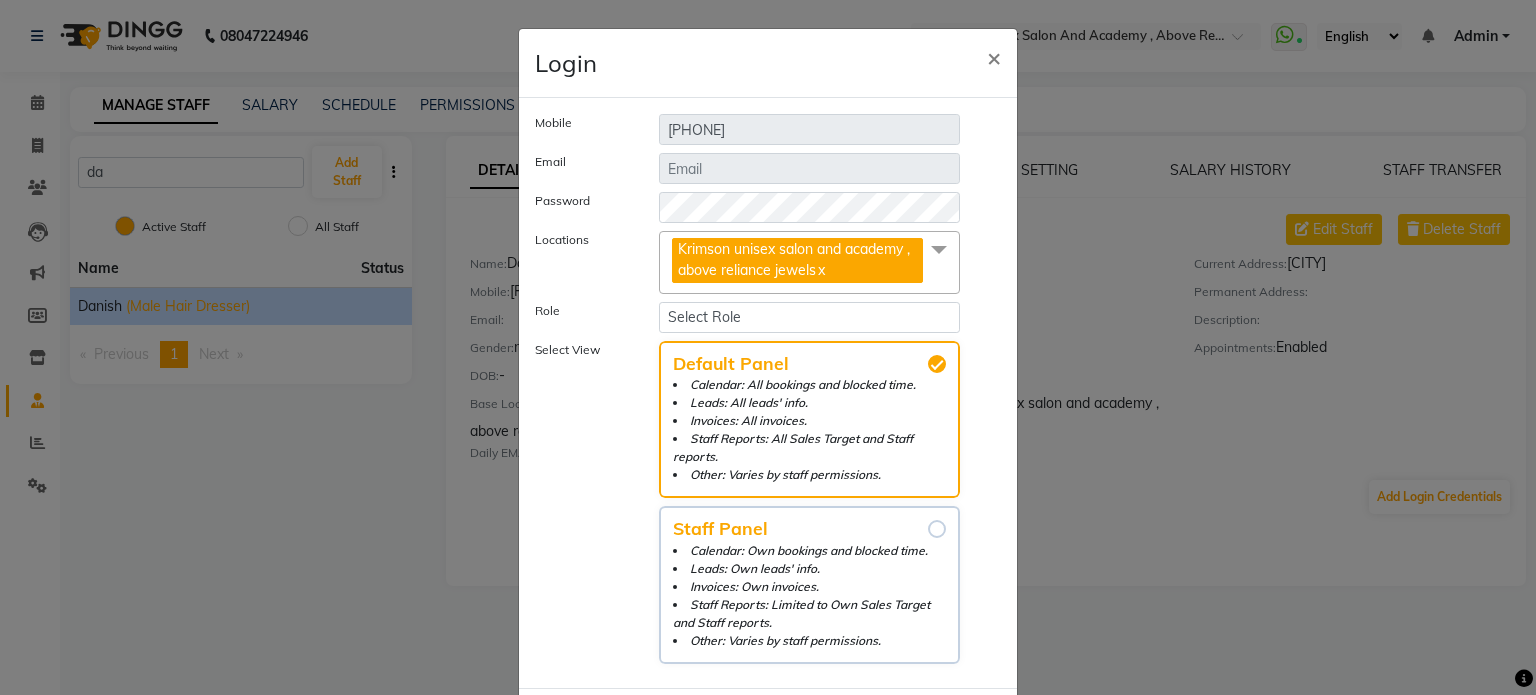 click on "Staff Panel Calendar: Own bookings and blocked time. Leads: Own leads' info. Invoices: Own invoices. Staff Reports: Limited to Own Sales Target and Staff reports. Other: Varies by staff permissions." at bounding box center (937, 529) 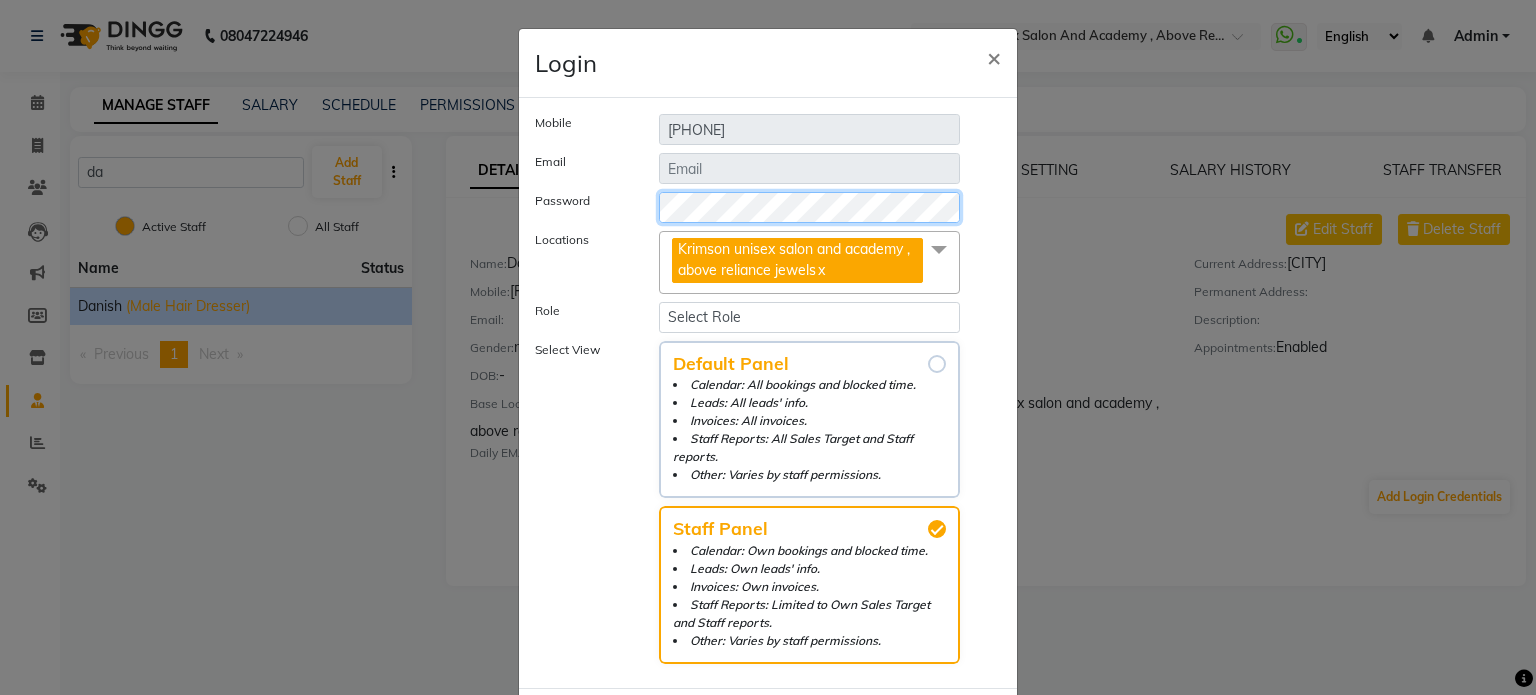 scroll, scrollTop: 97, scrollLeft: 0, axis: vertical 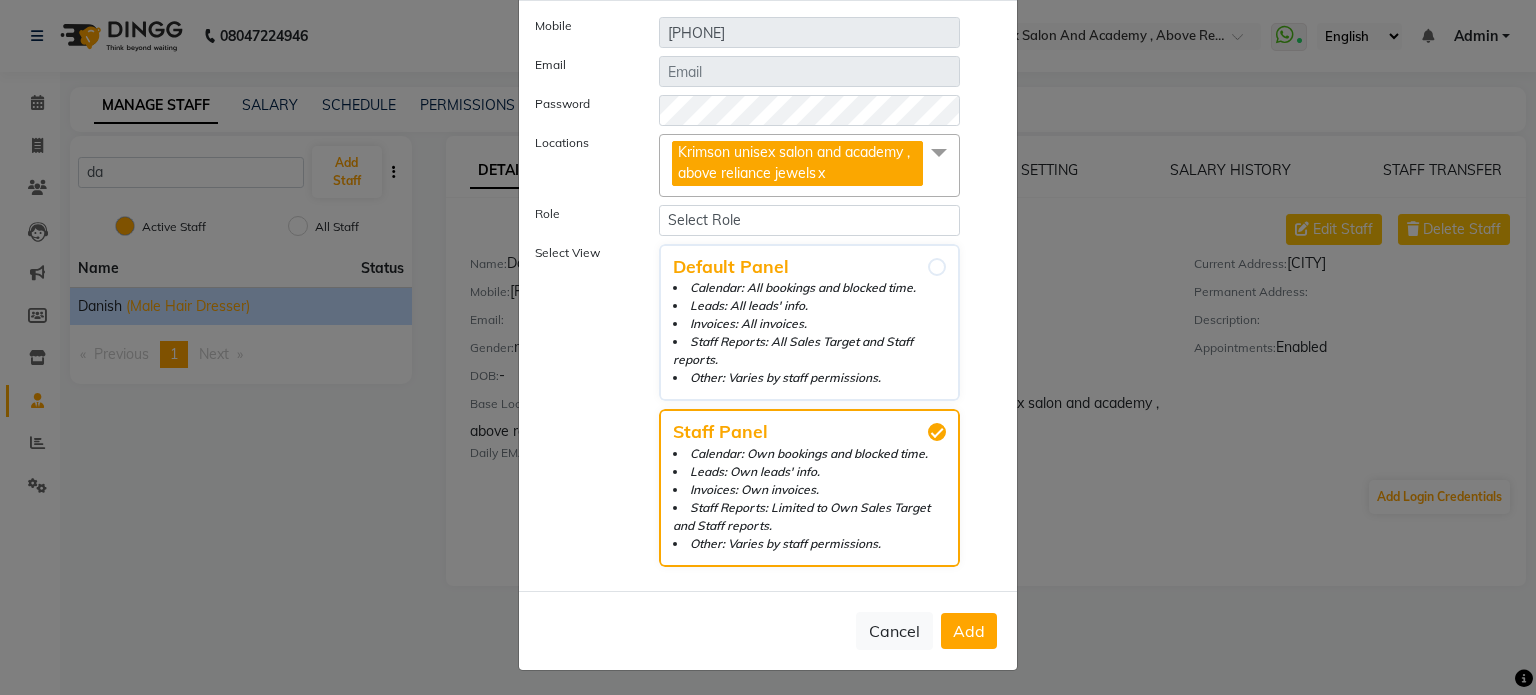 click on "Add" 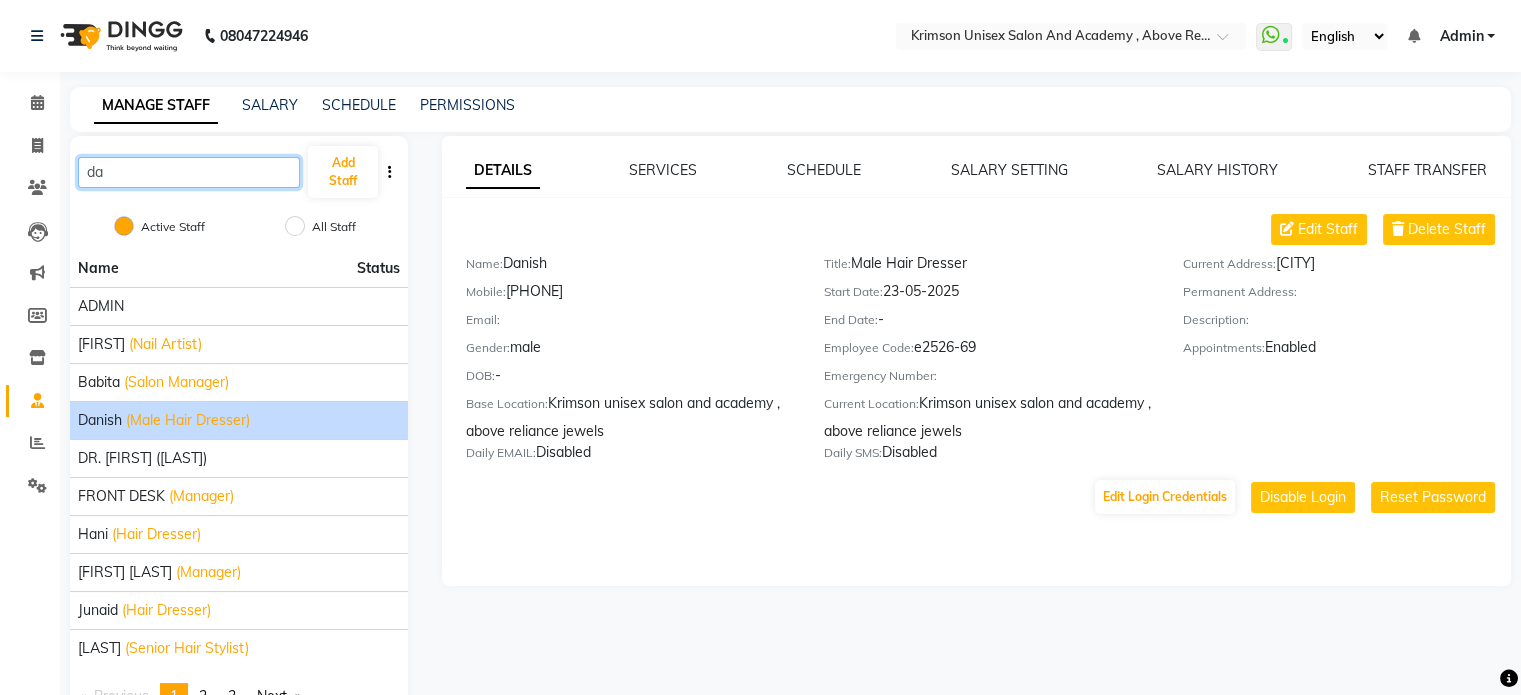click on "da" 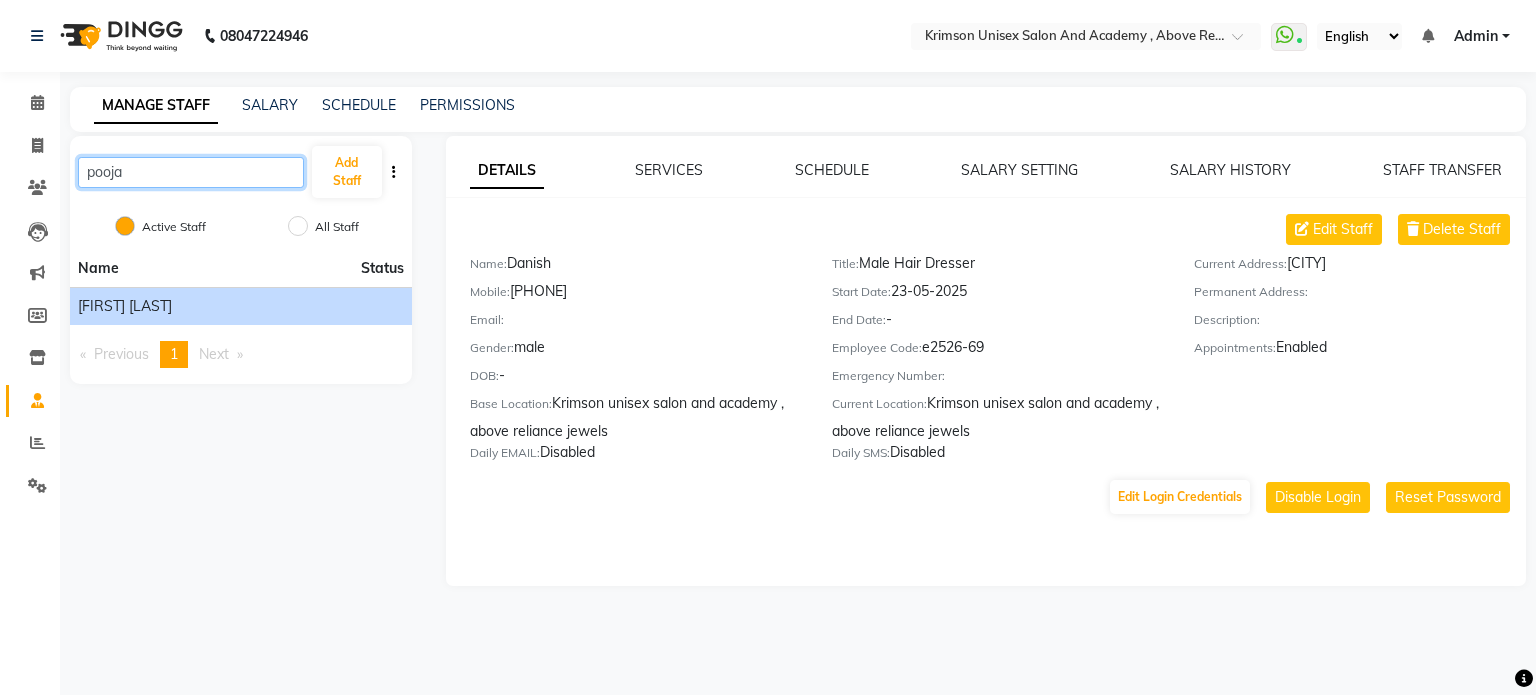 type on "pooja" 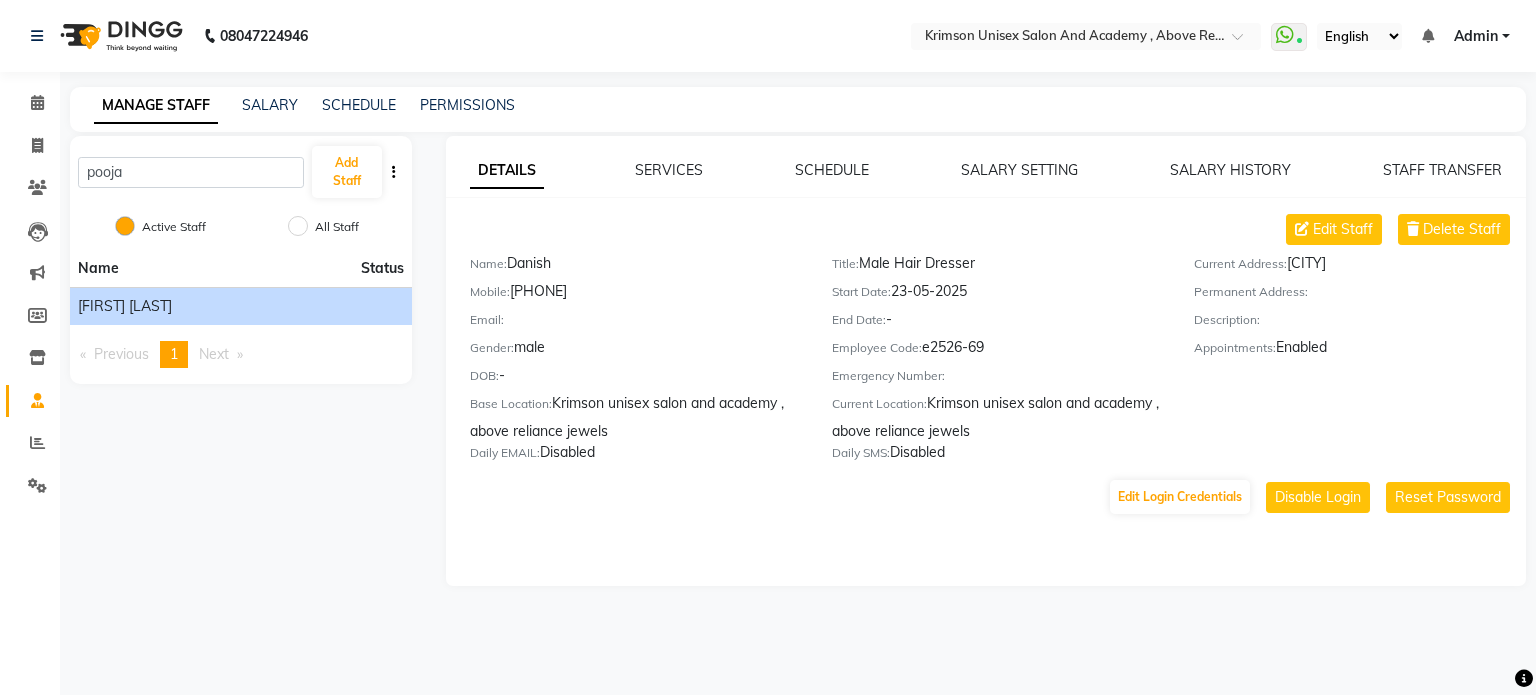 click on "[FIRST] [LAST]" 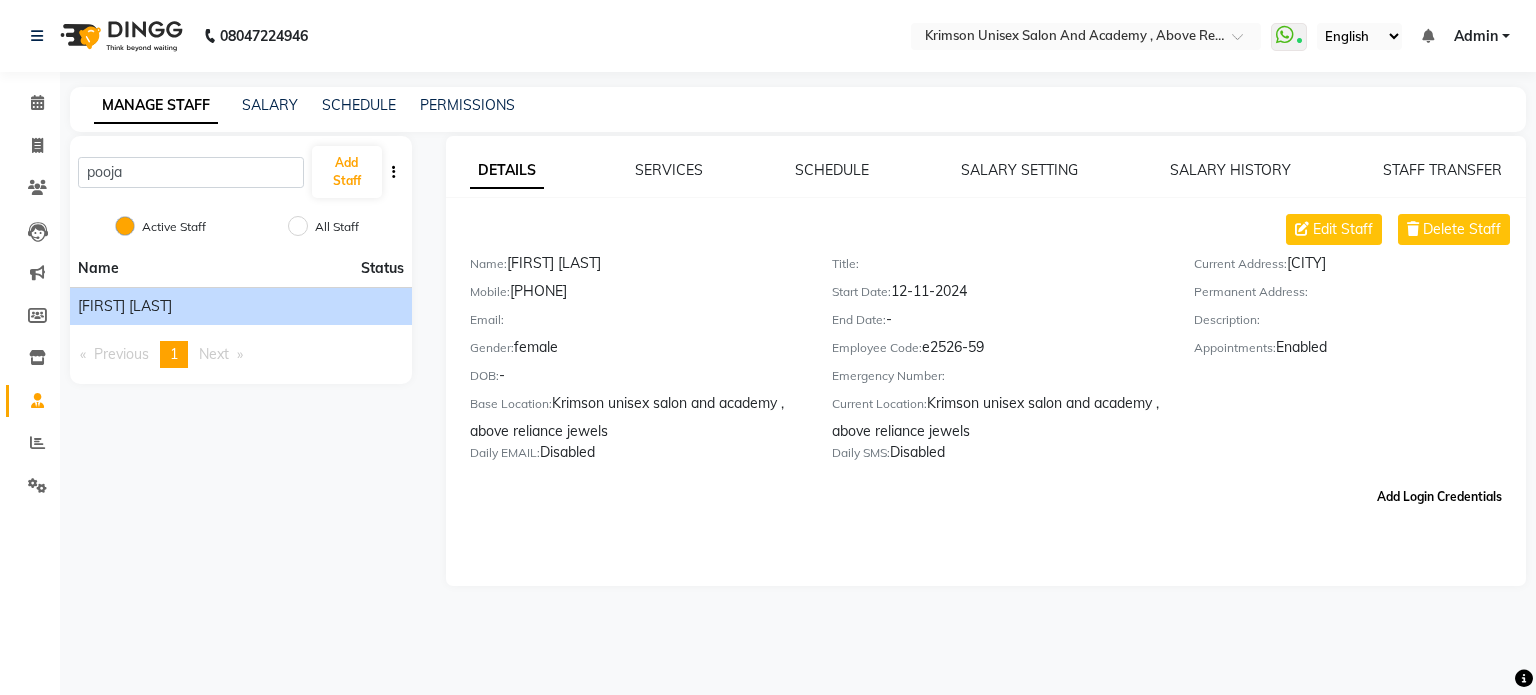 click on "Add Login Credentials" 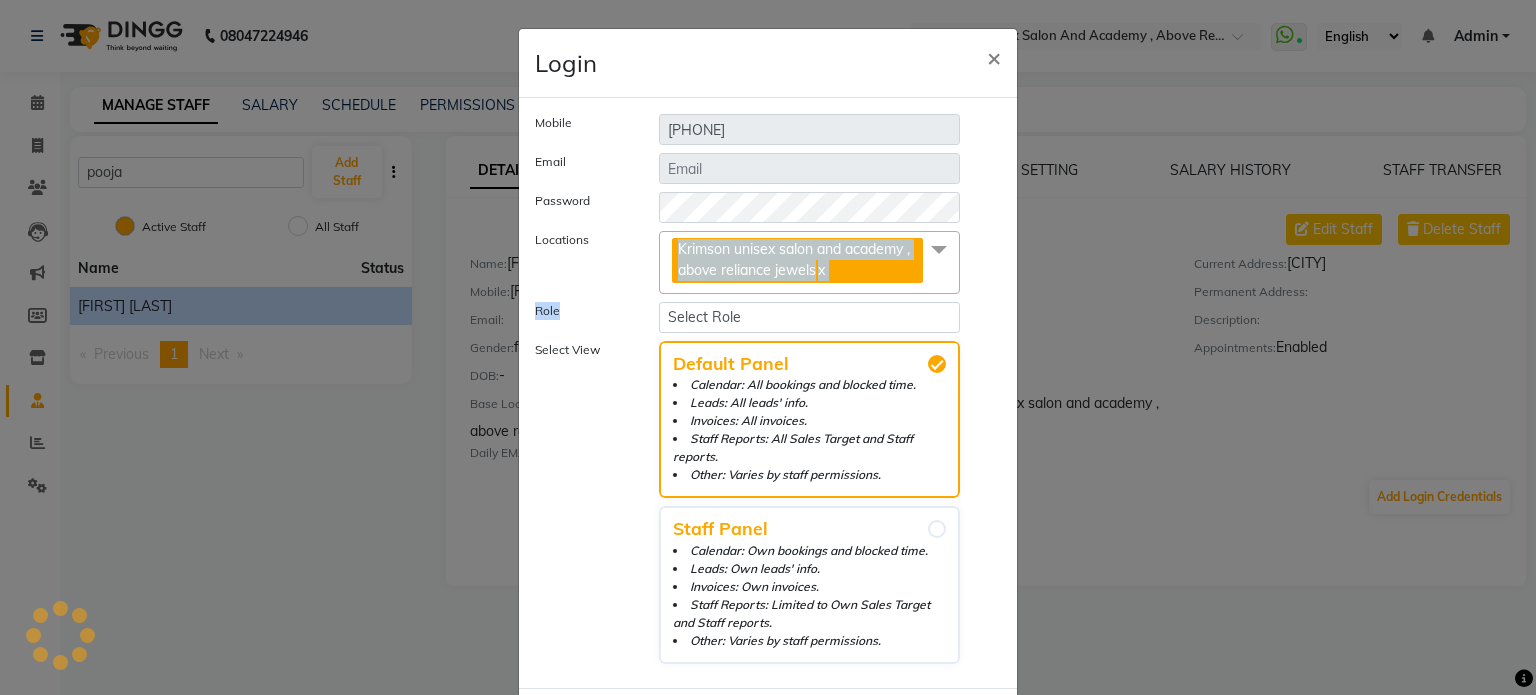 drag, startPoint x: 694, startPoint y: 252, endPoint x: 695, endPoint y: 324, distance: 72.00694 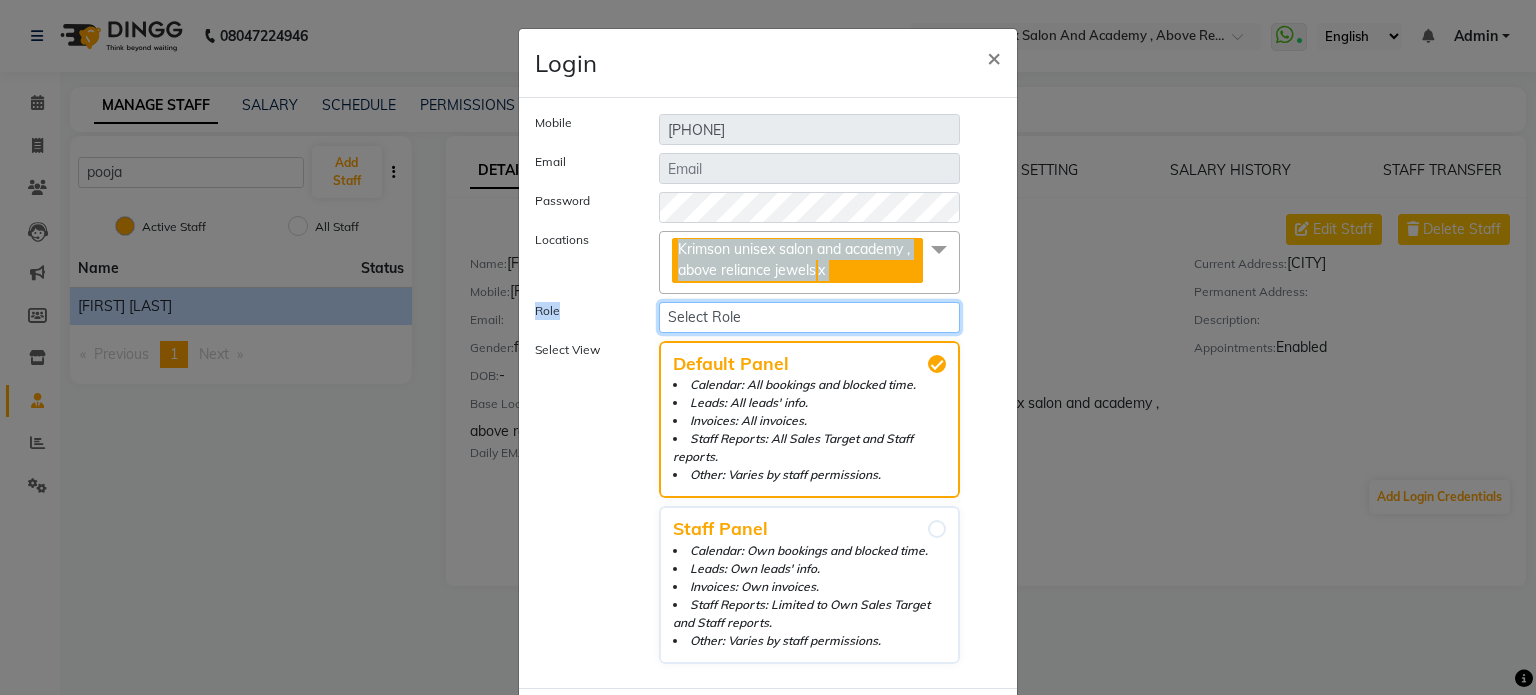 drag, startPoint x: 695, startPoint y: 324, endPoint x: 970, endPoint y: 545, distance: 352.7974 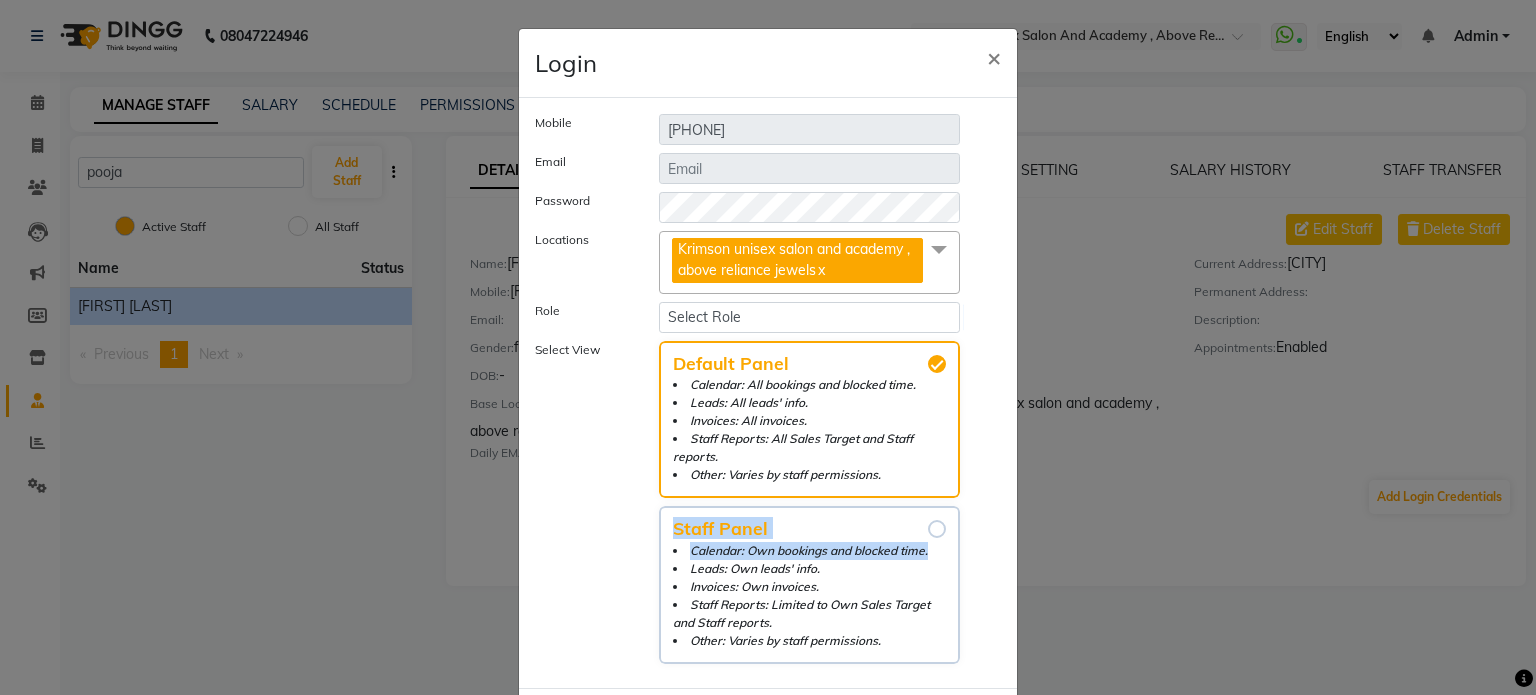drag, startPoint x: 970, startPoint y: 545, endPoint x: 936, endPoint y: 523, distance: 40.496914 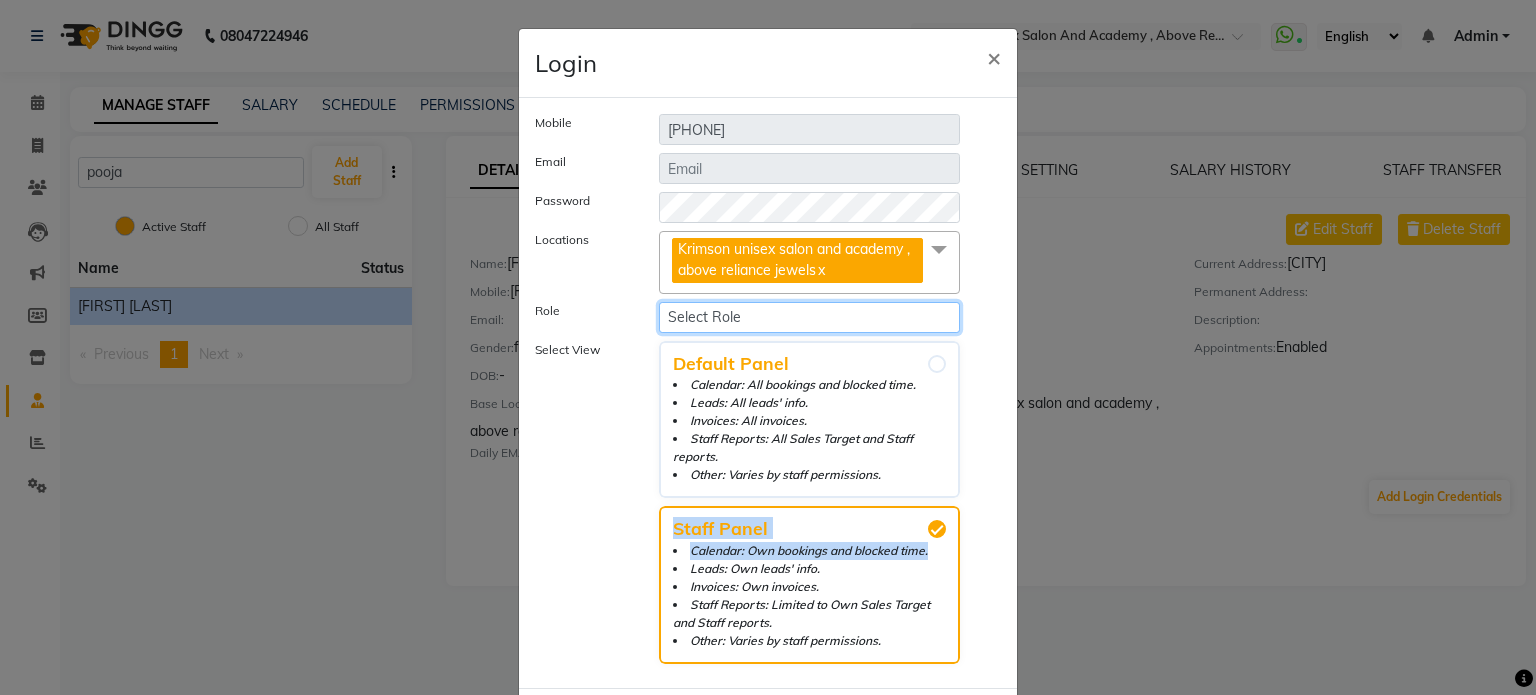drag, startPoint x: 907, startPoint y: 318, endPoint x: 976, endPoint y: 455, distance: 153.39491 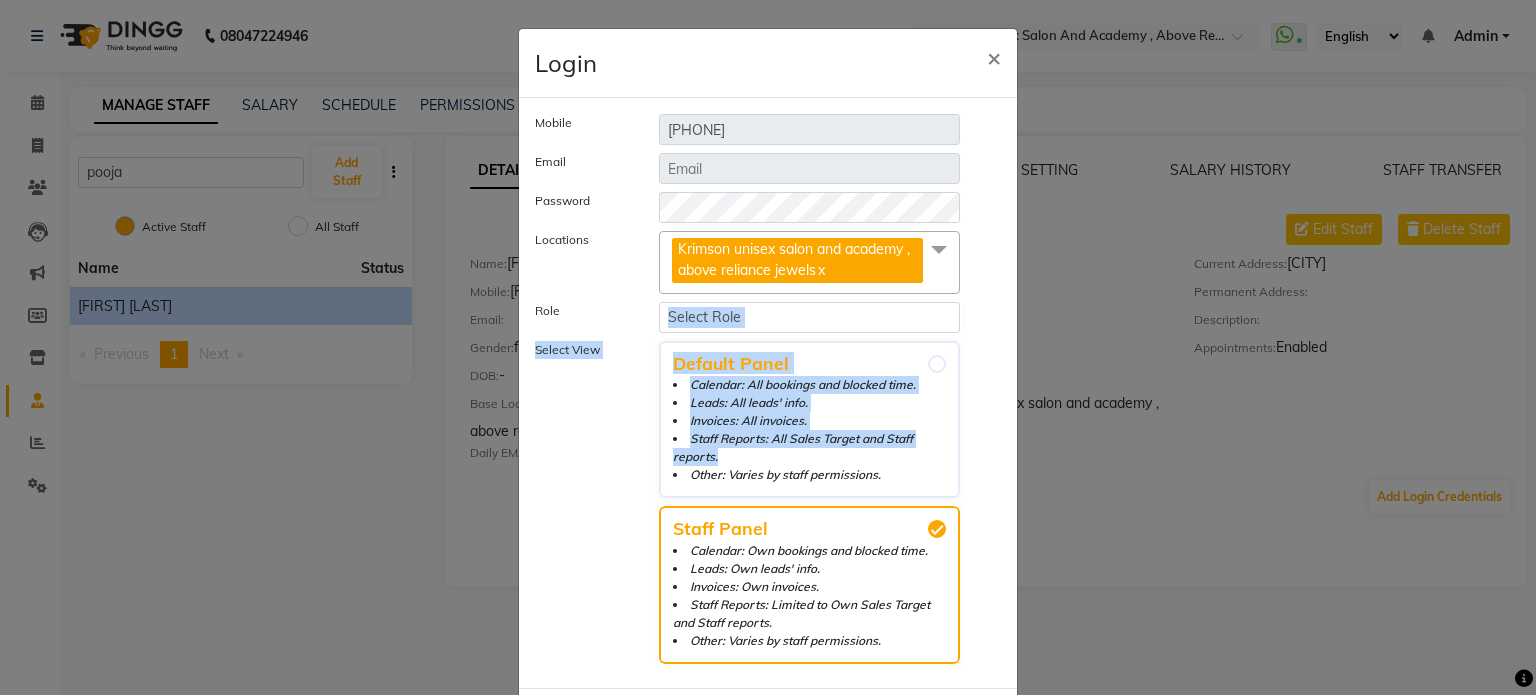 drag, startPoint x: 976, startPoint y: 455, endPoint x: 804, endPoint y: 313, distance: 223.0426 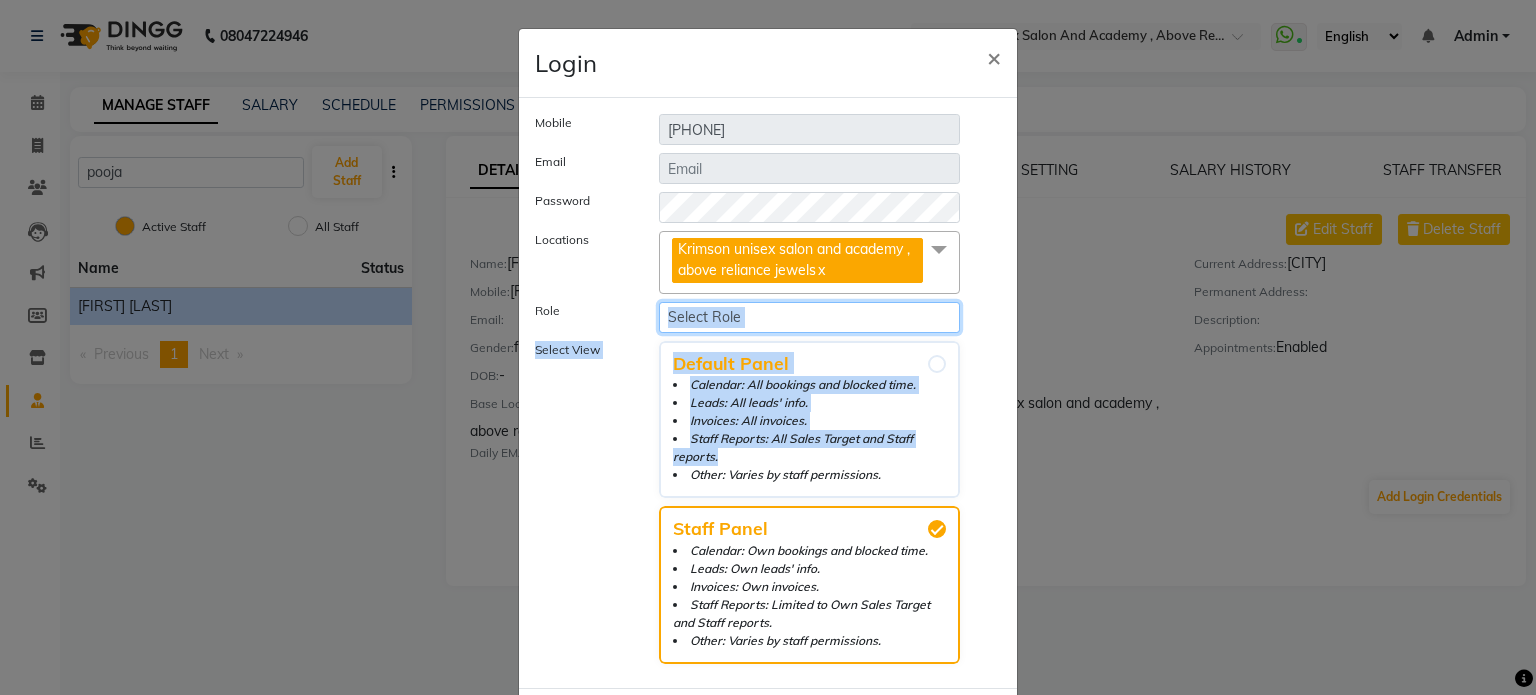 click on "Select Role Operator Manager Administrator FrontDesk Employees" 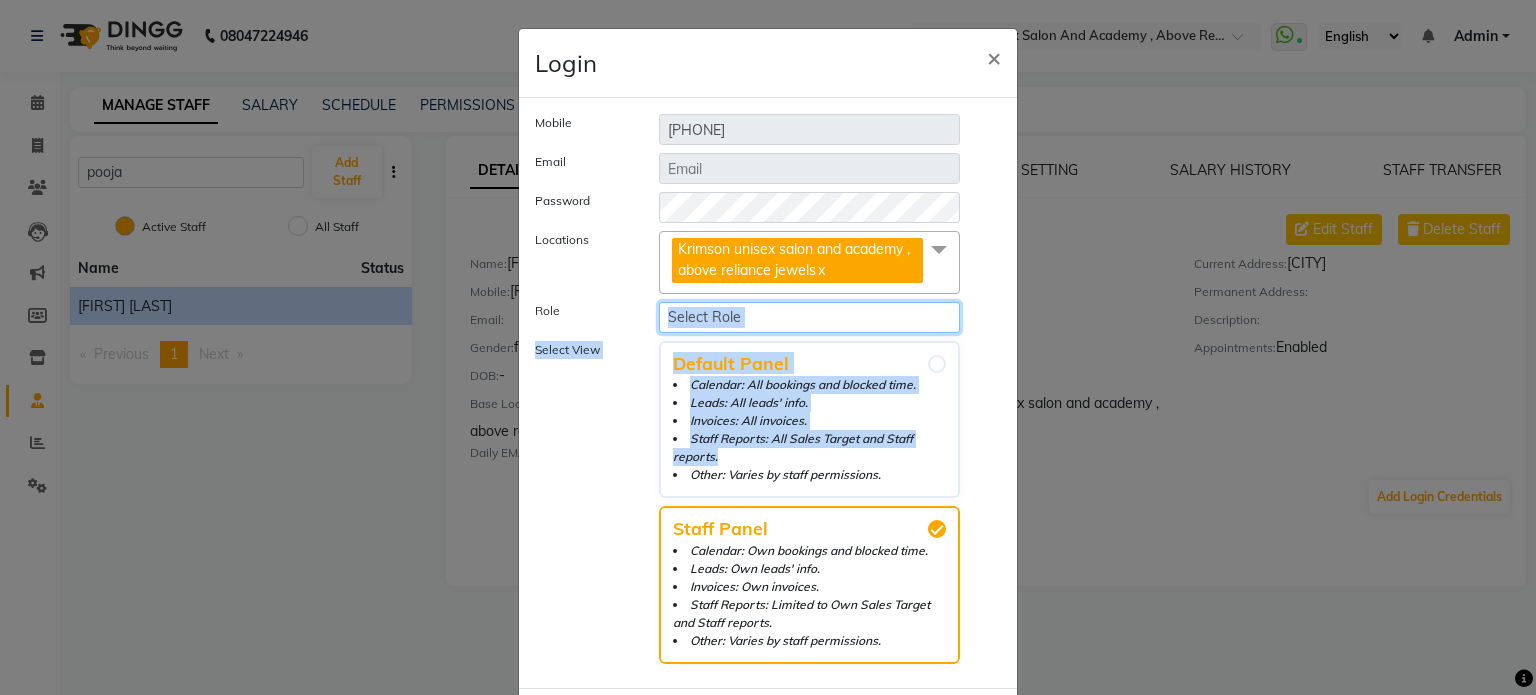drag, startPoint x: 804, startPoint y: 313, endPoint x: 1340, endPoint y: 7, distance: 617.1969 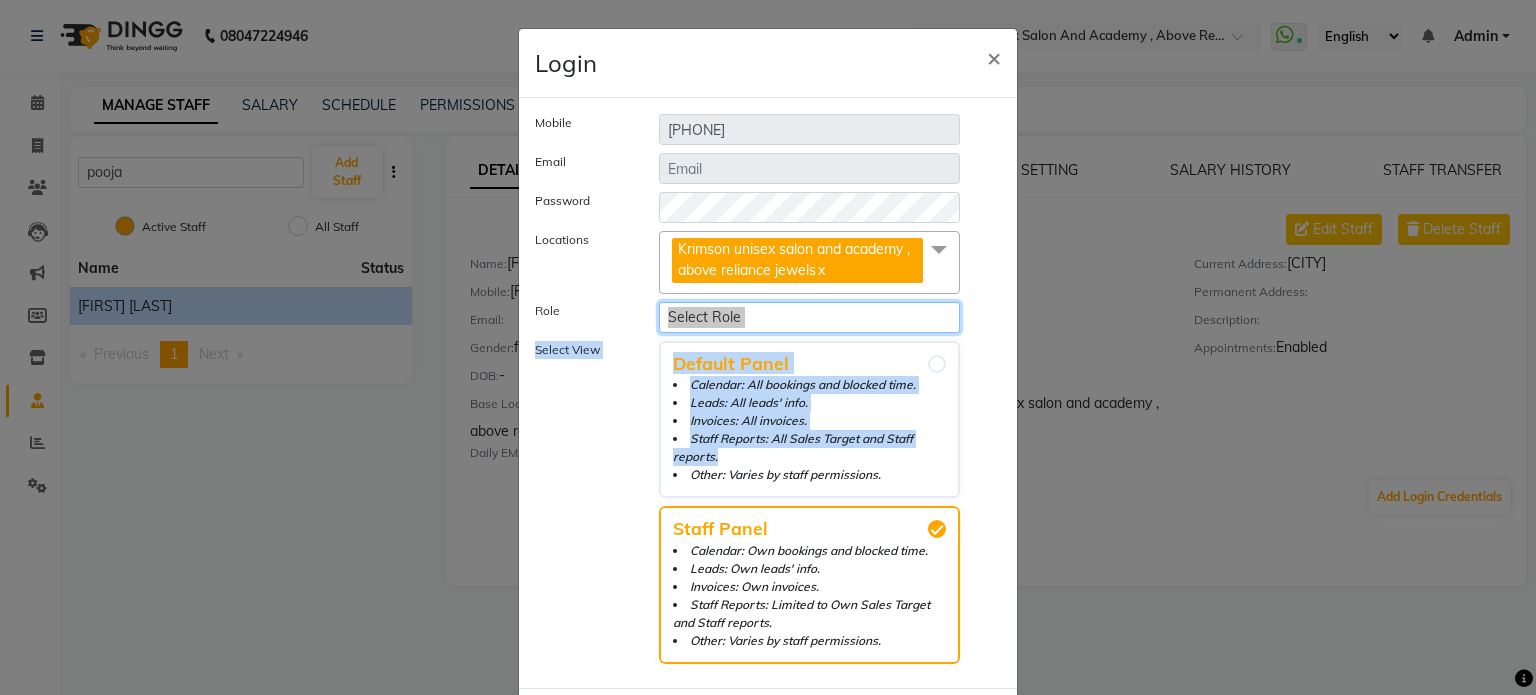 drag, startPoint x: 1340, startPoint y: 7, endPoint x: 724, endPoint y: 315, distance: 688.7089 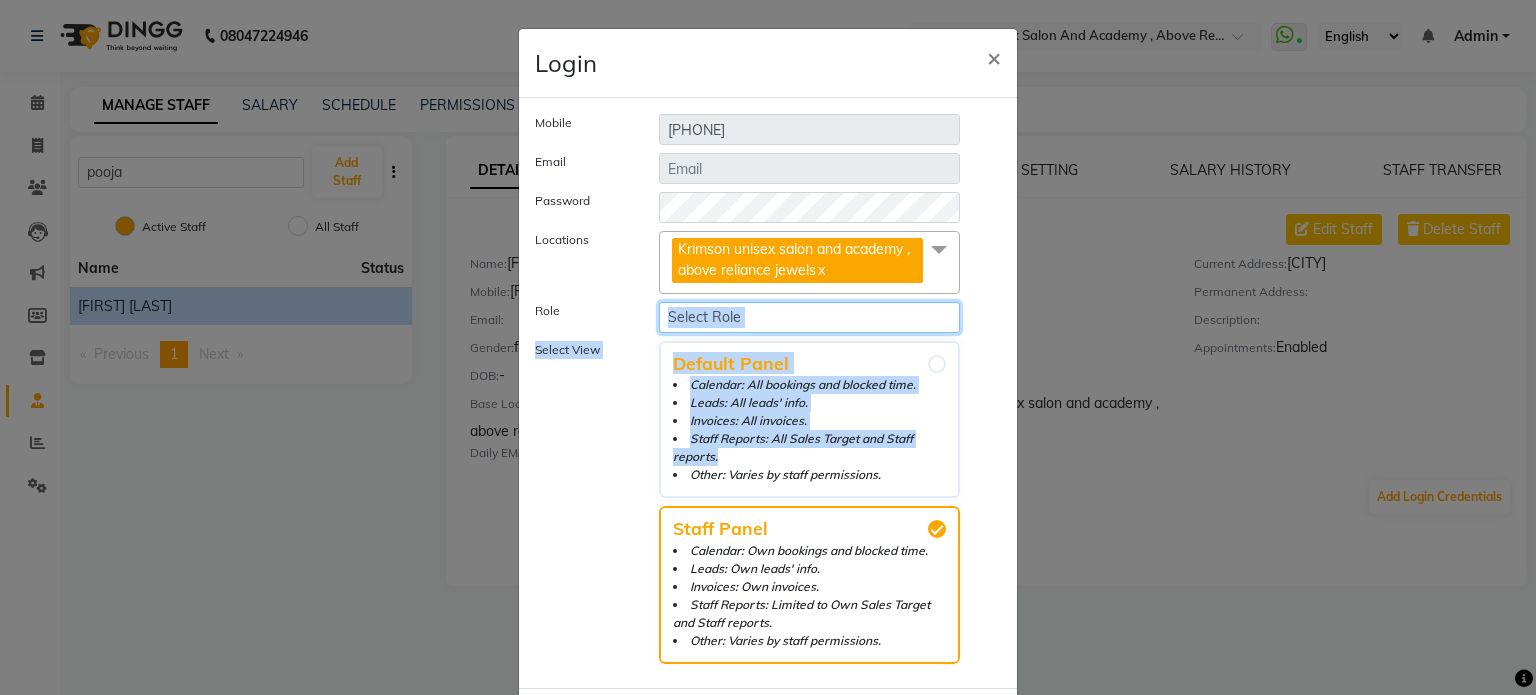 drag, startPoint x: 724, startPoint y: 315, endPoint x: 706, endPoint y: 330, distance: 23.43075 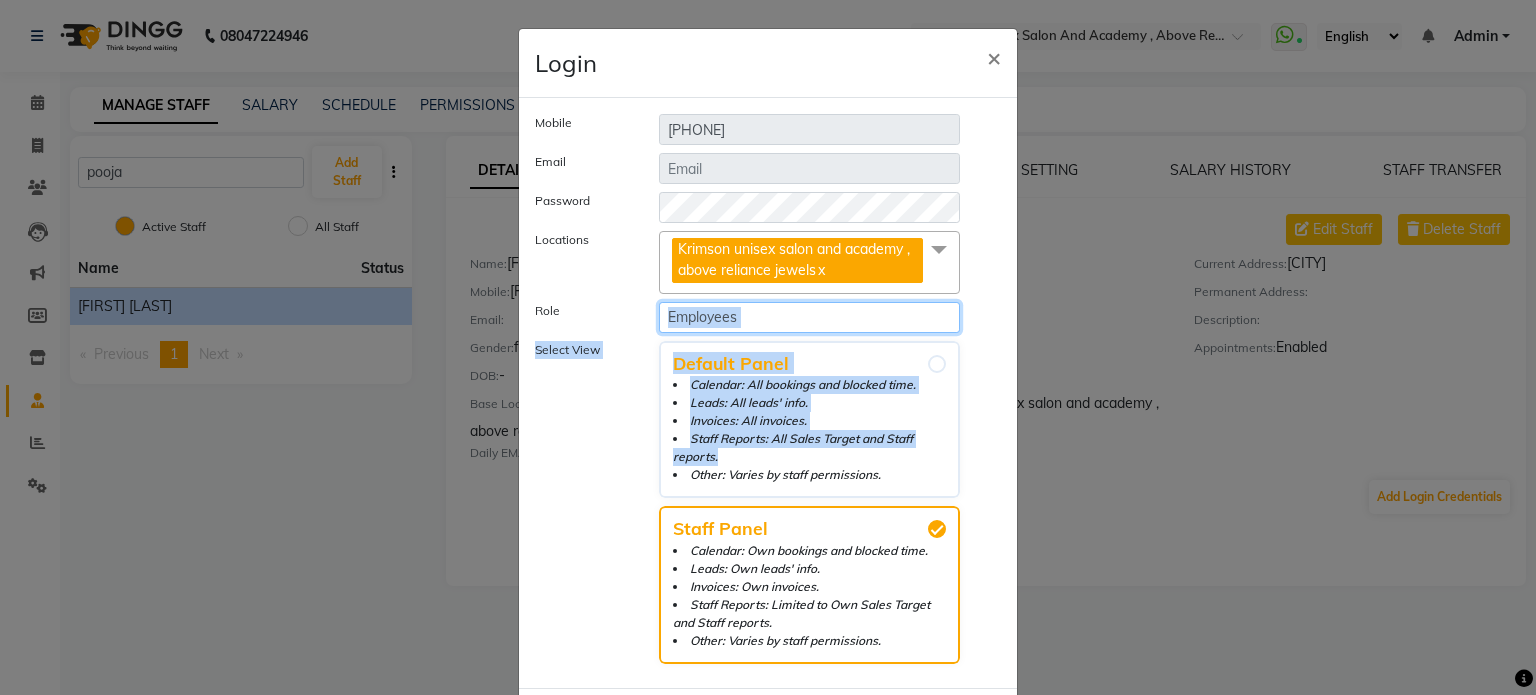 click on "Select Role Operator Manager Administrator FrontDesk Employees" 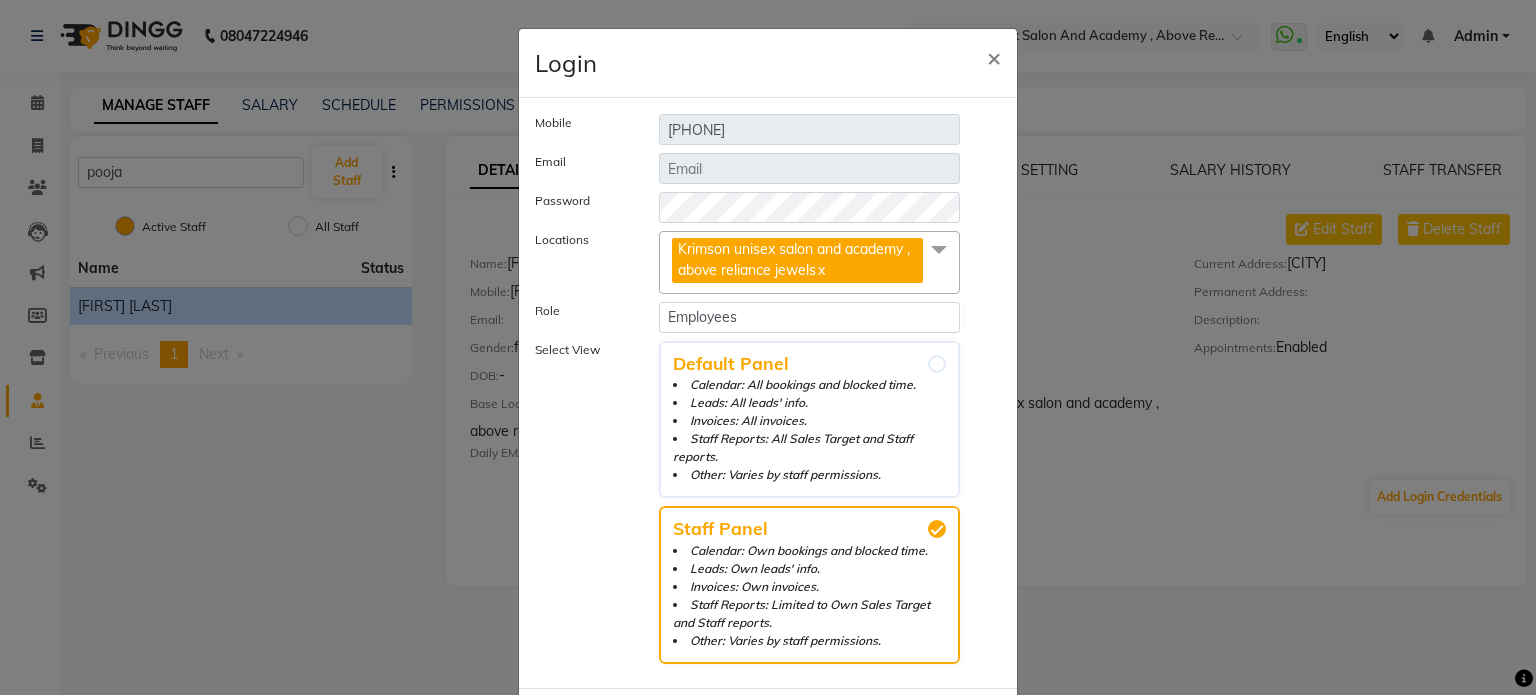 click on "Select View Default Panel Calendar: All bookings and blocked time. Leads: All leads' info. Invoices: All invoices. Staff Reports: All Sales Target and Staff reports. Other: Varies by staff permissions. Staff Panel Calendar: Own bookings and blocked time. Leads: Own leads' info. Invoices: Own invoices. Staff Reports: Limited to Own Sales Target and Staff reports. Other: Varies by staff permissions." 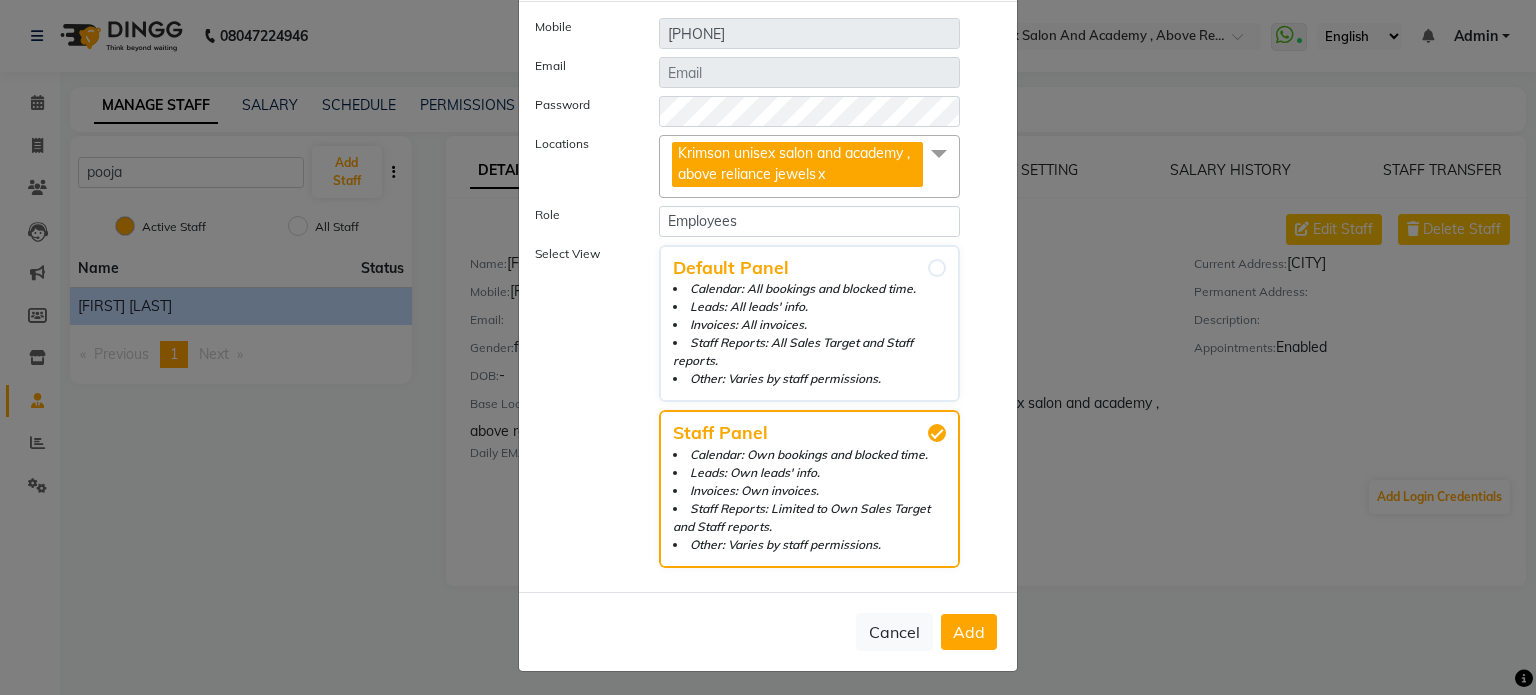 scroll, scrollTop: 97, scrollLeft: 0, axis: vertical 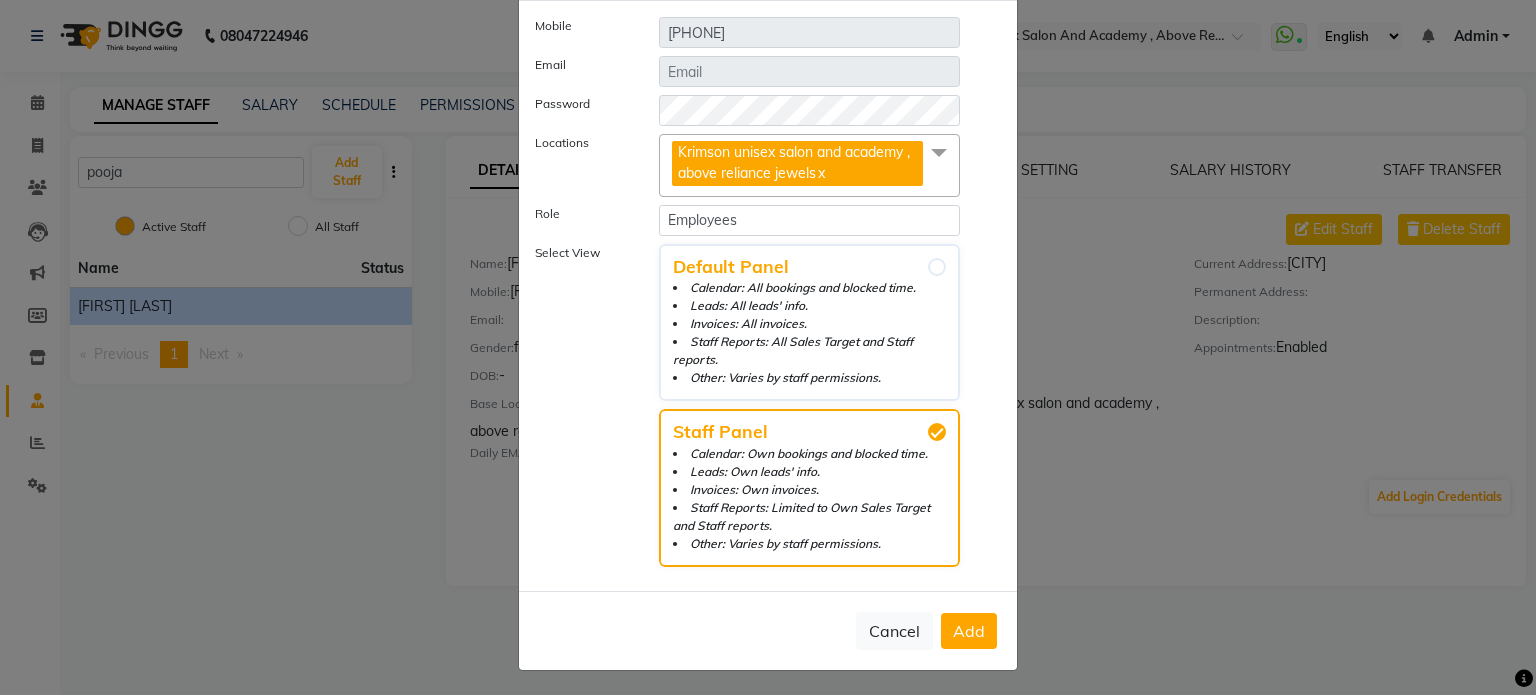 click on "Add" 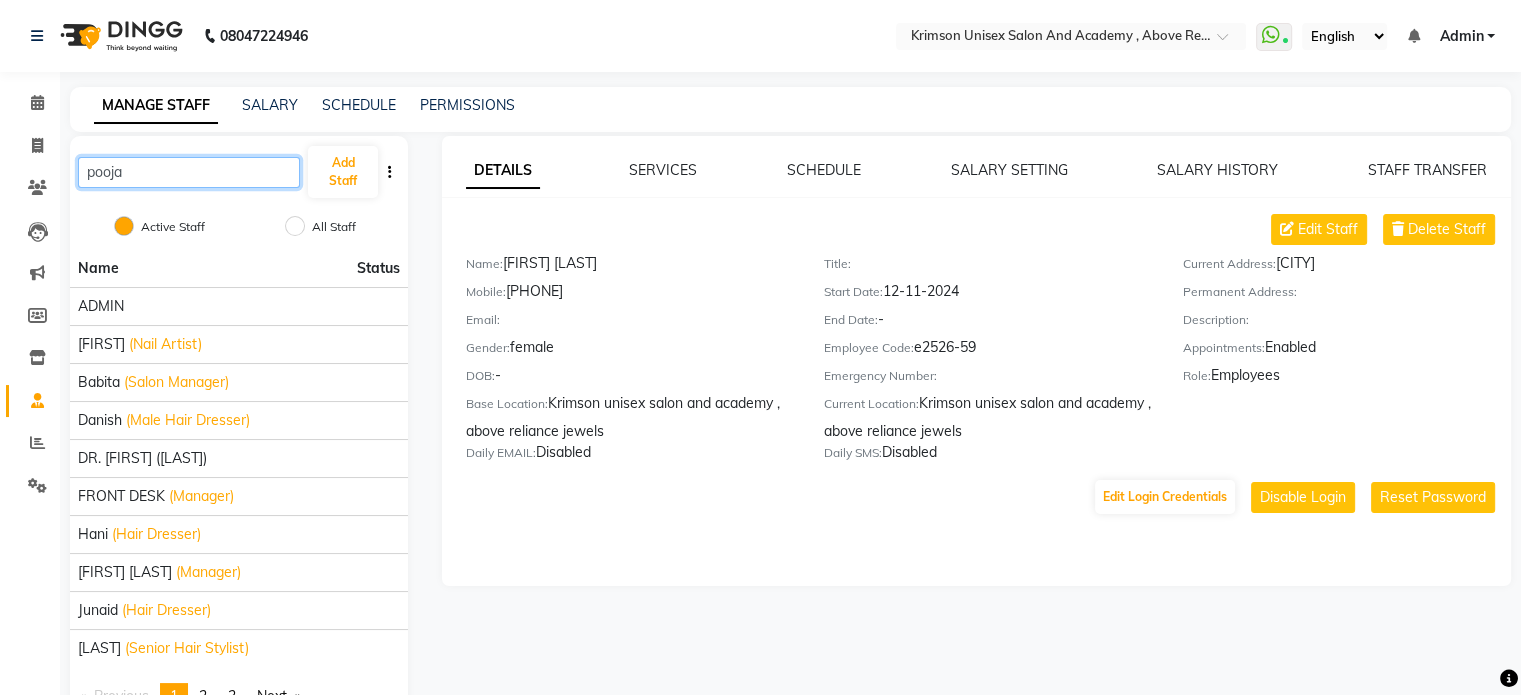click on "pooja" 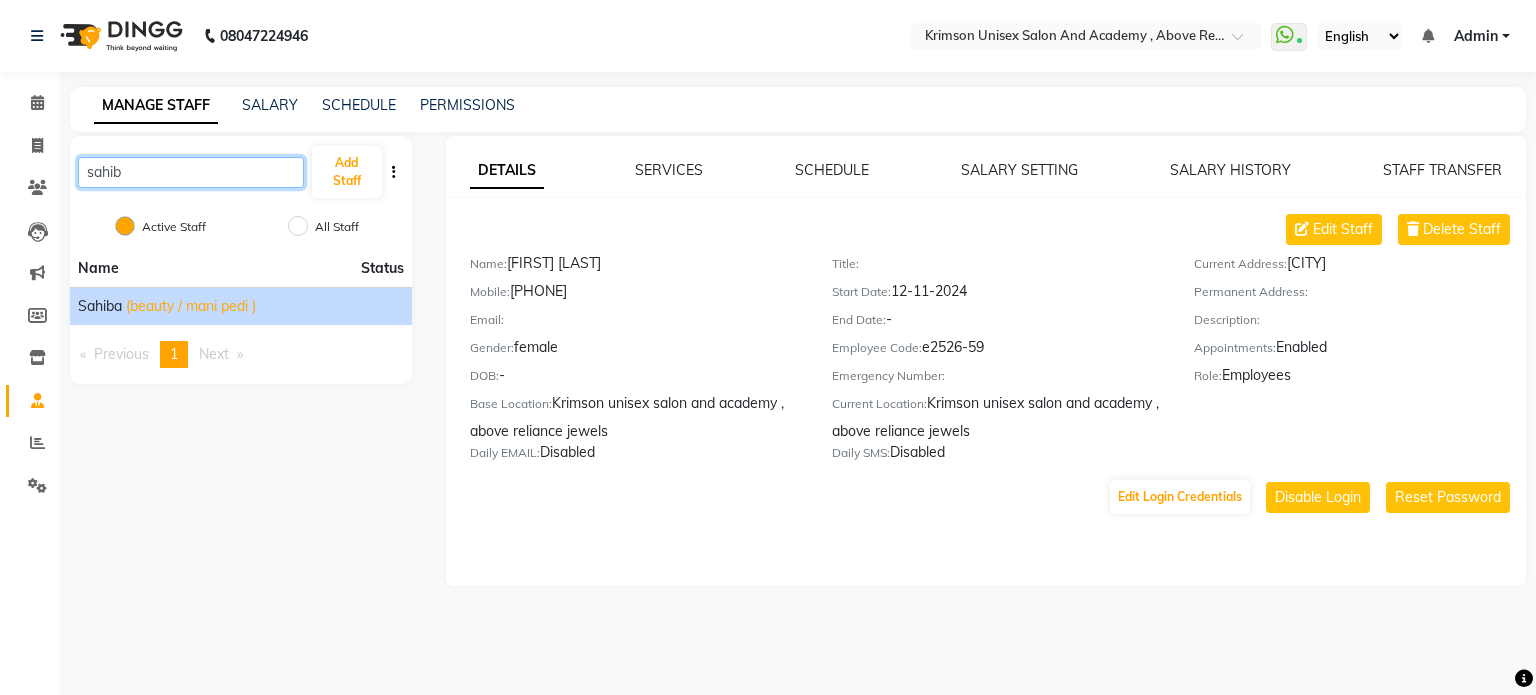 type on "sahib" 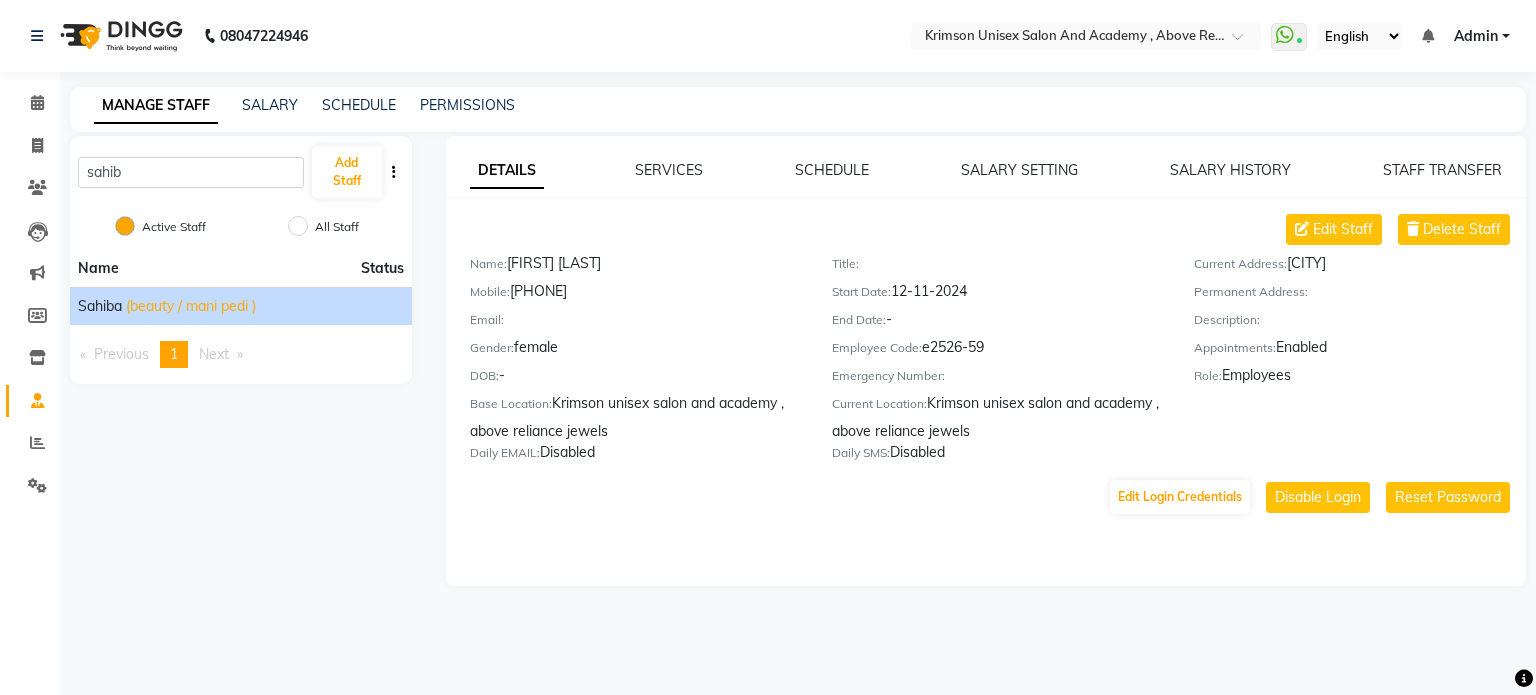 click on "(beauty / mani pedi )" 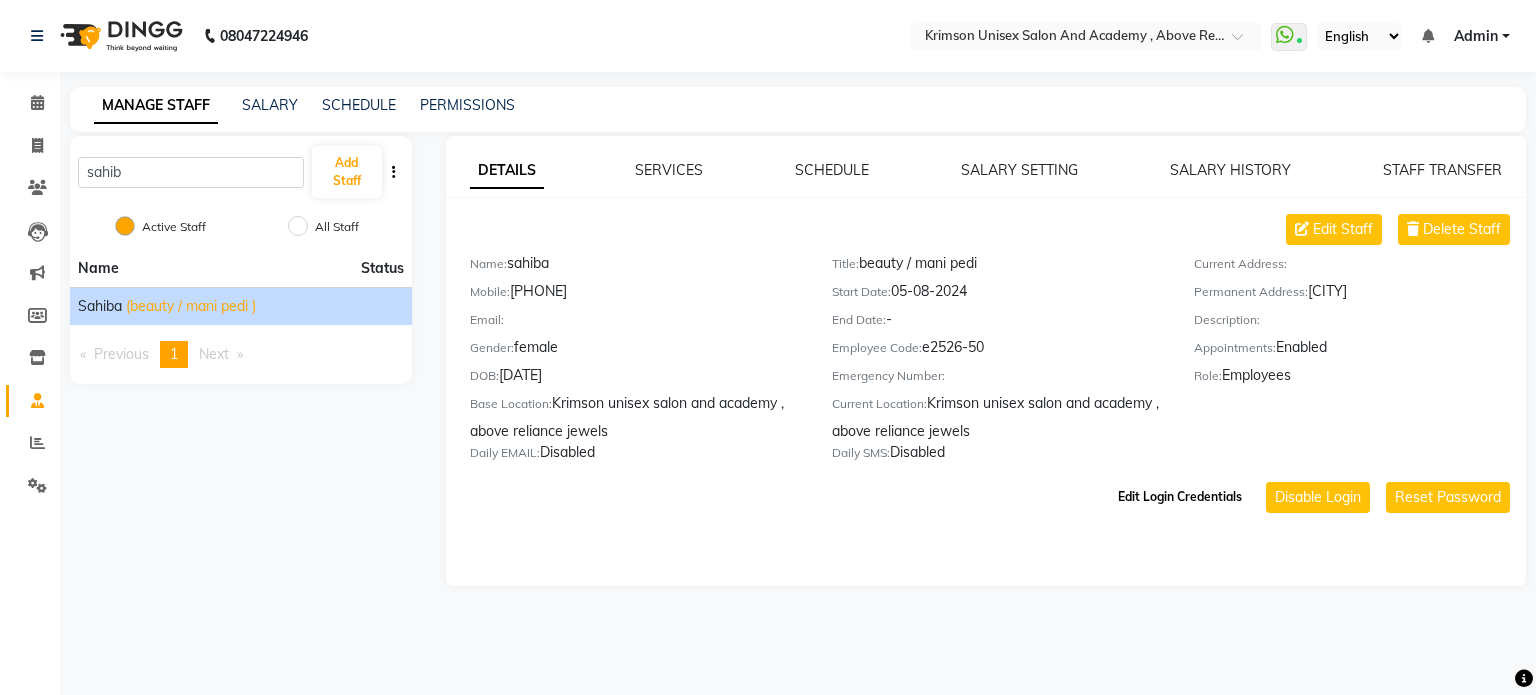 click on "Edit Login Credentials" 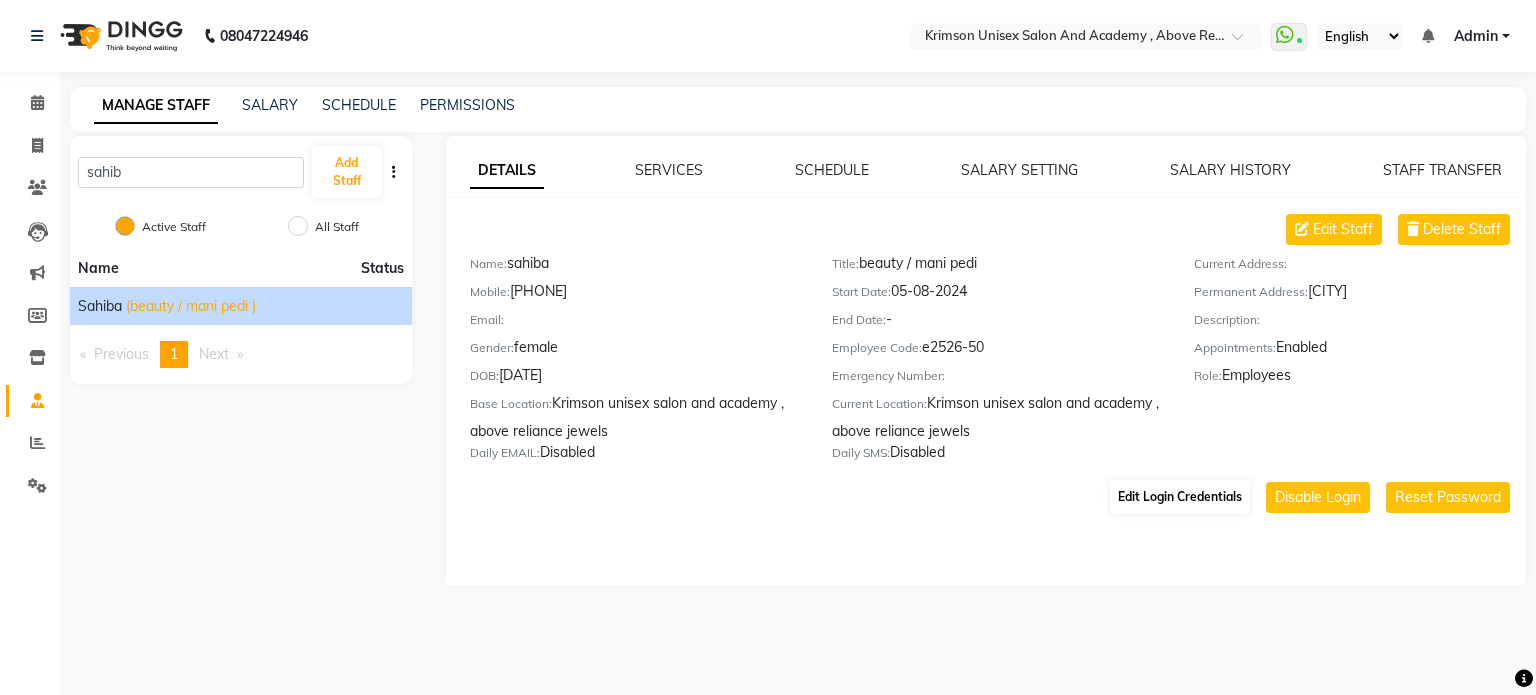 select on "2315" 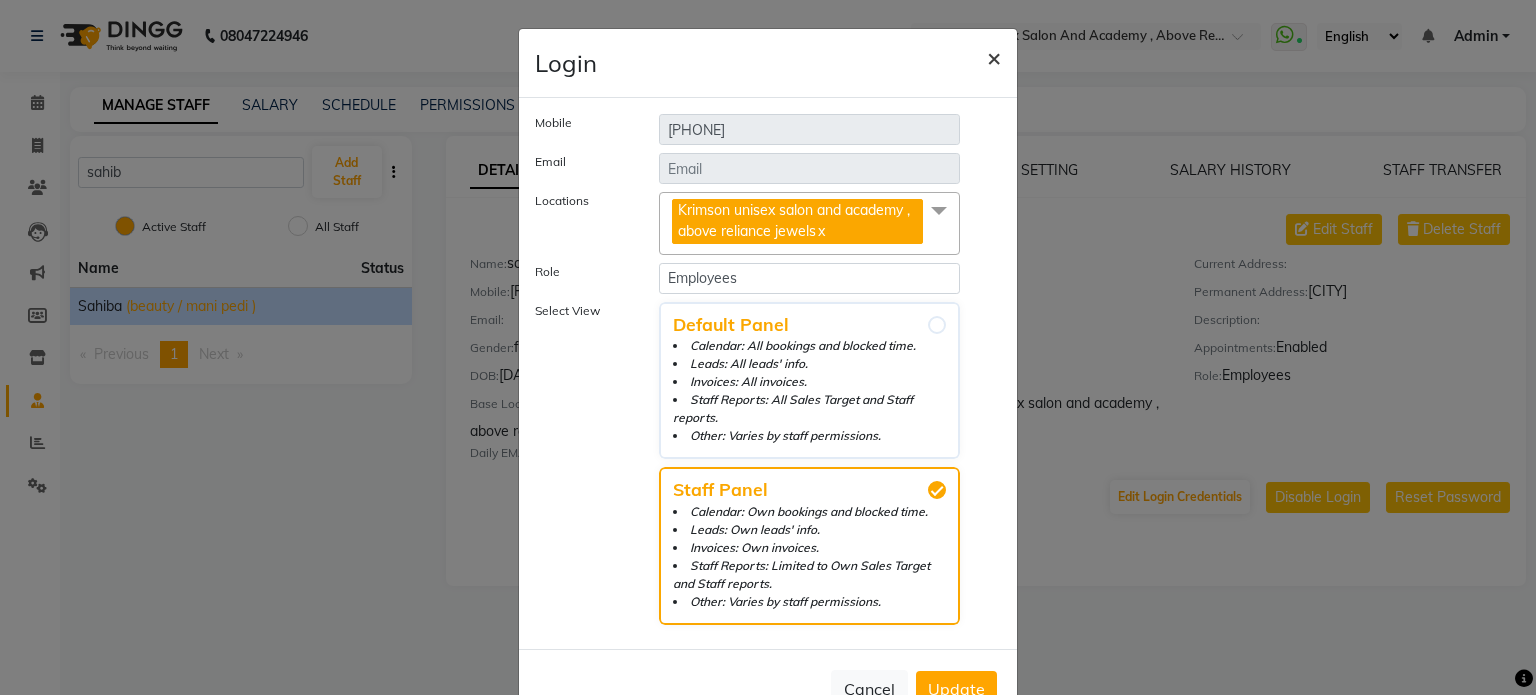 click on "×" 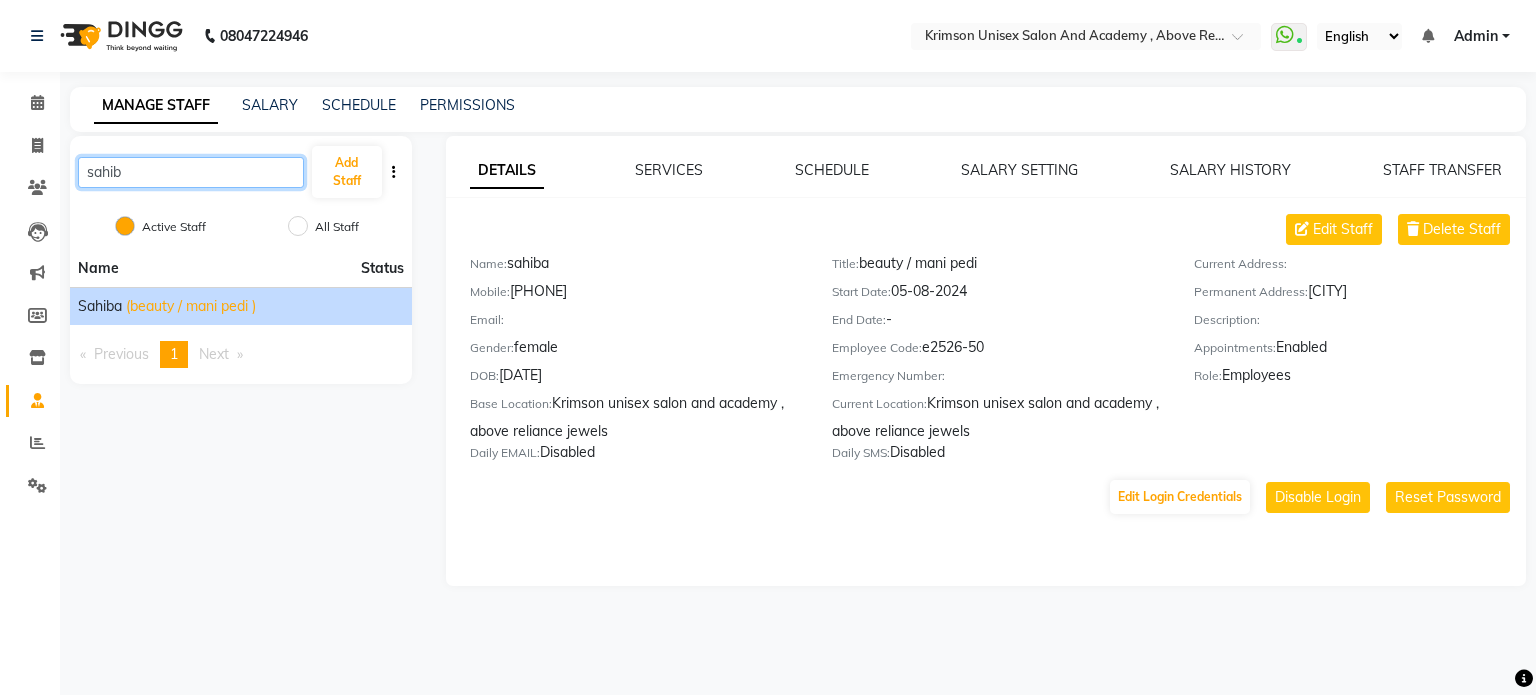 click on "sahib" 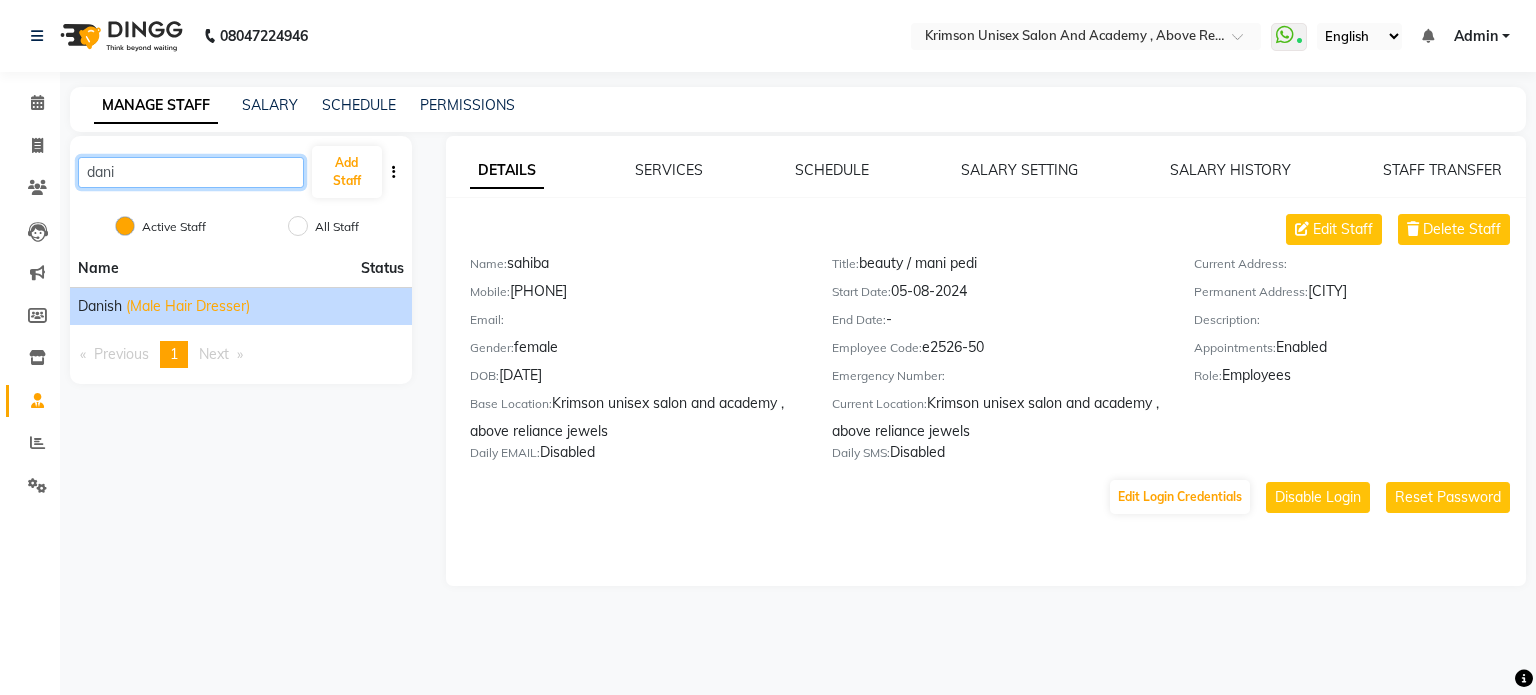 type on "dani" 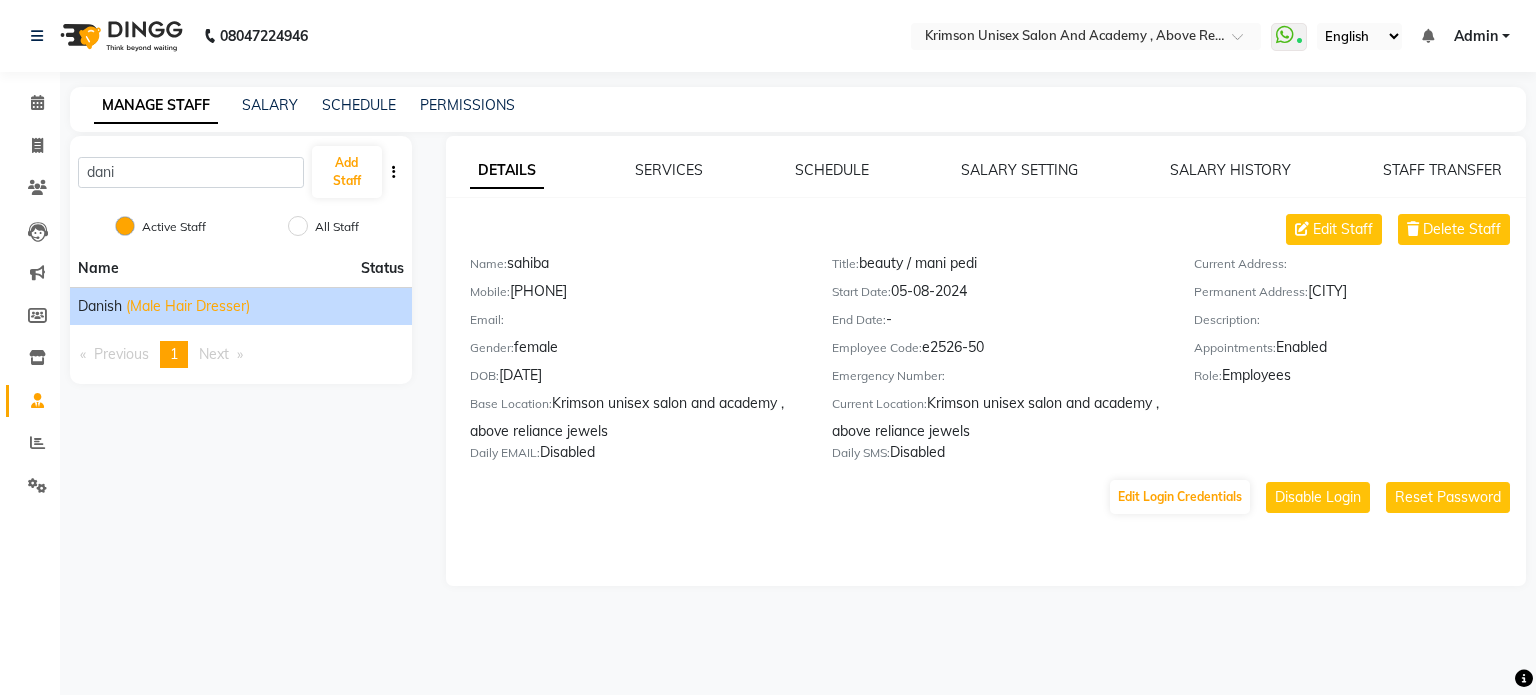 click on "(Male Hair Dresser)" 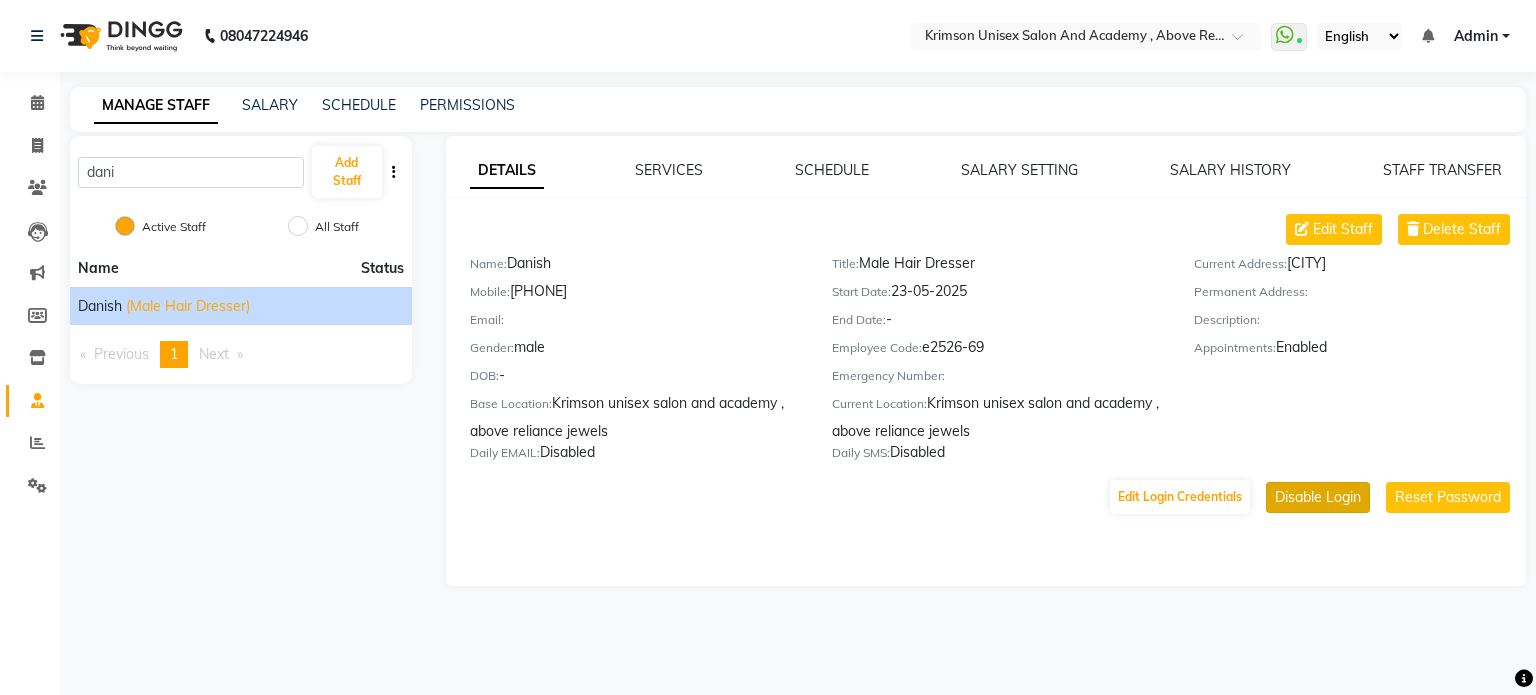 click on "Disable Login" 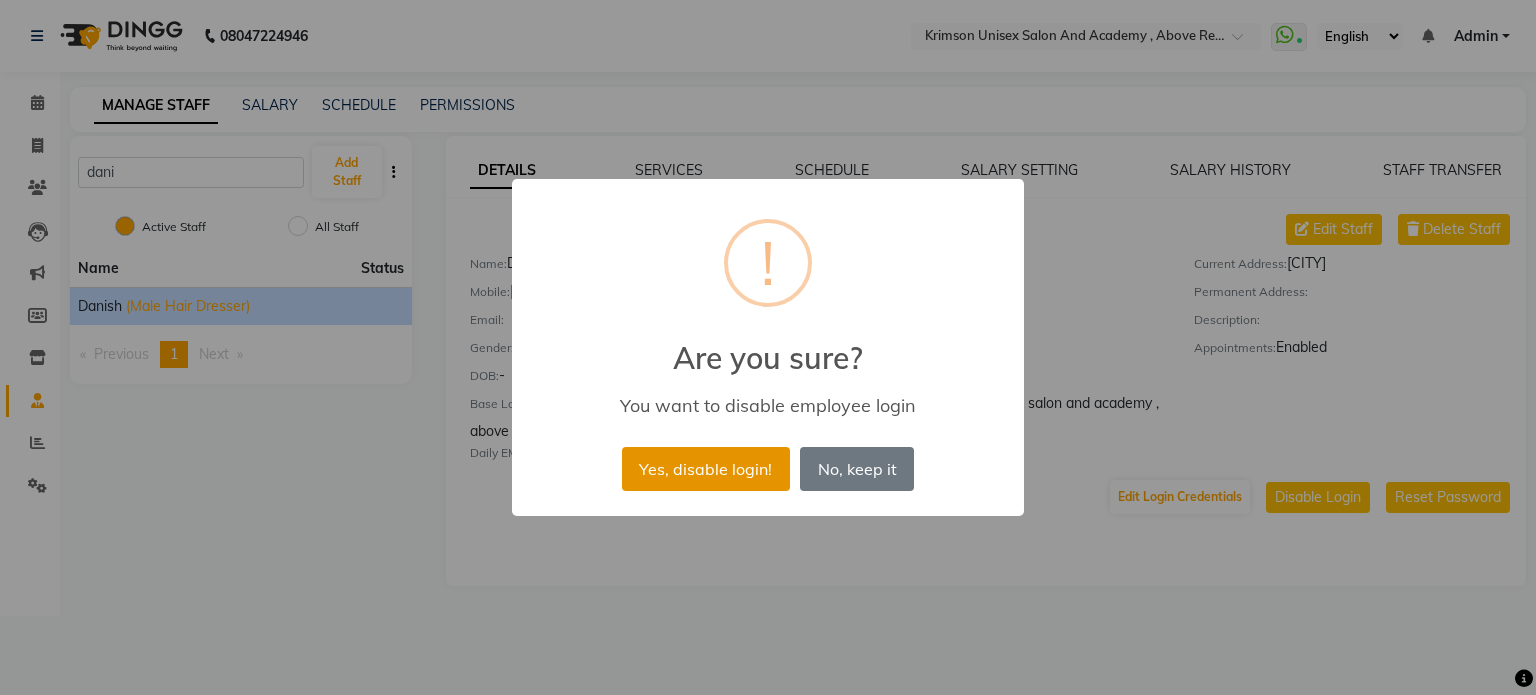 click on "Yes, disable login!" at bounding box center (706, 469) 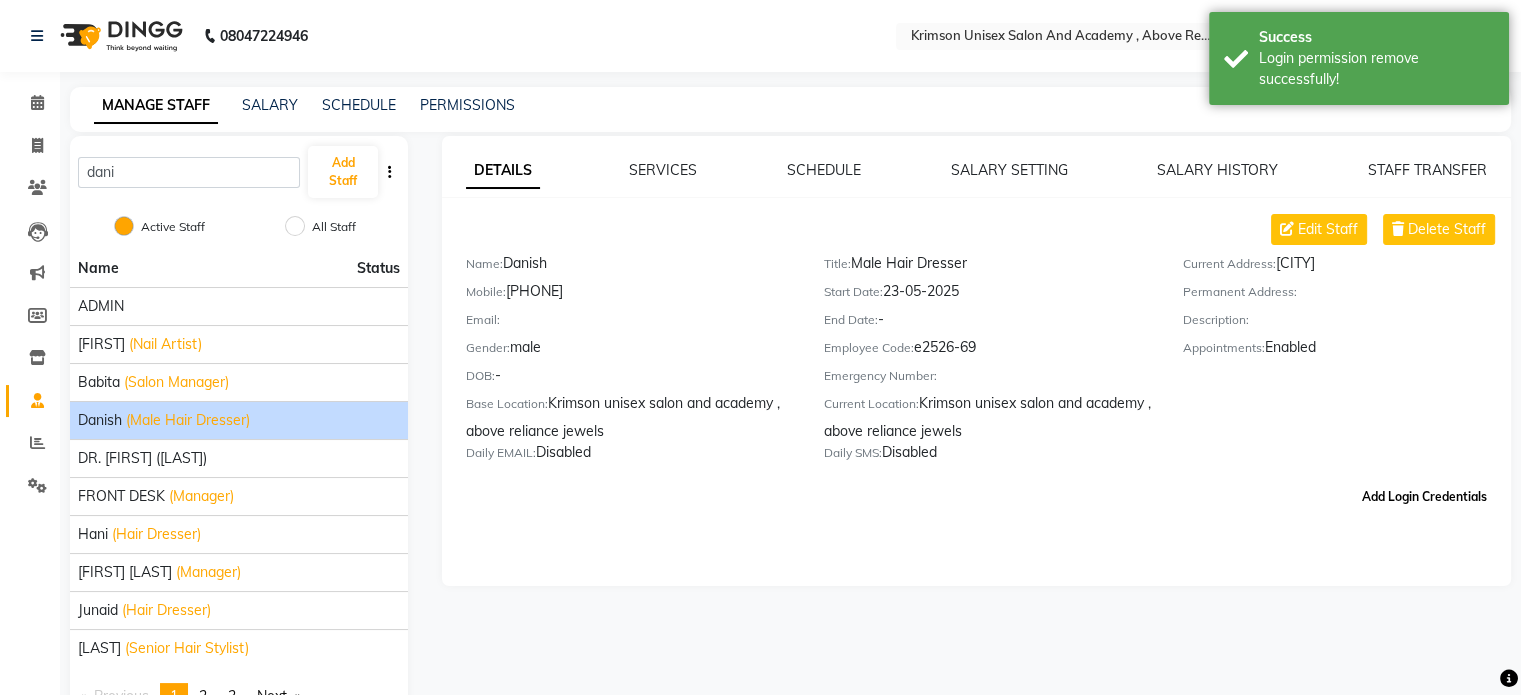click on "Add Login Credentials" 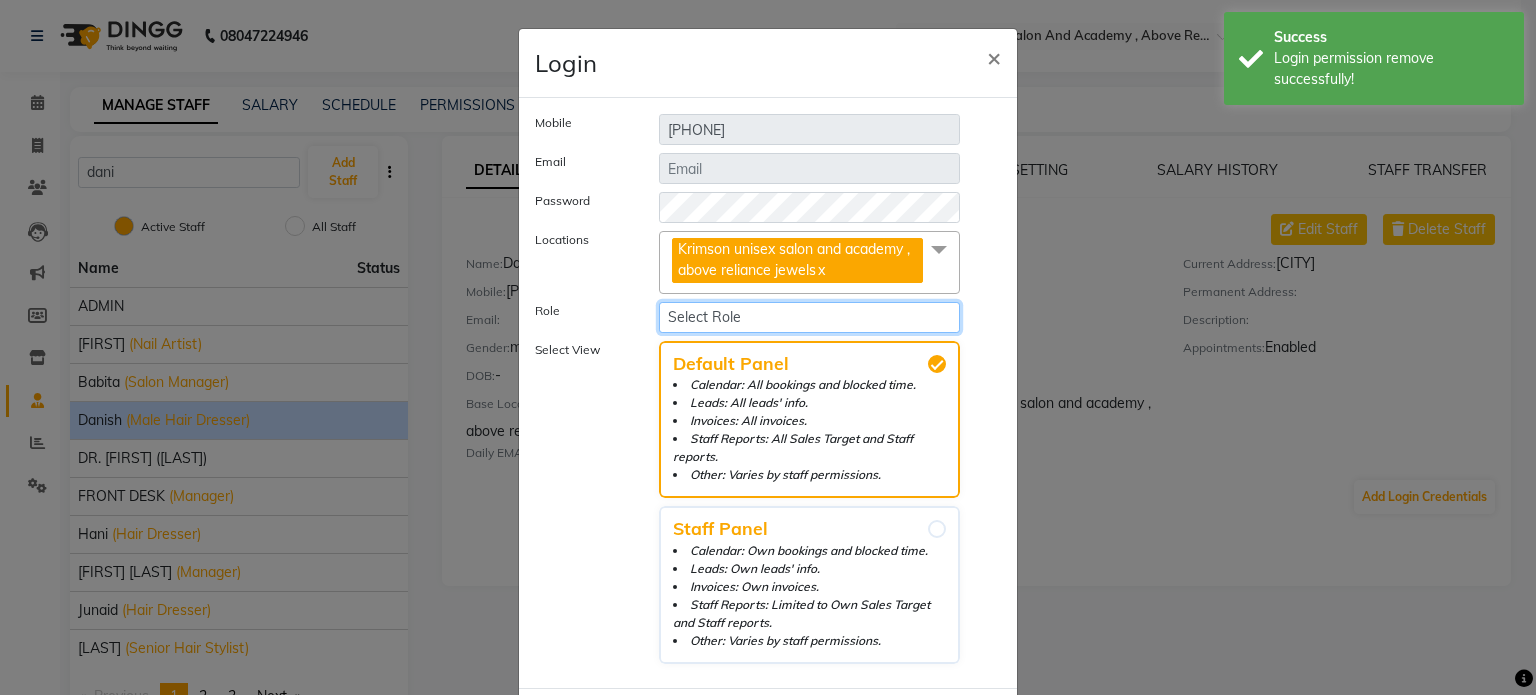click on "Select Role Operator Manager Administrator FrontDesk Employees" 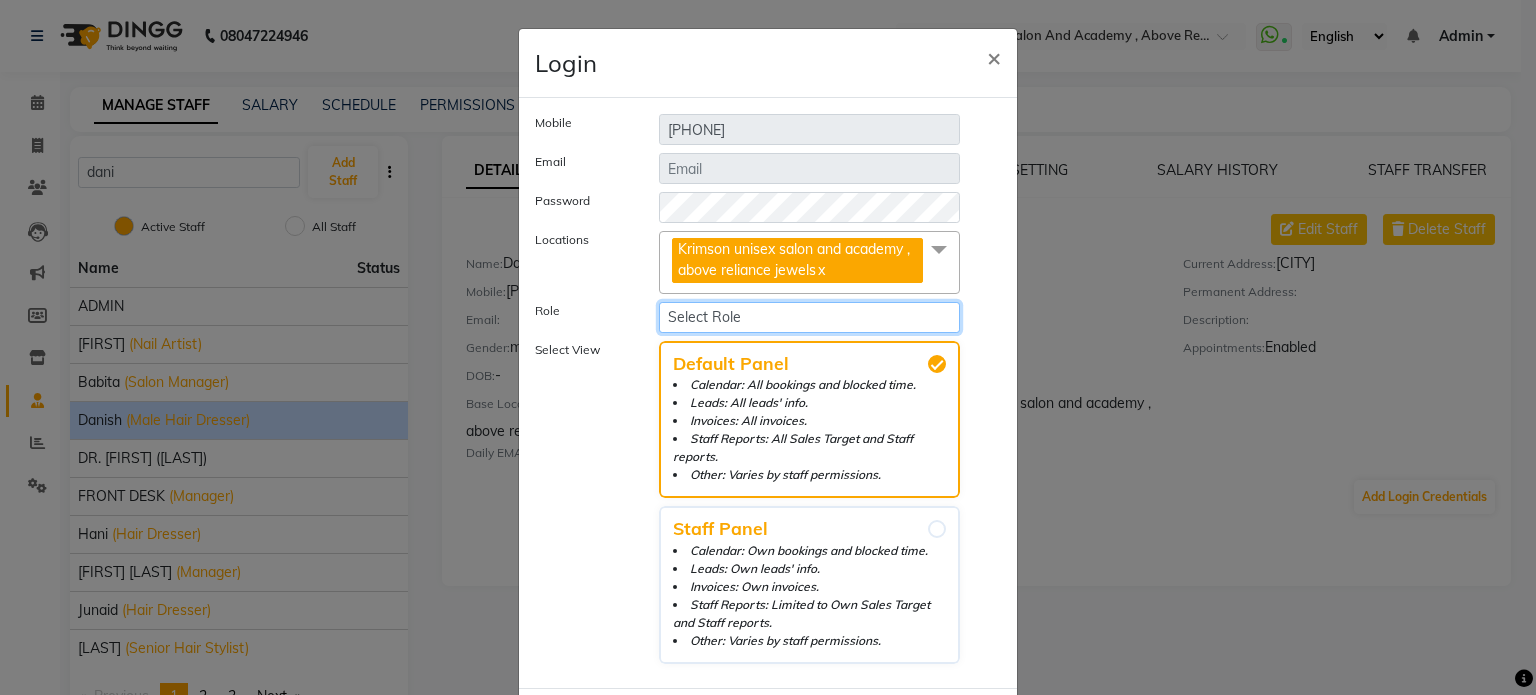 select on "2315" 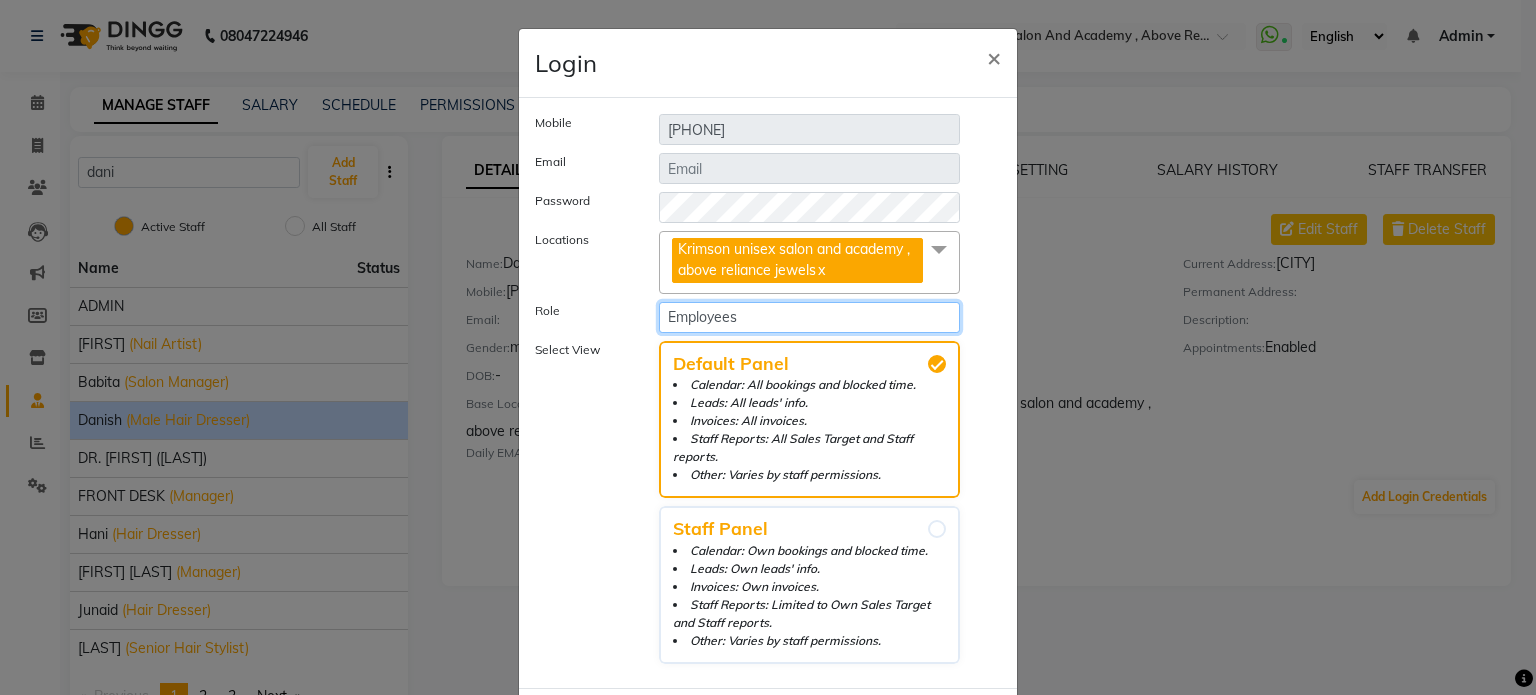 click on "Select Role Operator Manager Administrator FrontDesk Employees" 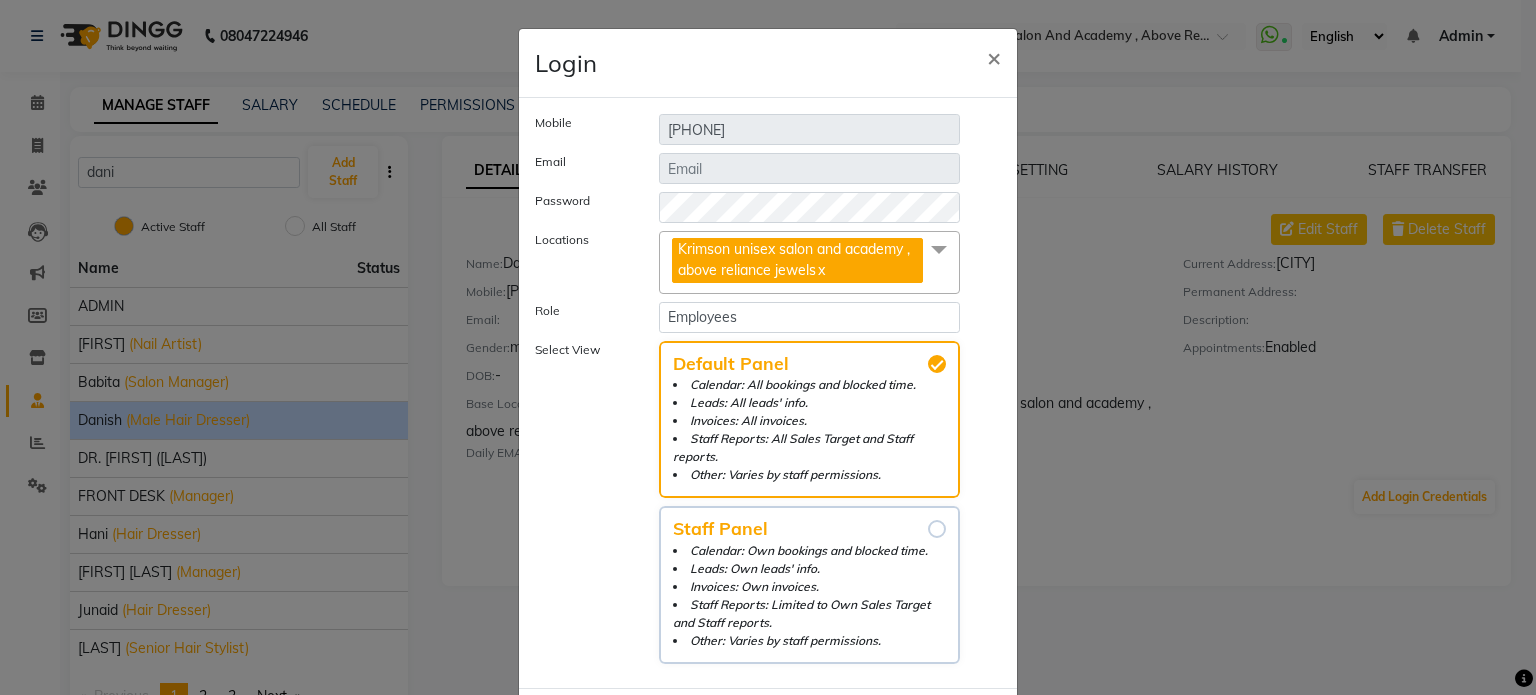 click on "Staff Panel Calendar: Own bookings and blocked time. Leads: Own leads' info. Invoices: Own invoices. Staff Reports: Limited to Own Sales Target and Staff reports. Other: Varies by staff permissions." at bounding box center [937, 529] 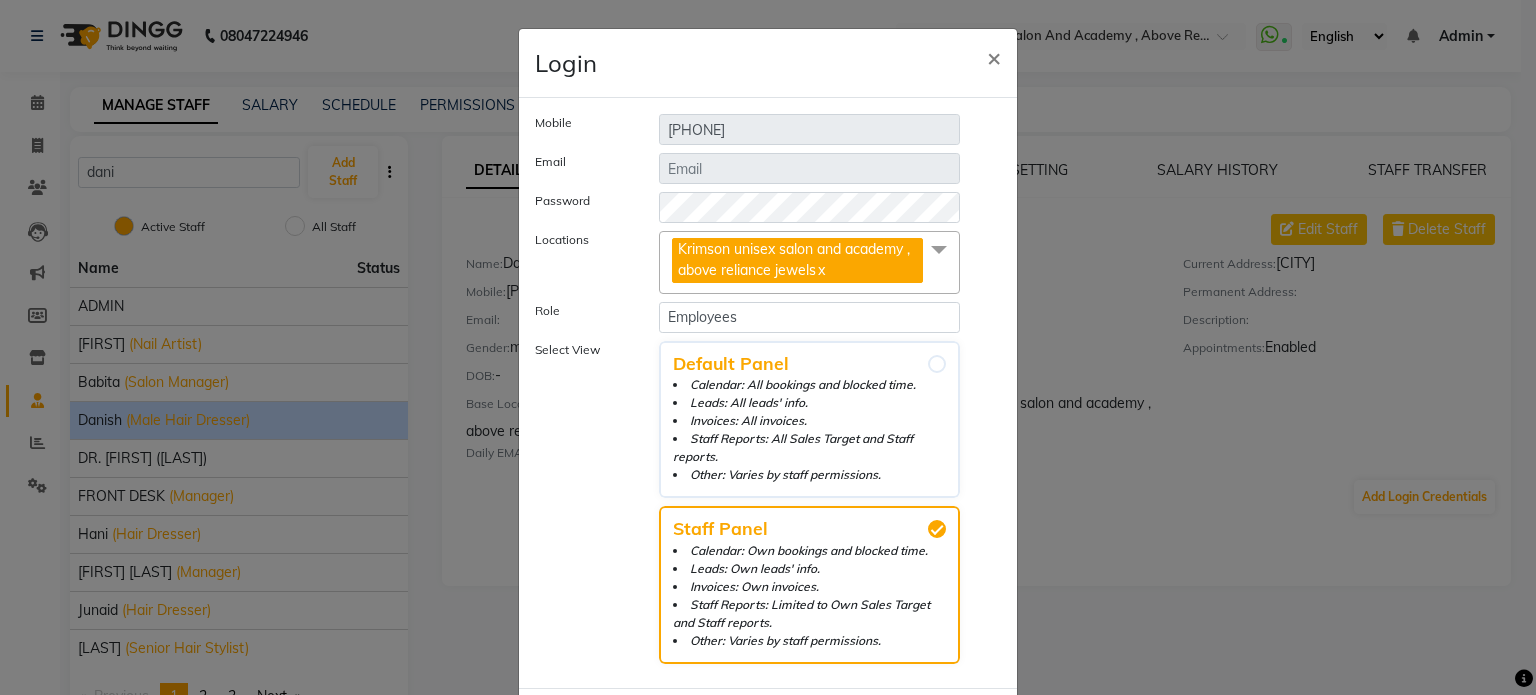 scroll, scrollTop: 97, scrollLeft: 0, axis: vertical 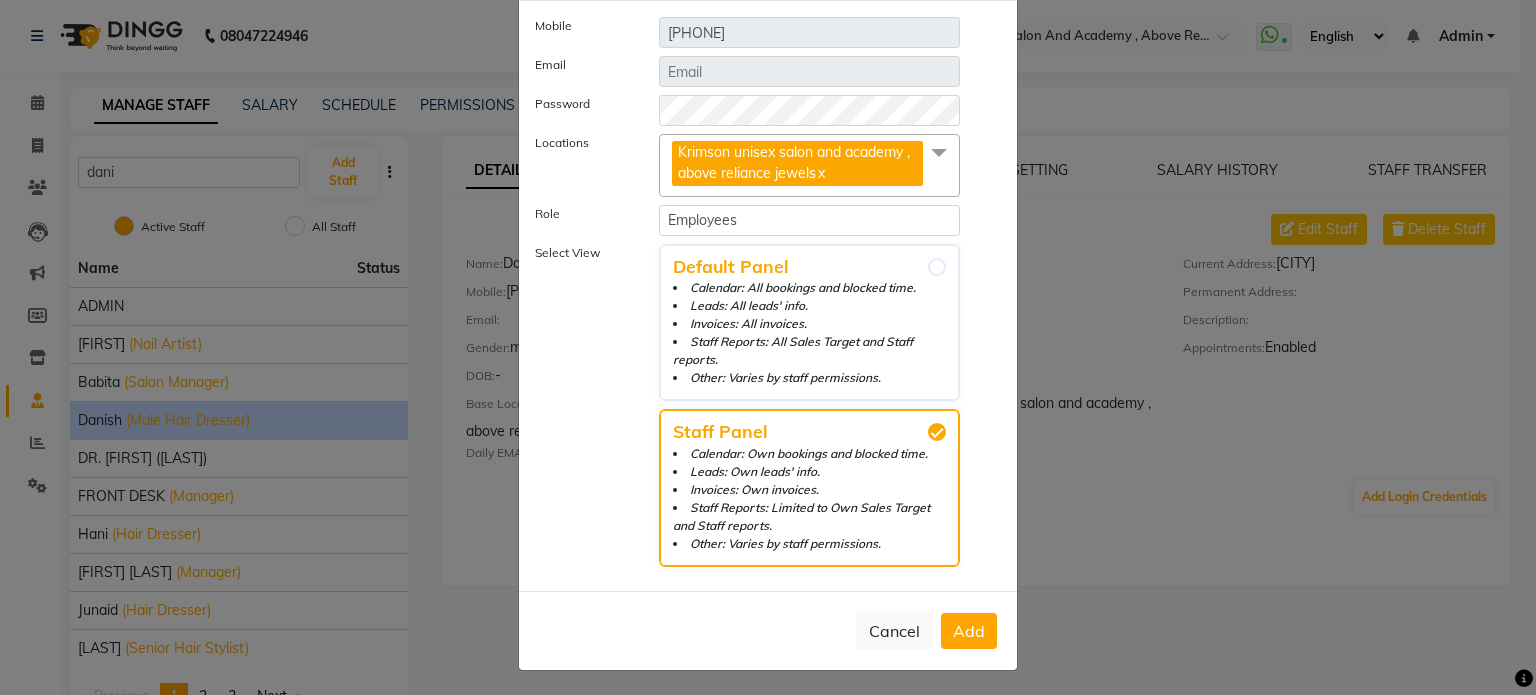click on "Add" 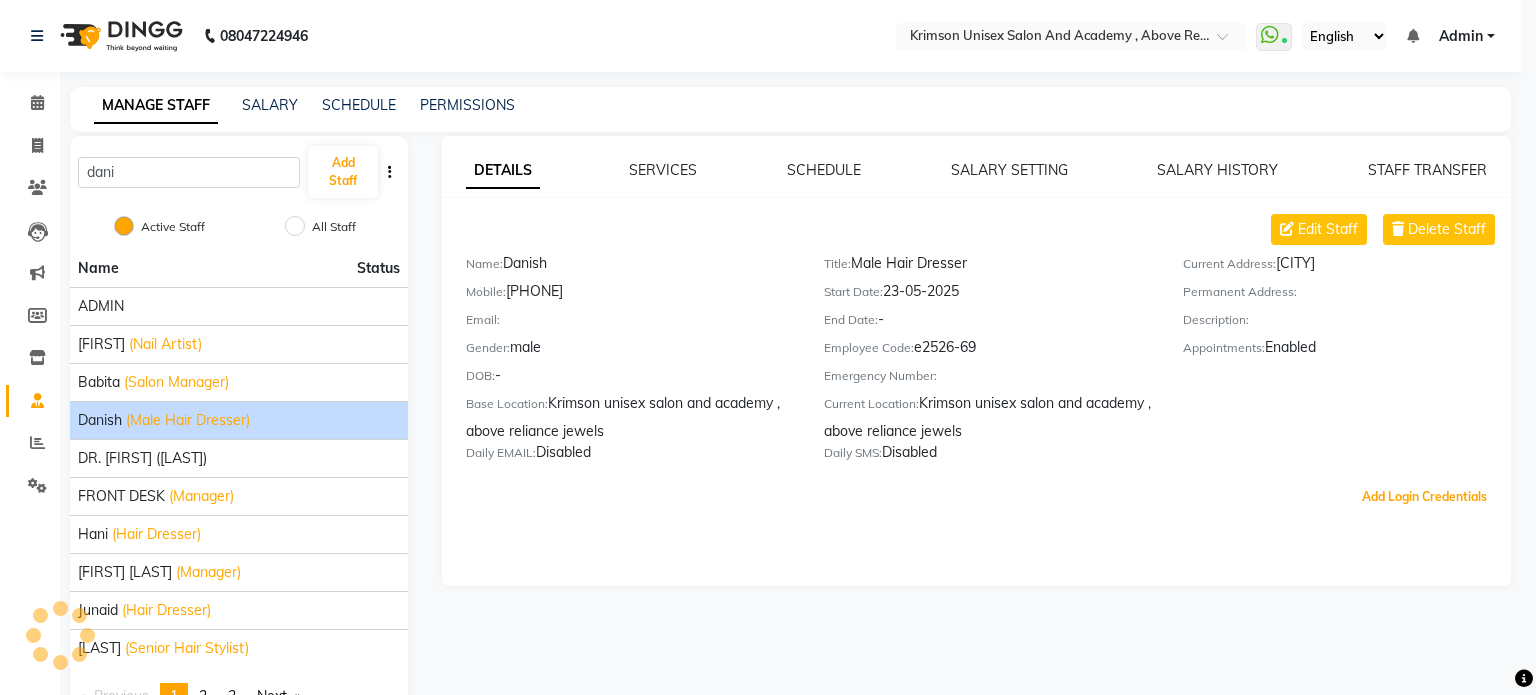 scroll, scrollTop: 0, scrollLeft: 0, axis: both 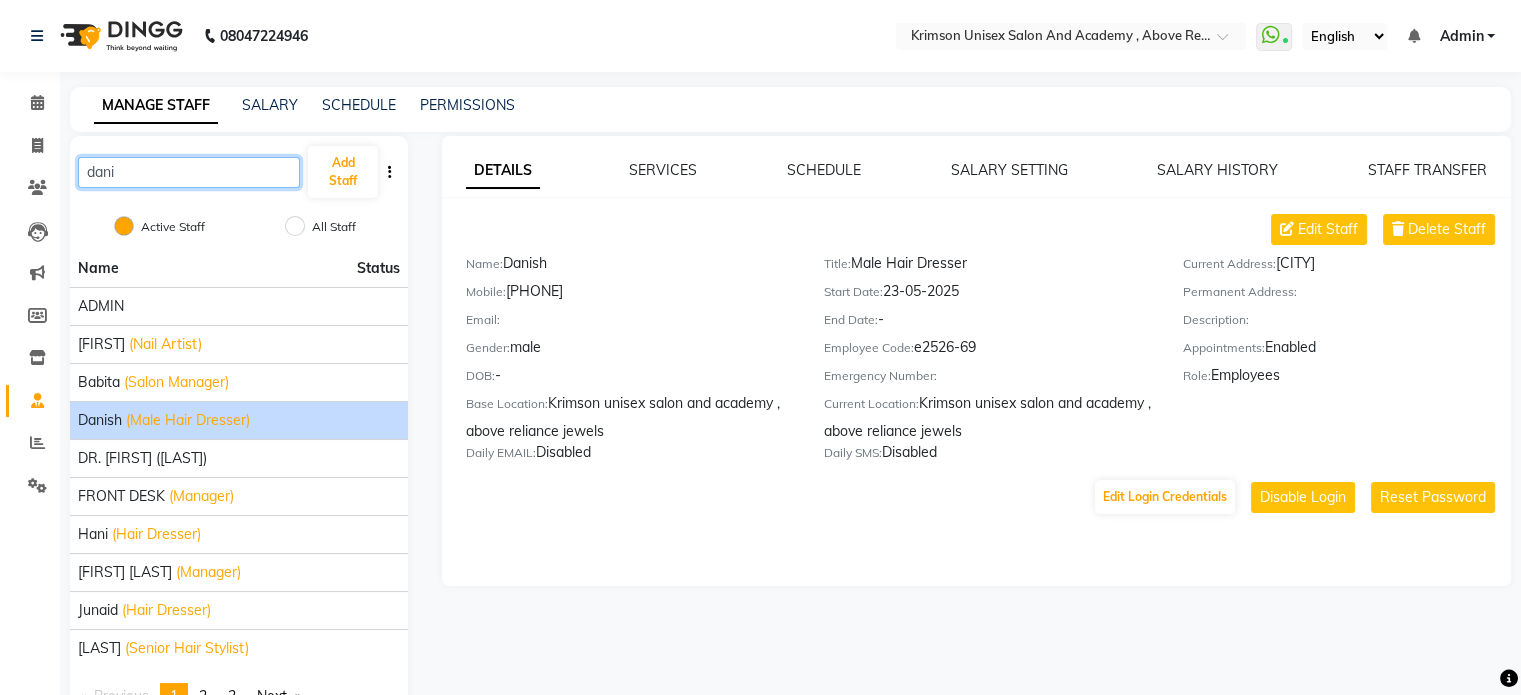click on "dani" 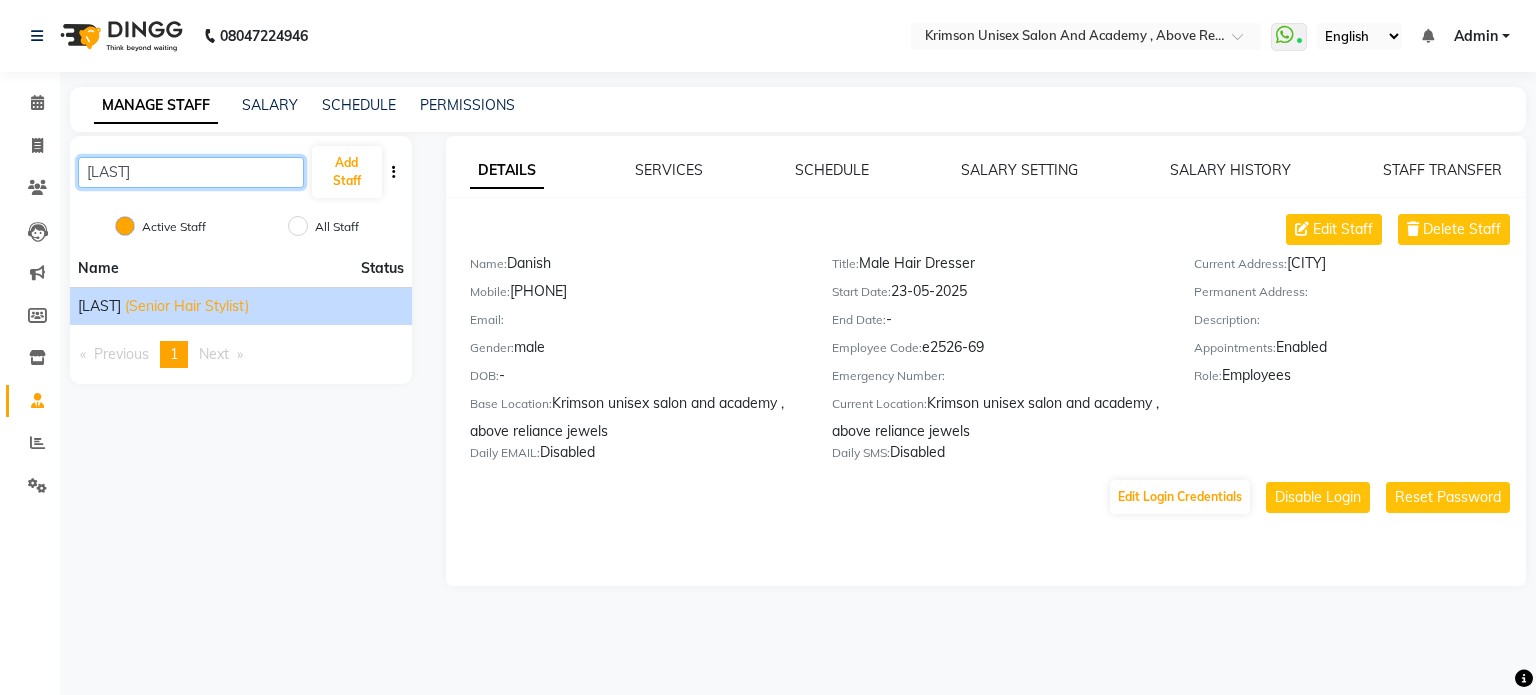 type on "[LAST]" 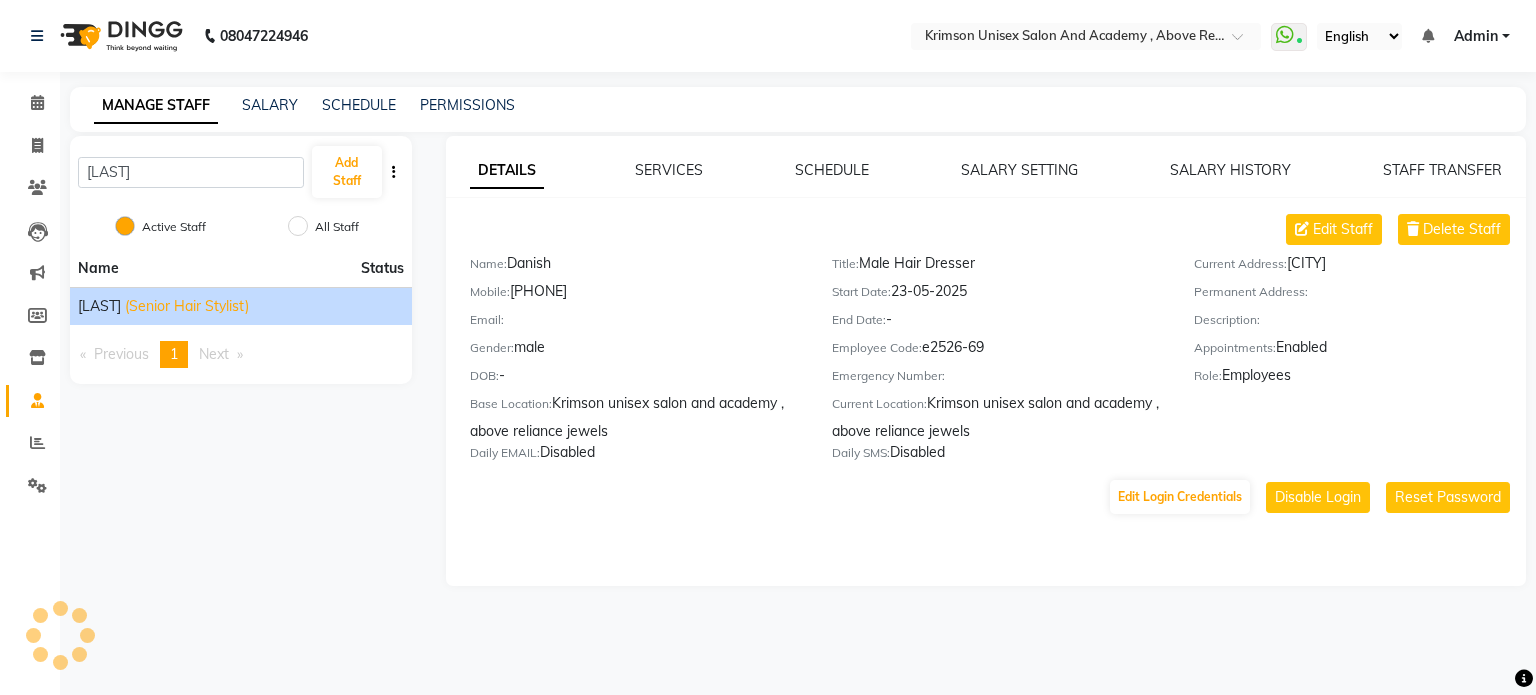 click on "(Senior Hair Stylist)" 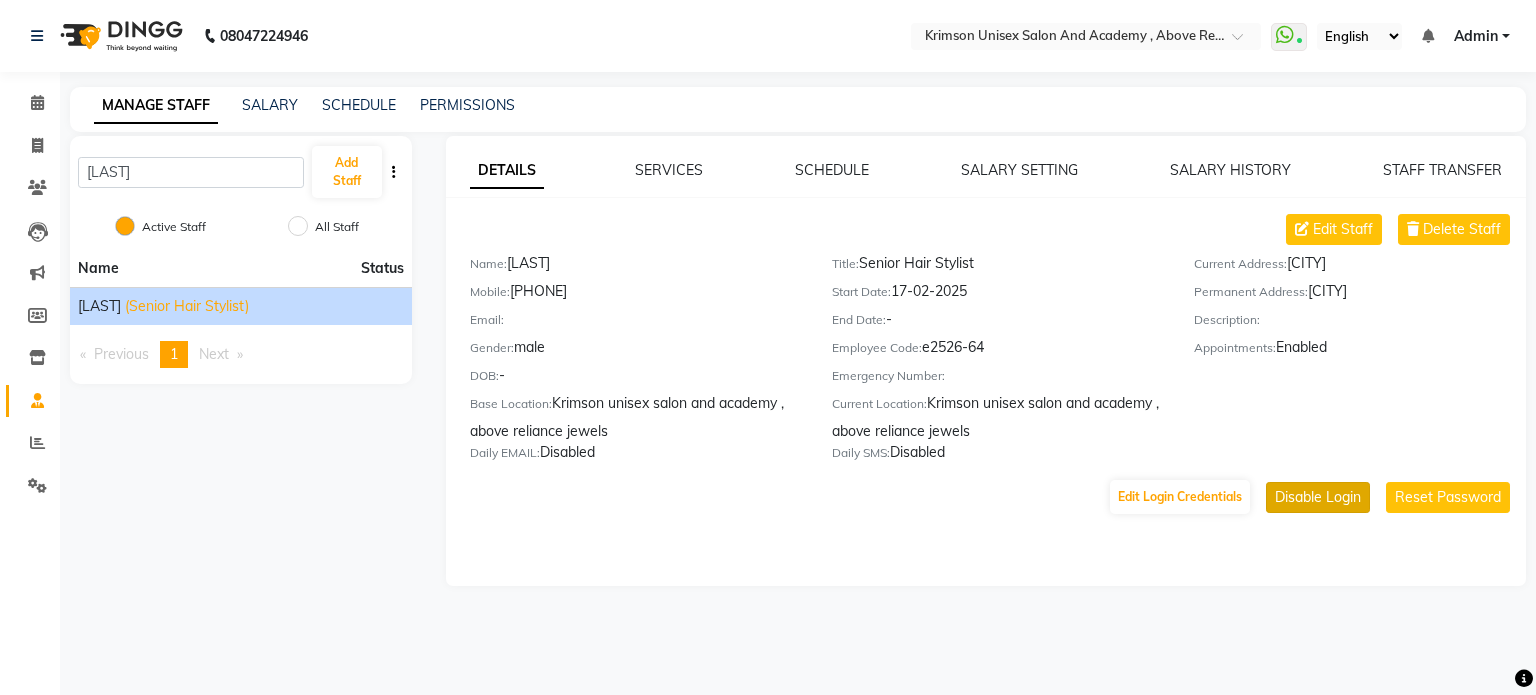click on "Disable Login" 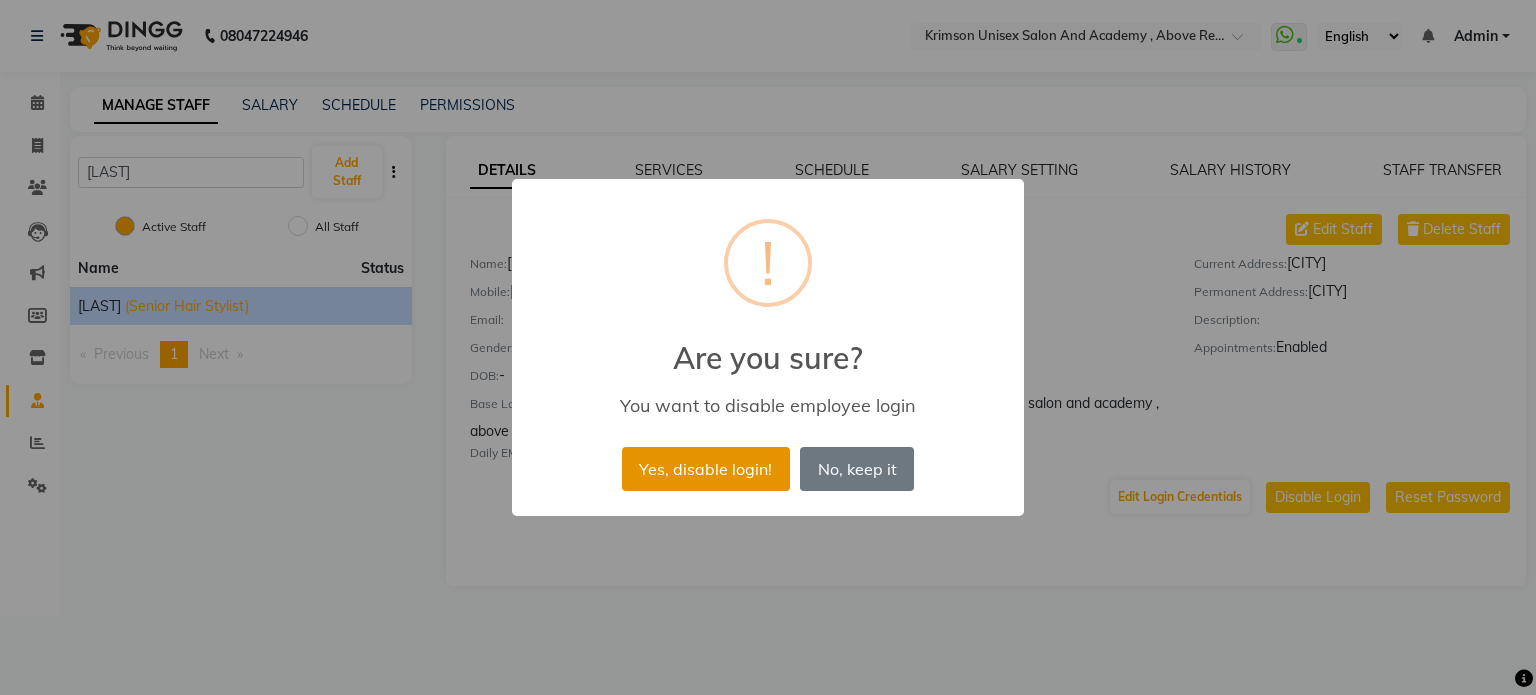 click on "Yes, disable login!" at bounding box center [706, 469] 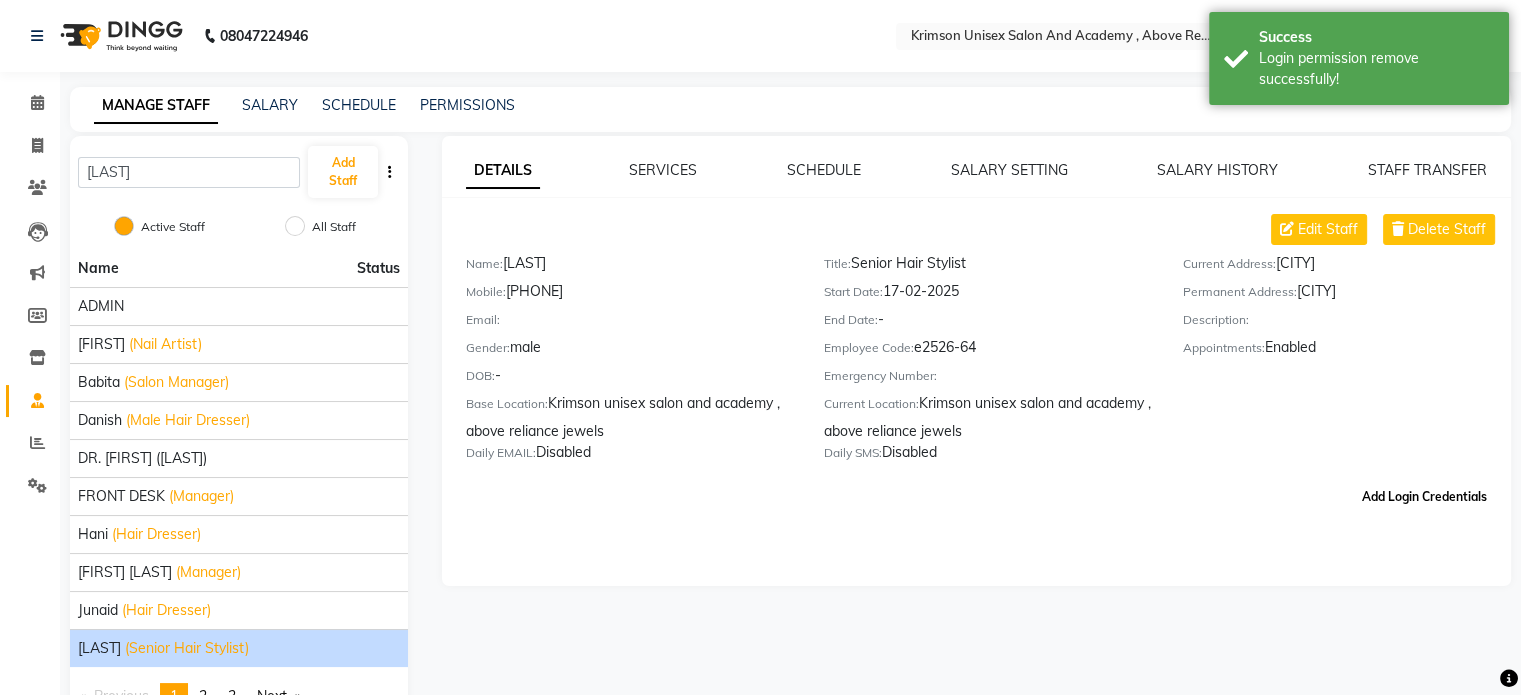 click on "Add Login Credentials" 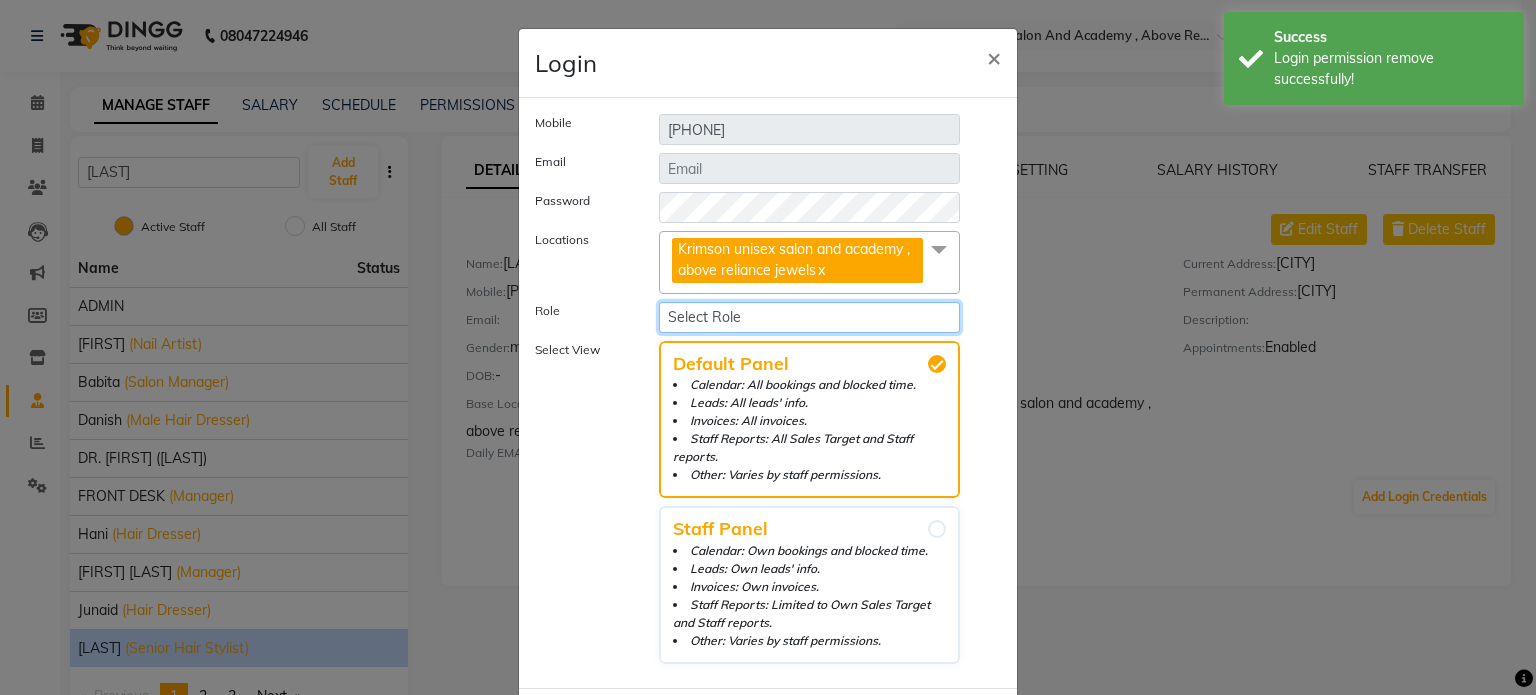 click on "Select Role Operator Manager Administrator FrontDesk Employees" 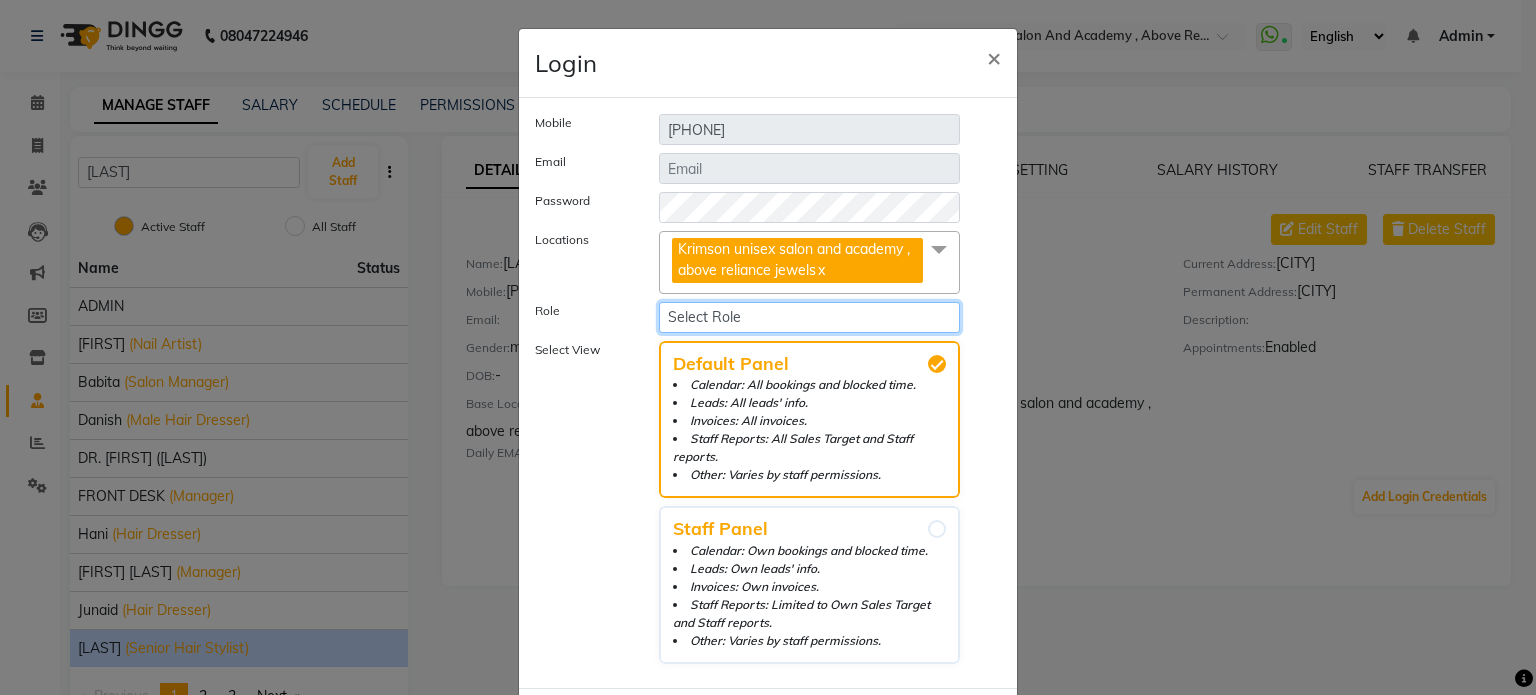 select on "2315" 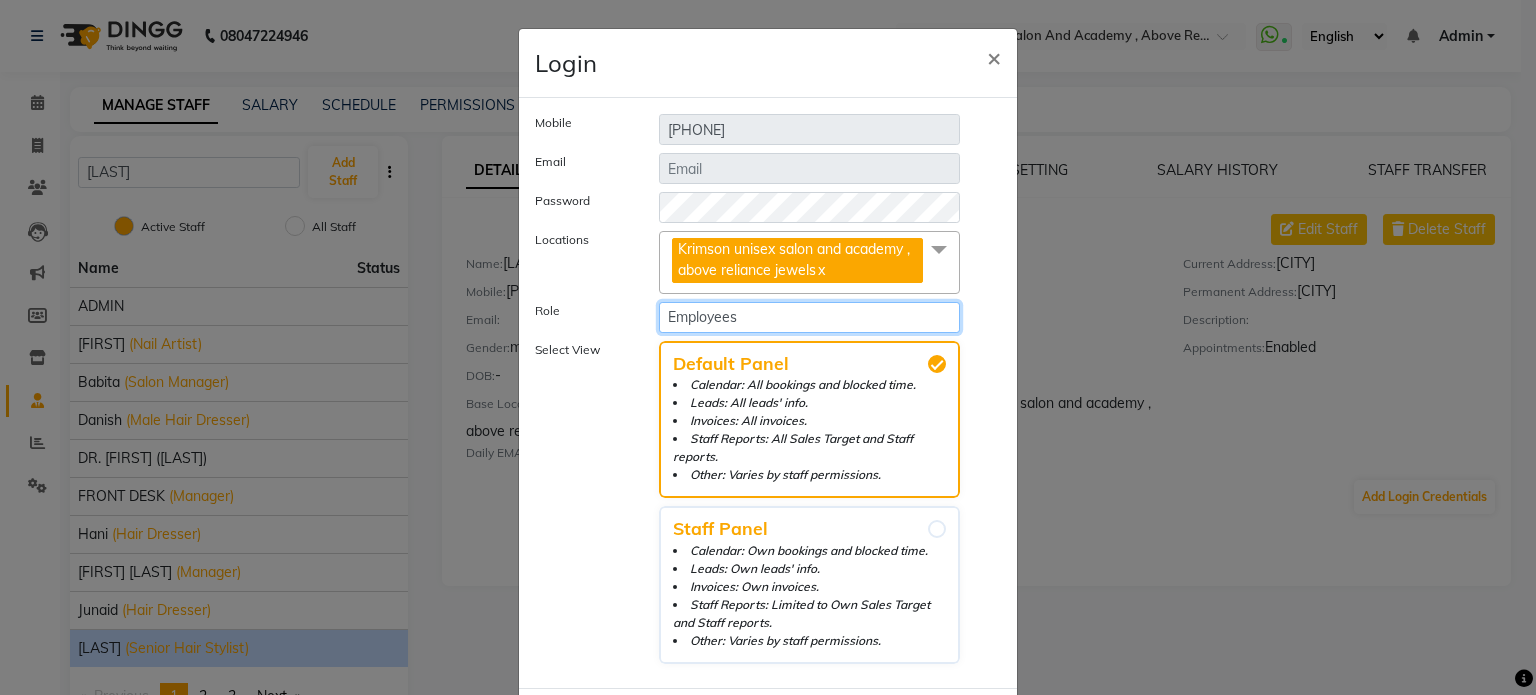 click on "Select Role Operator Manager Administrator FrontDesk Employees" 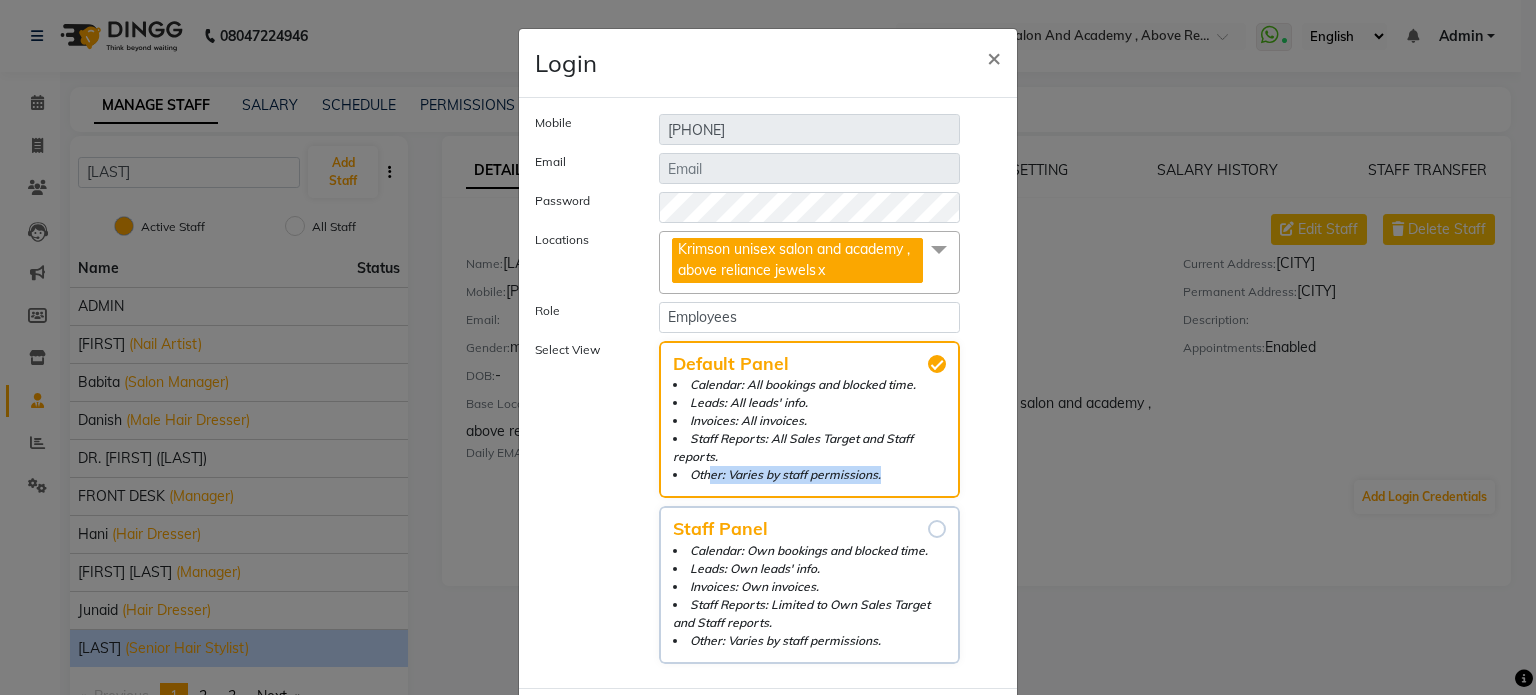 drag, startPoint x: 702, startPoint y: 475, endPoint x: 927, endPoint y: 529, distance: 231.38928 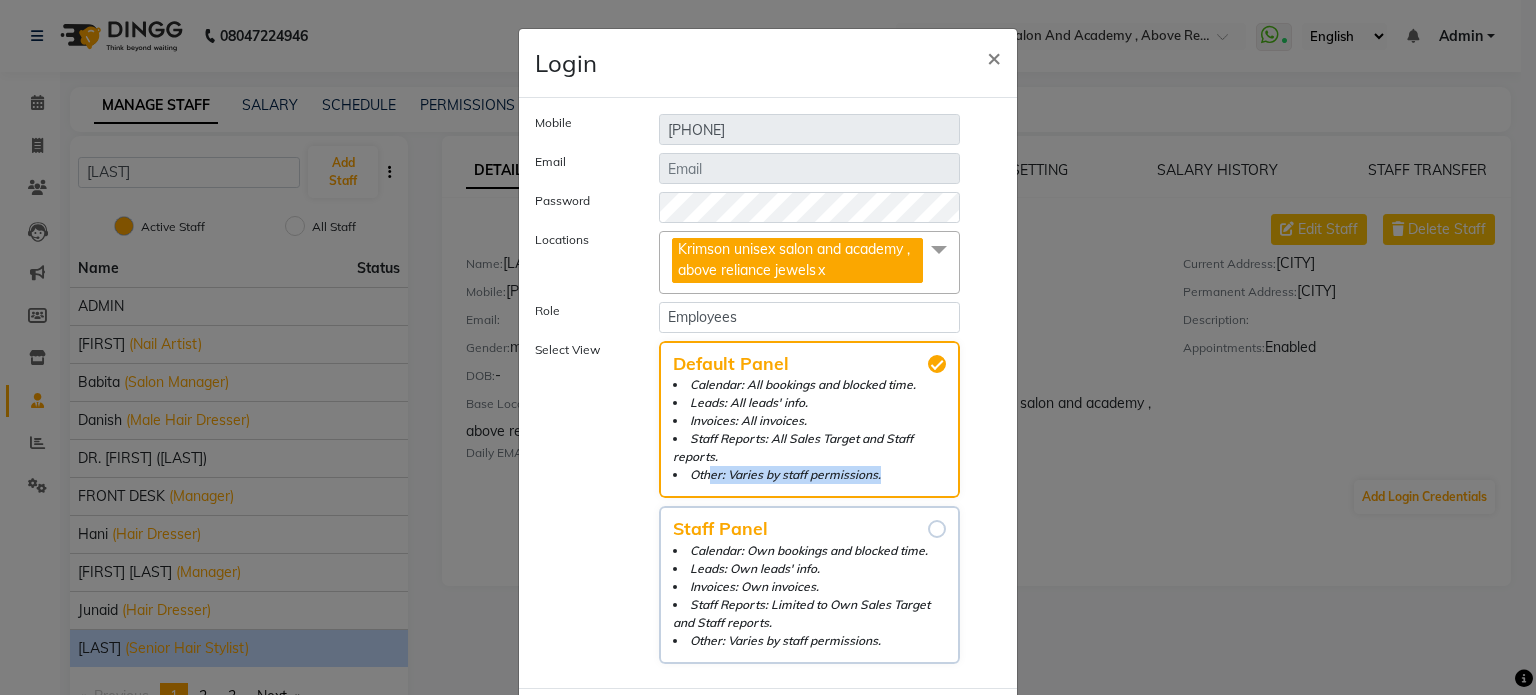 click on "Staff Panel Calendar: Own bookings and blocked time. Leads: Own leads' info. Invoices: Own invoices. Staff Reports: Limited to Own Sales Target and Staff reports. Other: Varies by staff permissions." at bounding box center [937, 529] 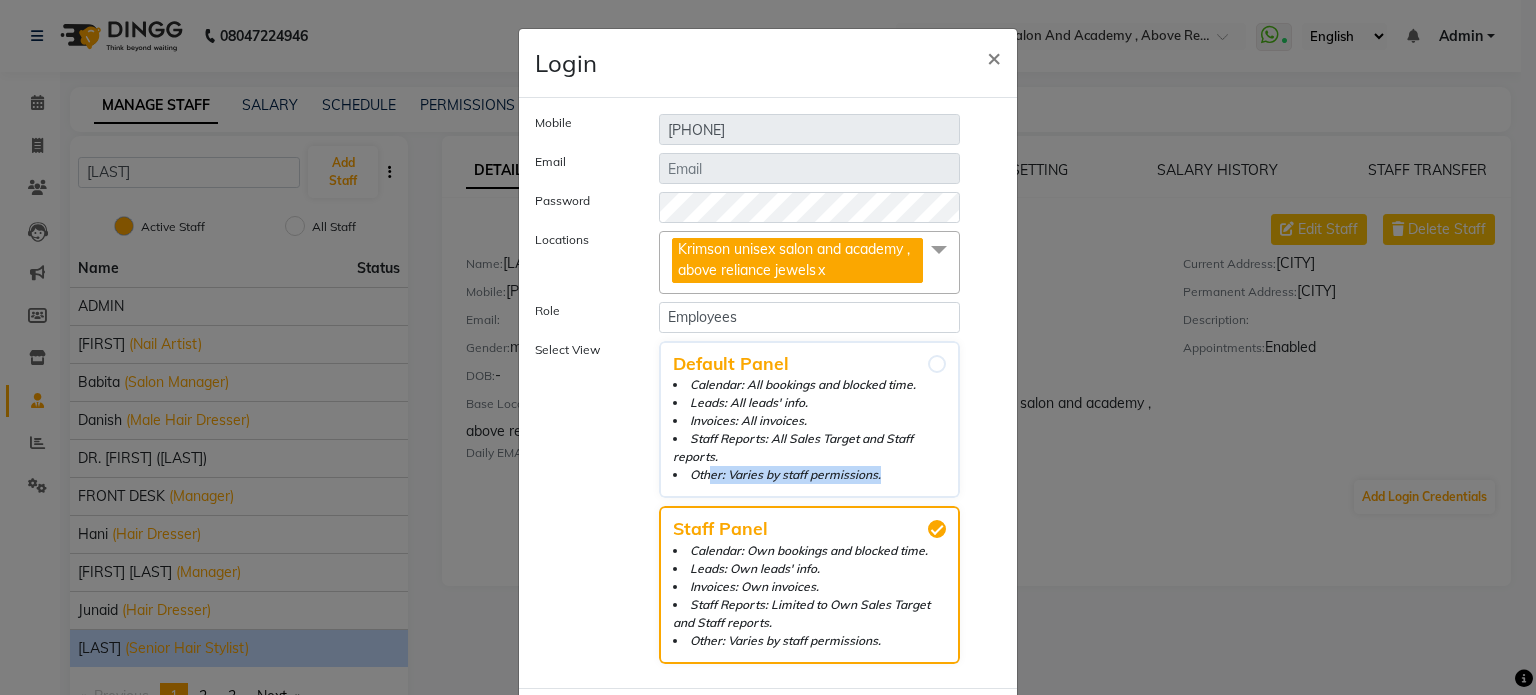 drag, startPoint x: 927, startPoint y: 529, endPoint x: 923, endPoint y: 335, distance: 194.04123 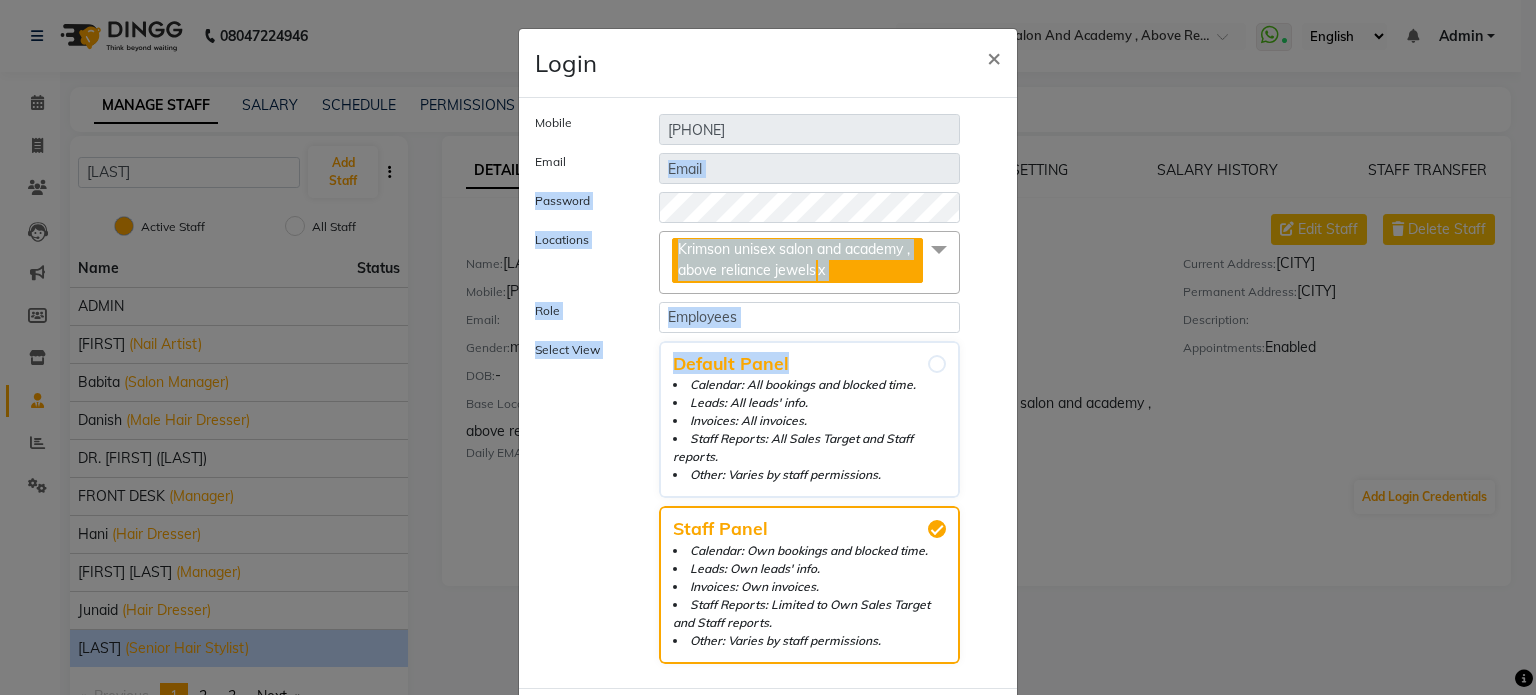 drag, startPoint x: 923, startPoint y: 335, endPoint x: 967, endPoint y: 182, distance: 159.20113 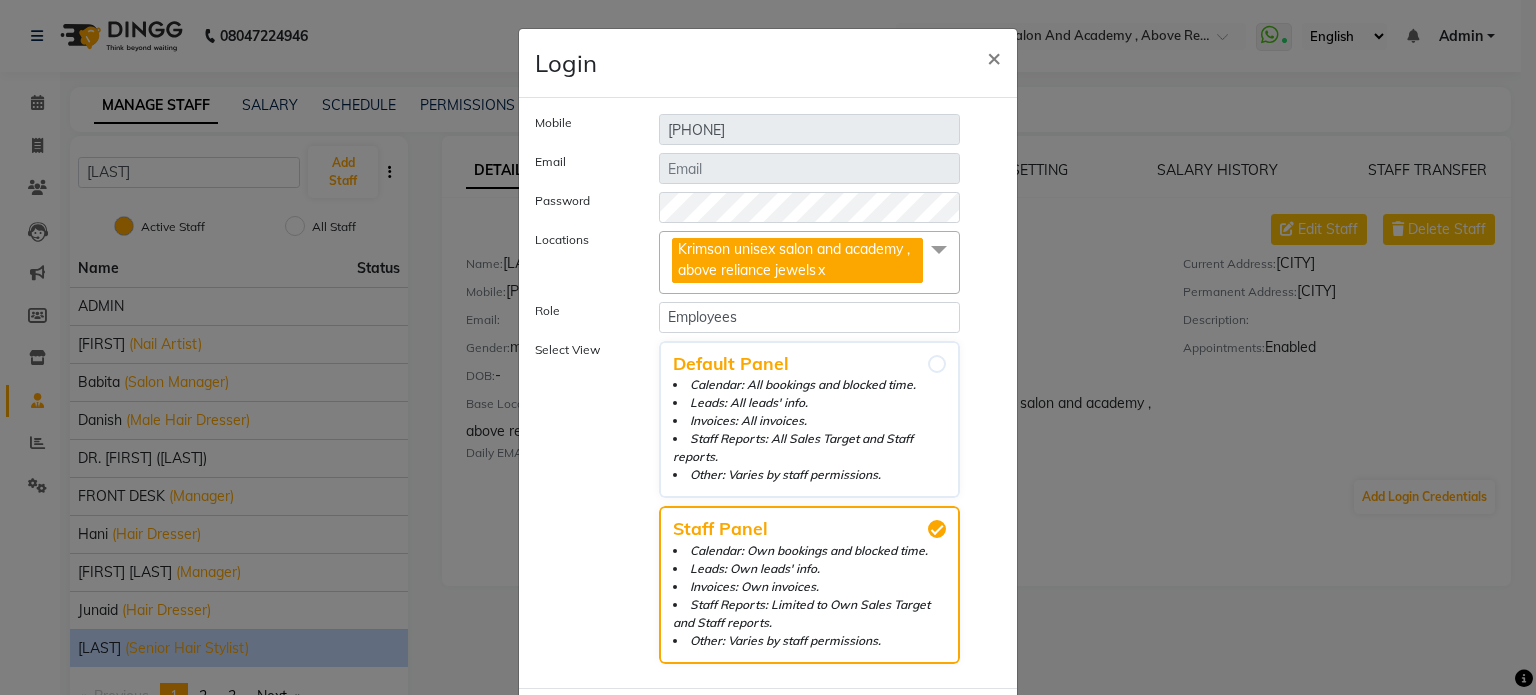 drag, startPoint x: 967, startPoint y: 182, endPoint x: 968, endPoint y: 406, distance: 224.00223 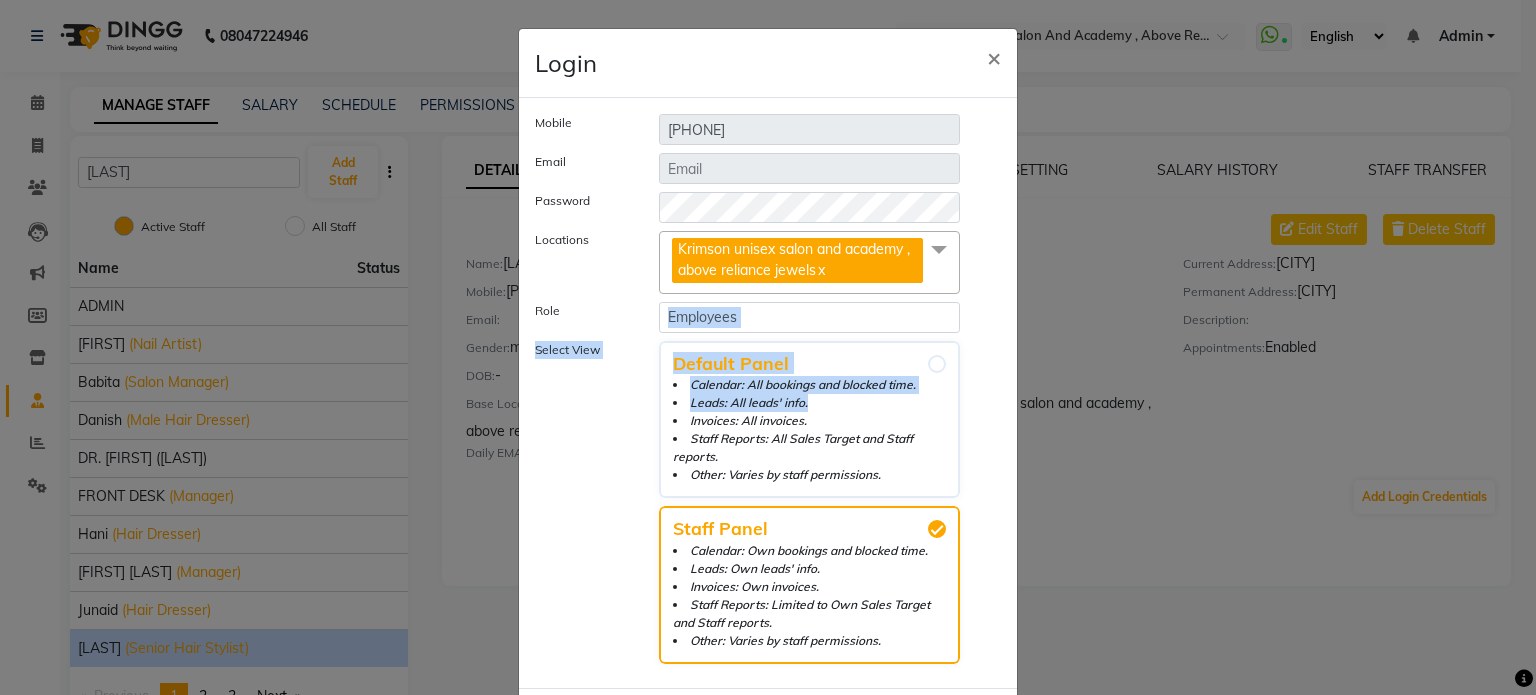 drag, startPoint x: 968, startPoint y: 406, endPoint x: 972, endPoint y: 272, distance: 134.0597 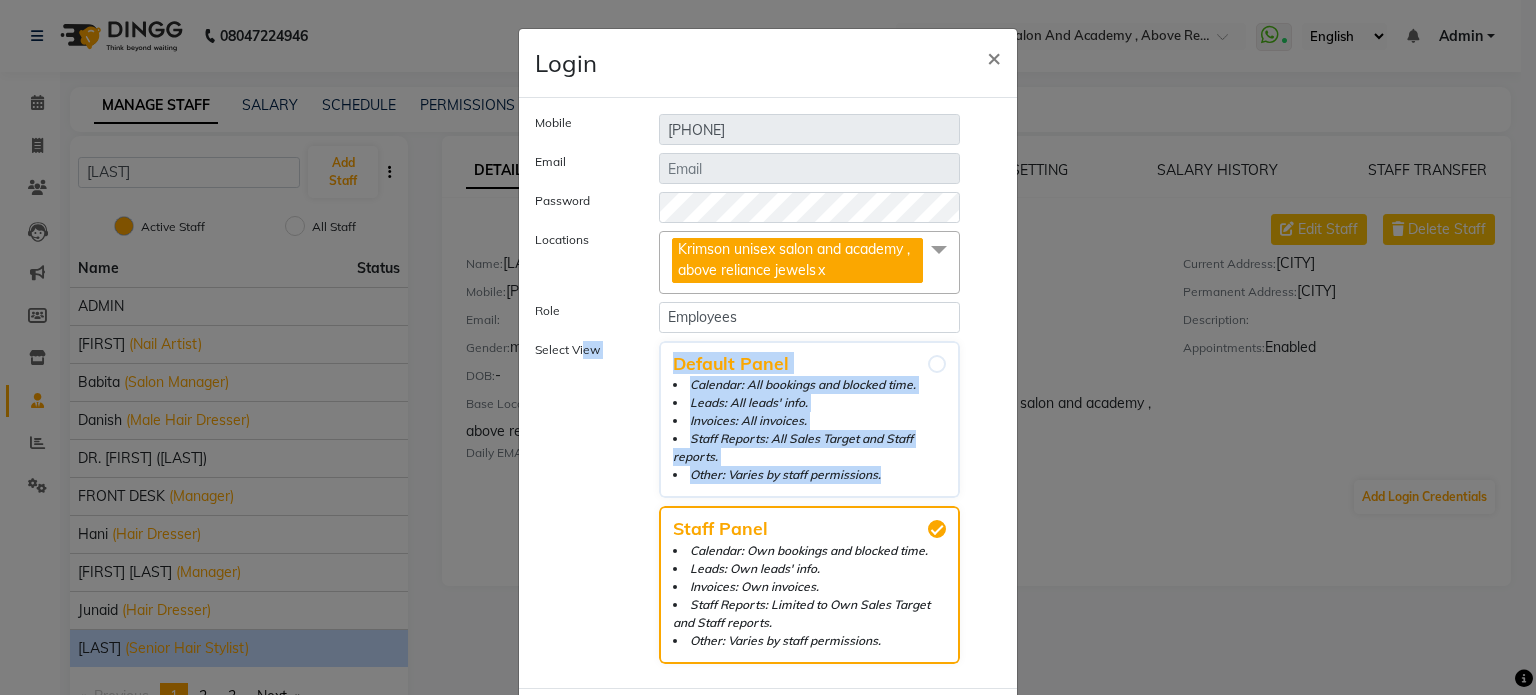 drag, startPoint x: 931, startPoint y: 476, endPoint x: 576, endPoint y: 495, distance: 355.5081 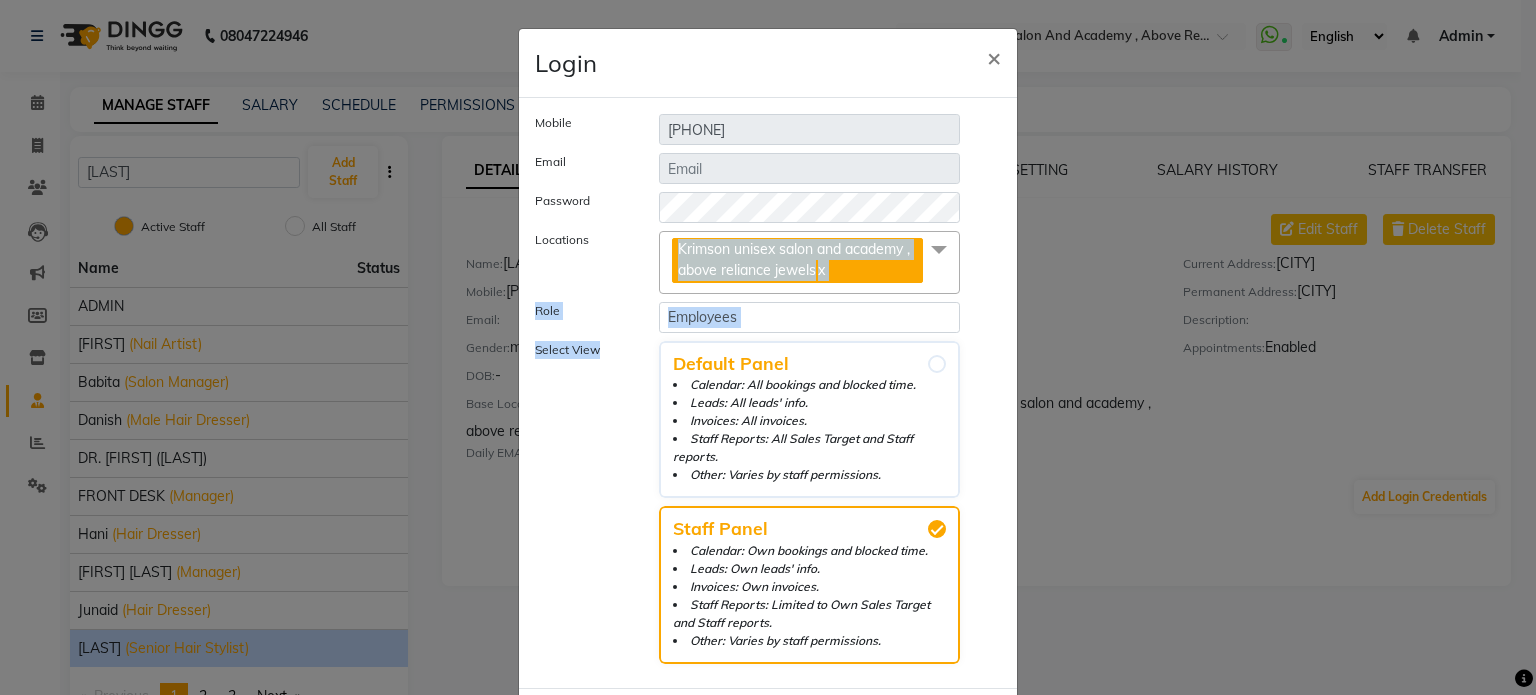 drag, startPoint x: 608, startPoint y: 235, endPoint x: 603, endPoint y: 438, distance: 203.06157 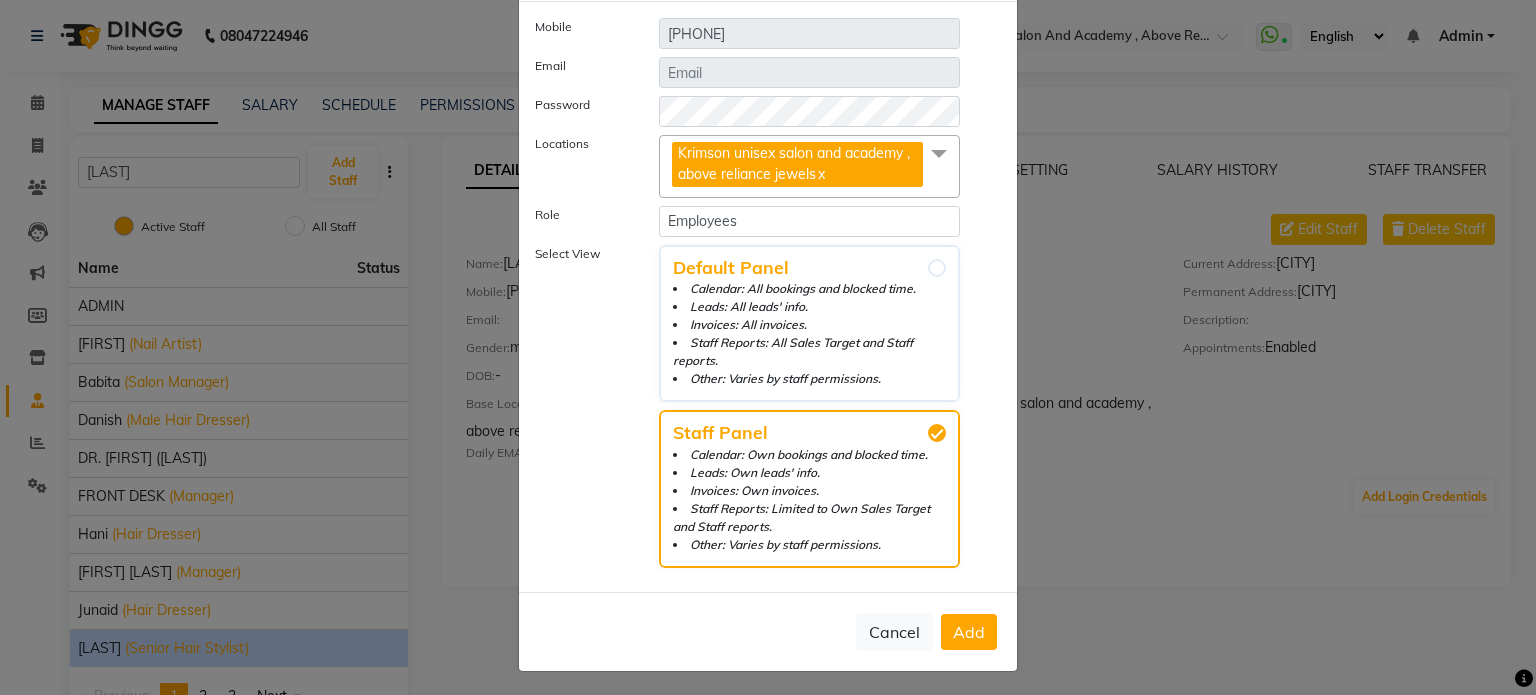 scroll, scrollTop: 97, scrollLeft: 0, axis: vertical 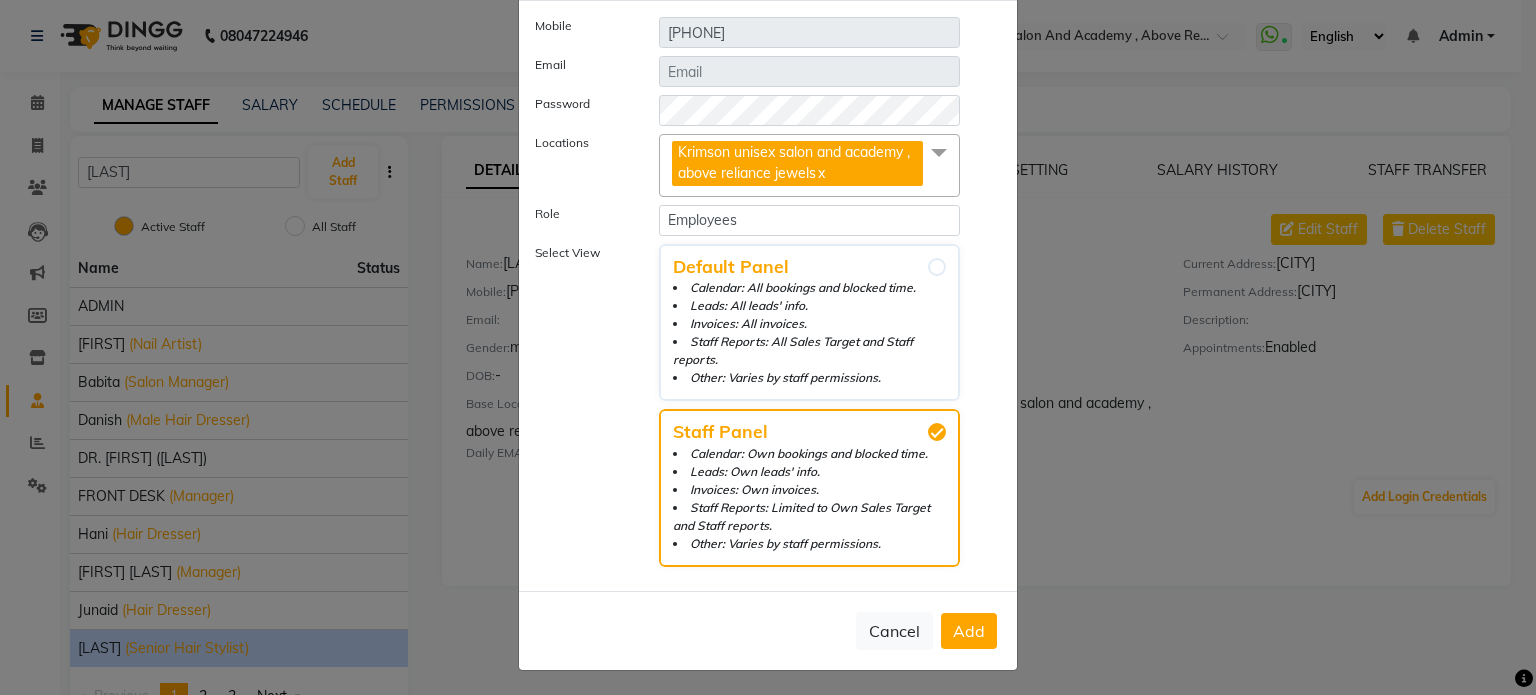 click on "Add" 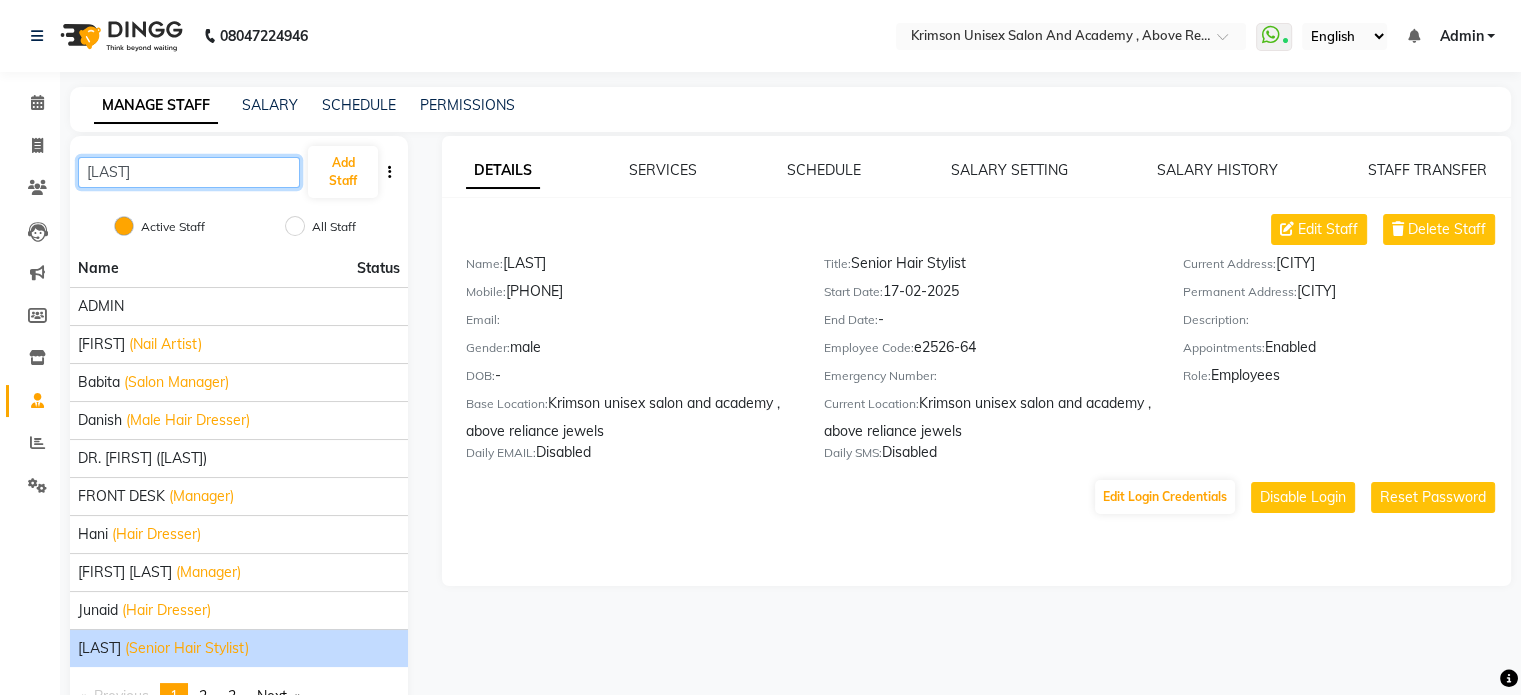 click on "[LAST]" 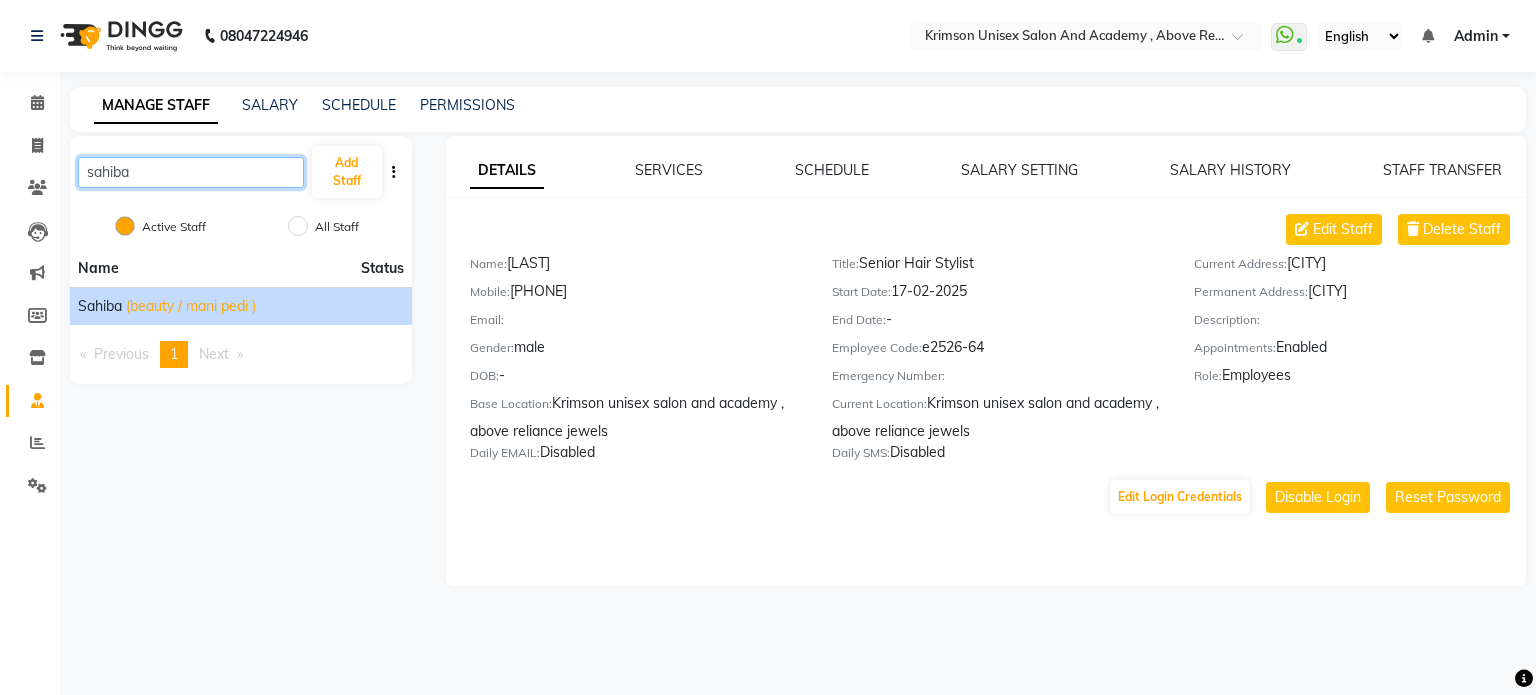 type on "sahiba" 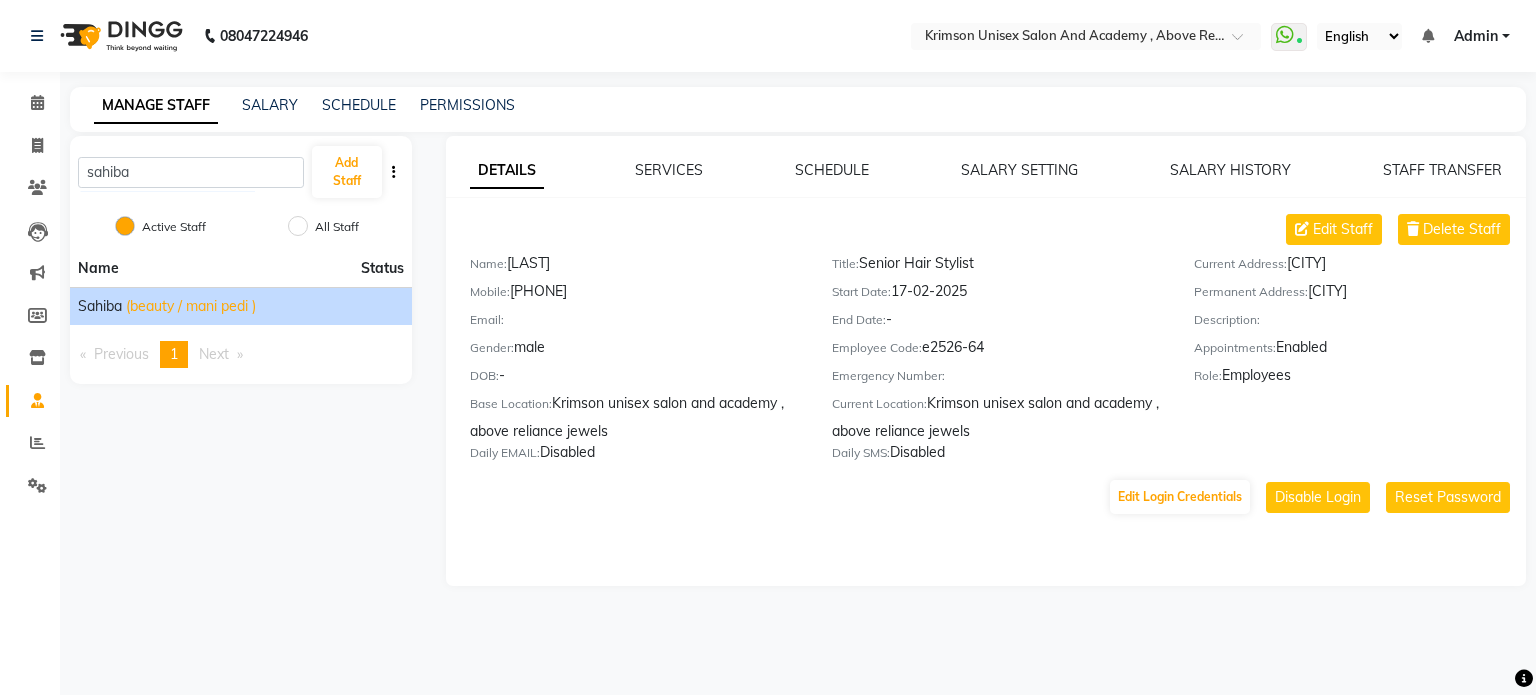 click on "(beauty / mani pedi )" 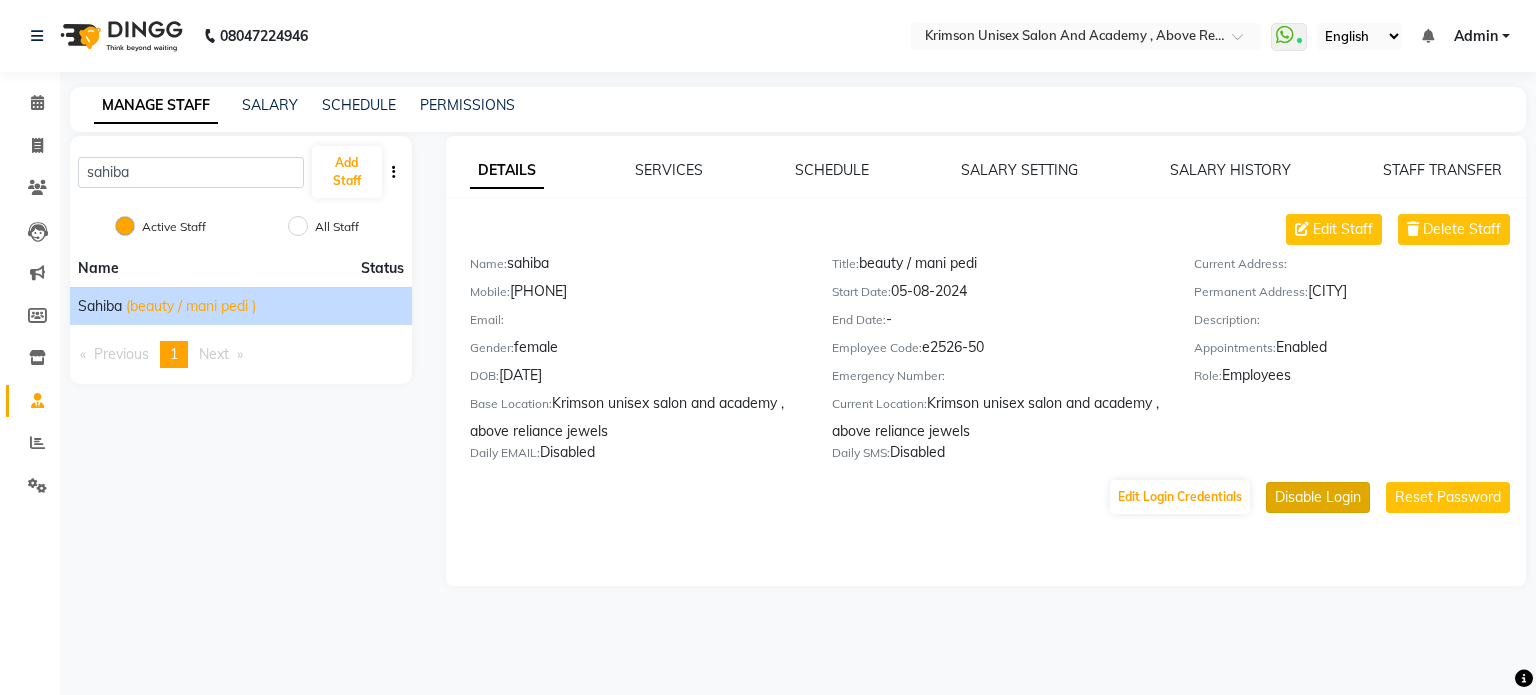 click on "Disable Login" 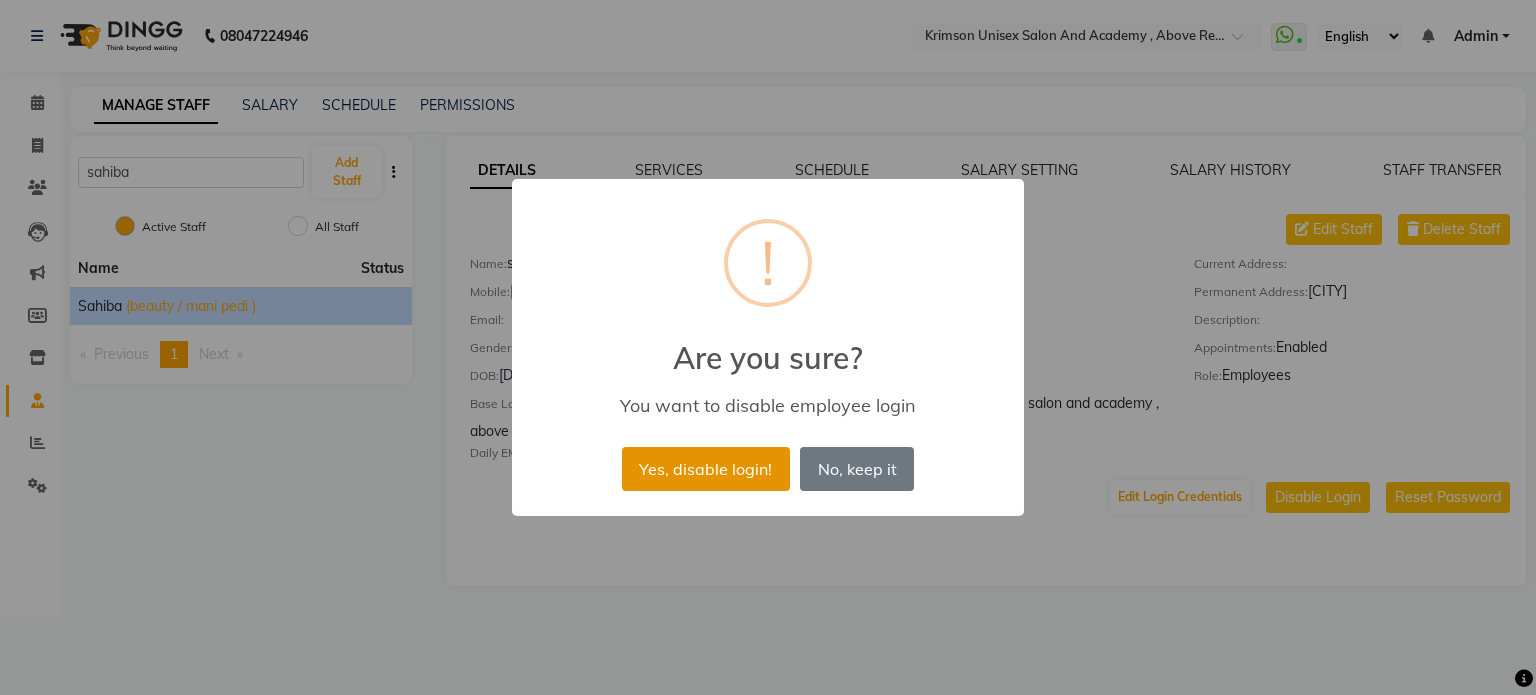 click on "Yes, disable login!" at bounding box center (706, 469) 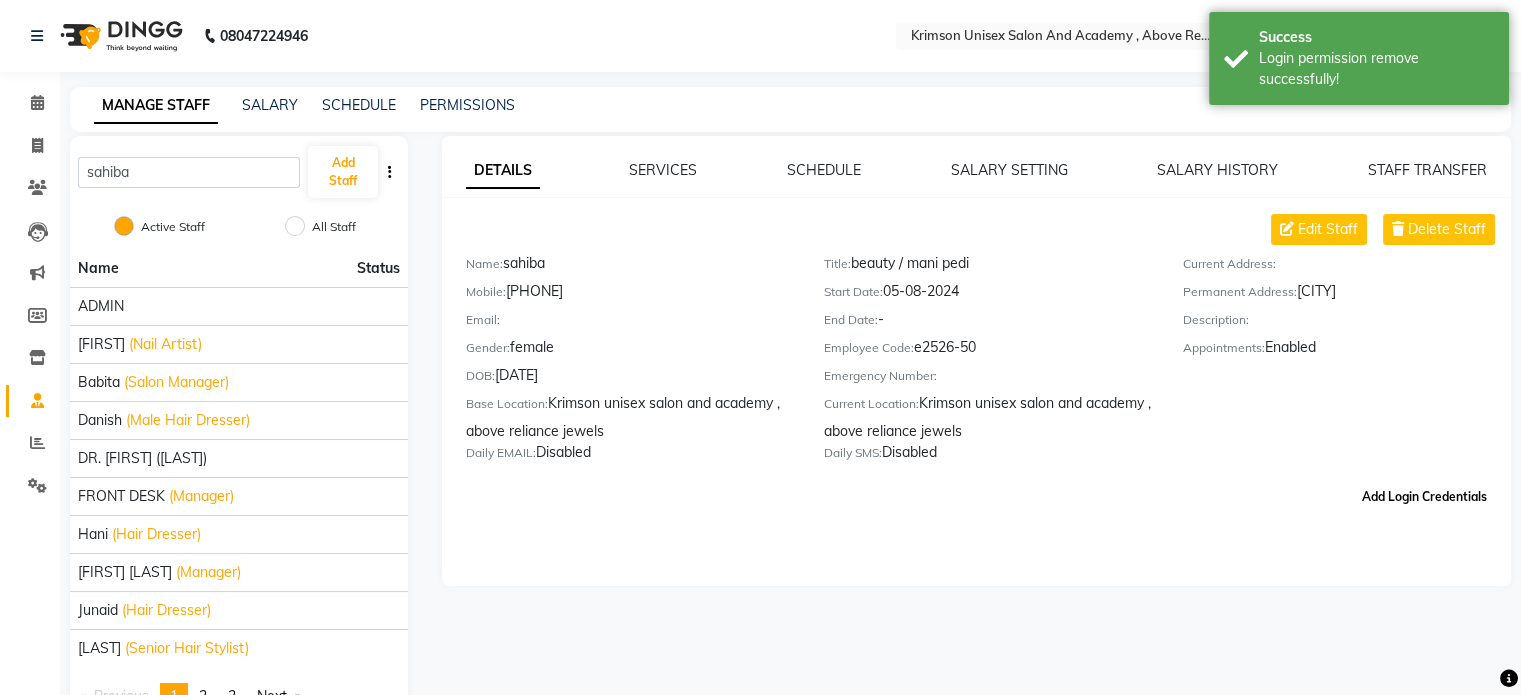 click on "Add Login Credentials" 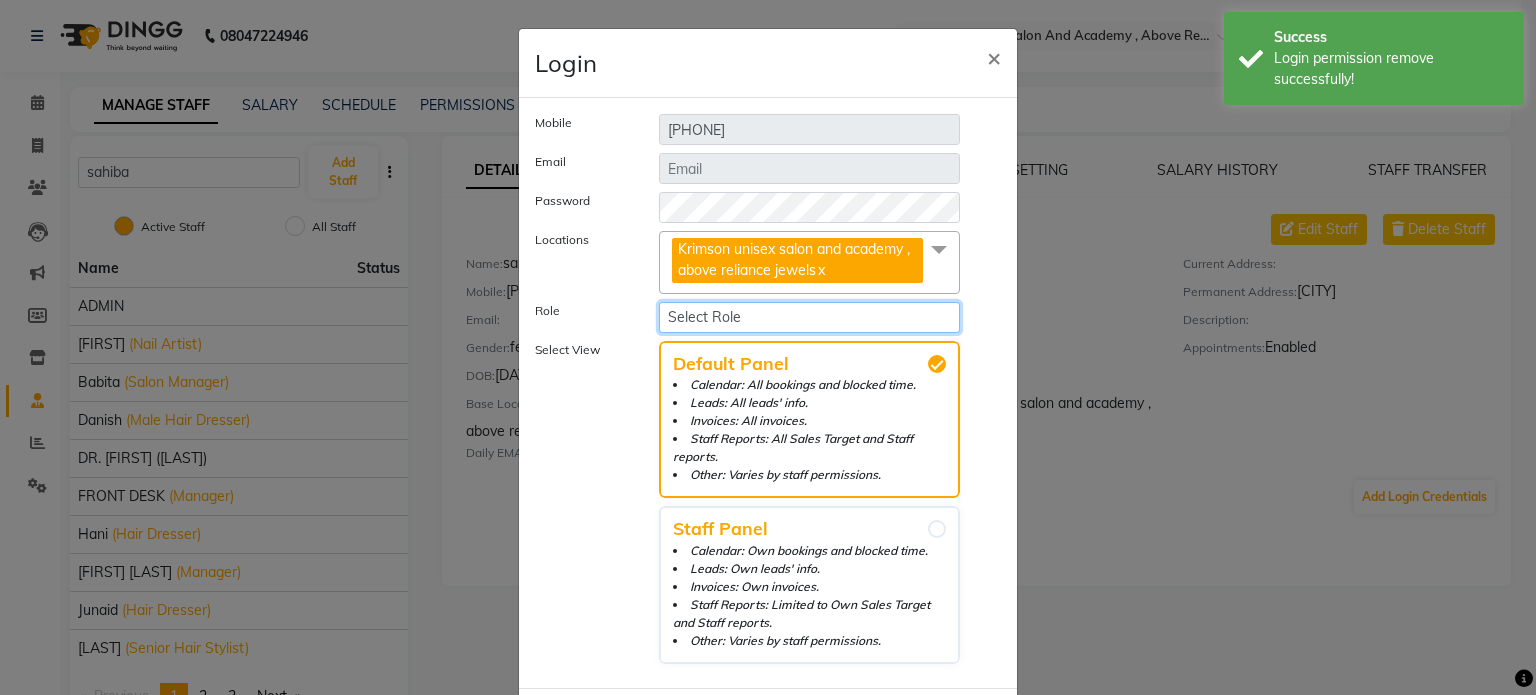 click on "Select Role Operator Manager Administrator FrontDesk Employees" 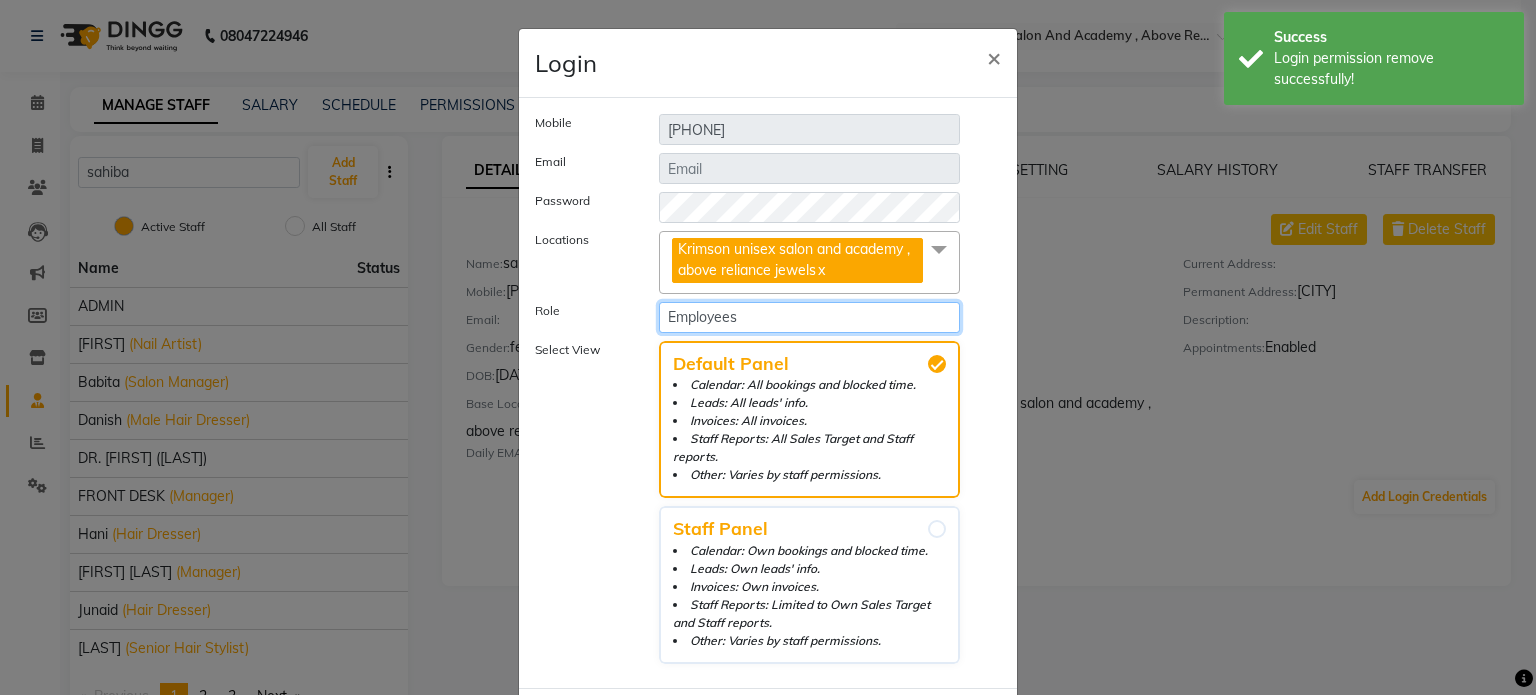 click on "Select Role Operator Manager Administrator FrontDesk Employees" 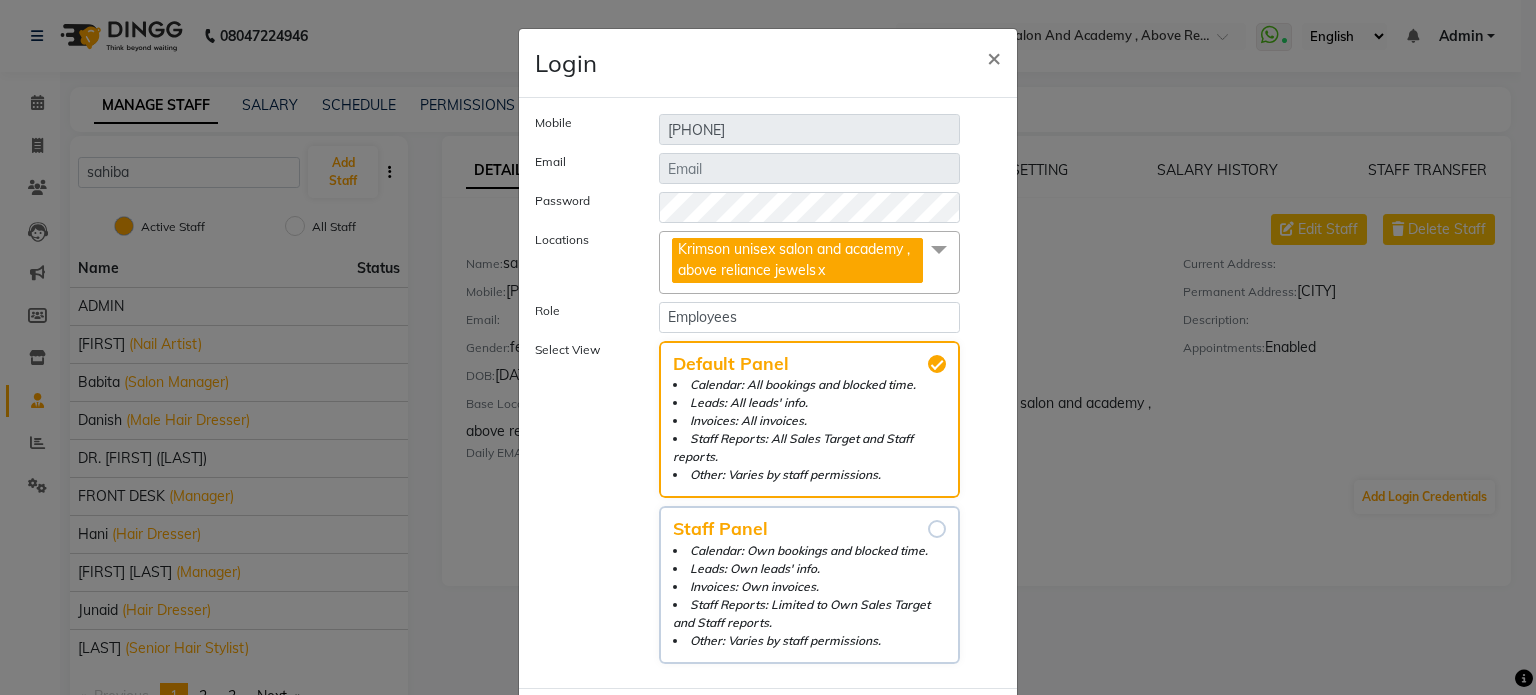 click on "Staff Panel Calendar: Own bookings and blocked time. Leads: Own leads' info. Invoices: Own invoices. Staff Reports: Limited to Own Sales Target and Staff reports. Other: Varies by staff permissions." at bounding box center (937, 529) 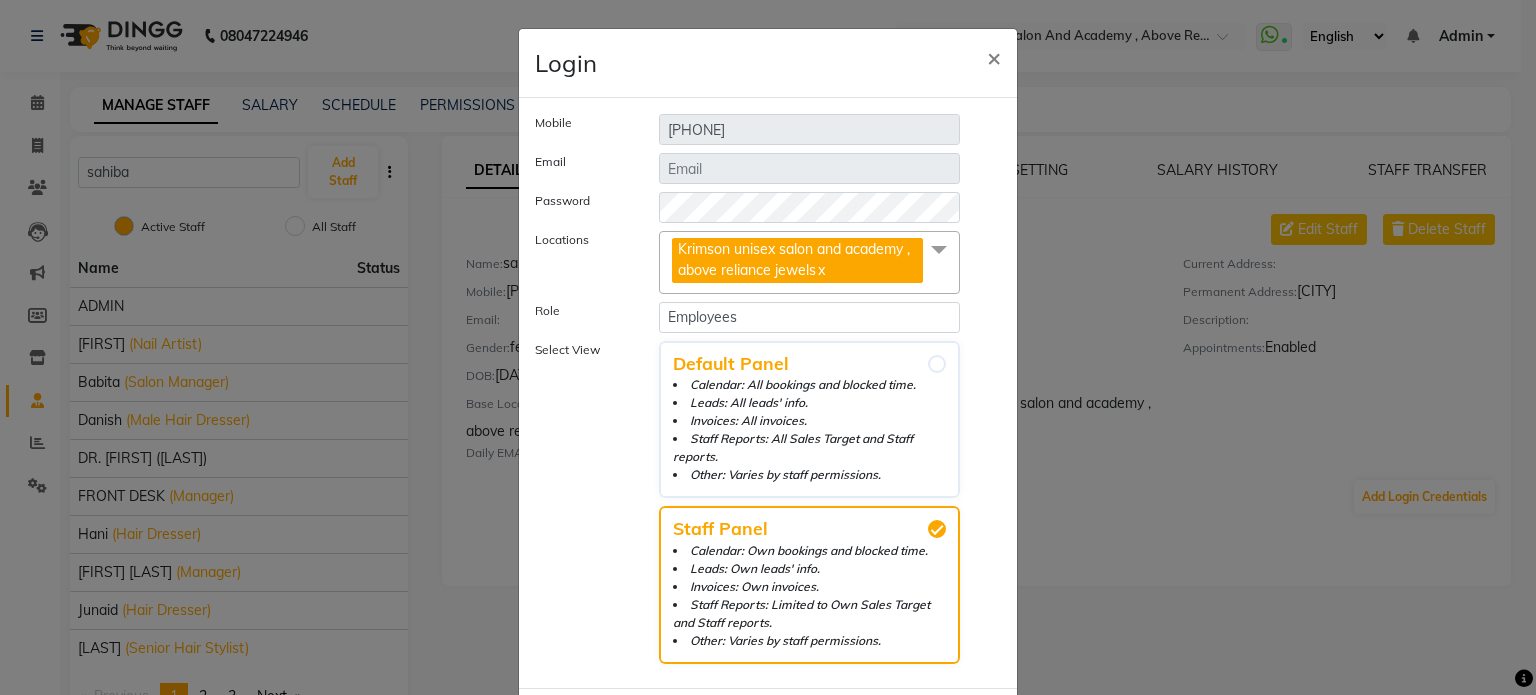scroll, scrollTop: 97, scrollLeft: 0, axis: vertical 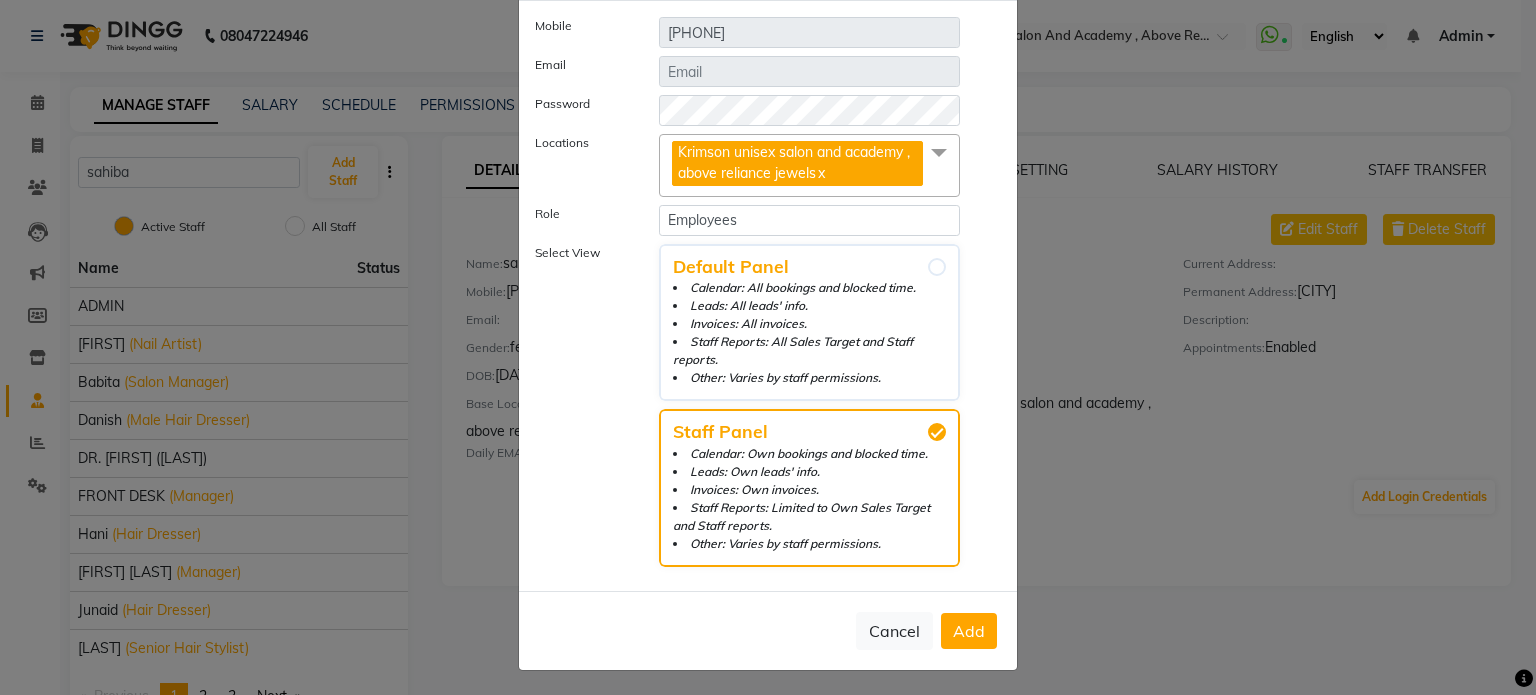 click on "Add" 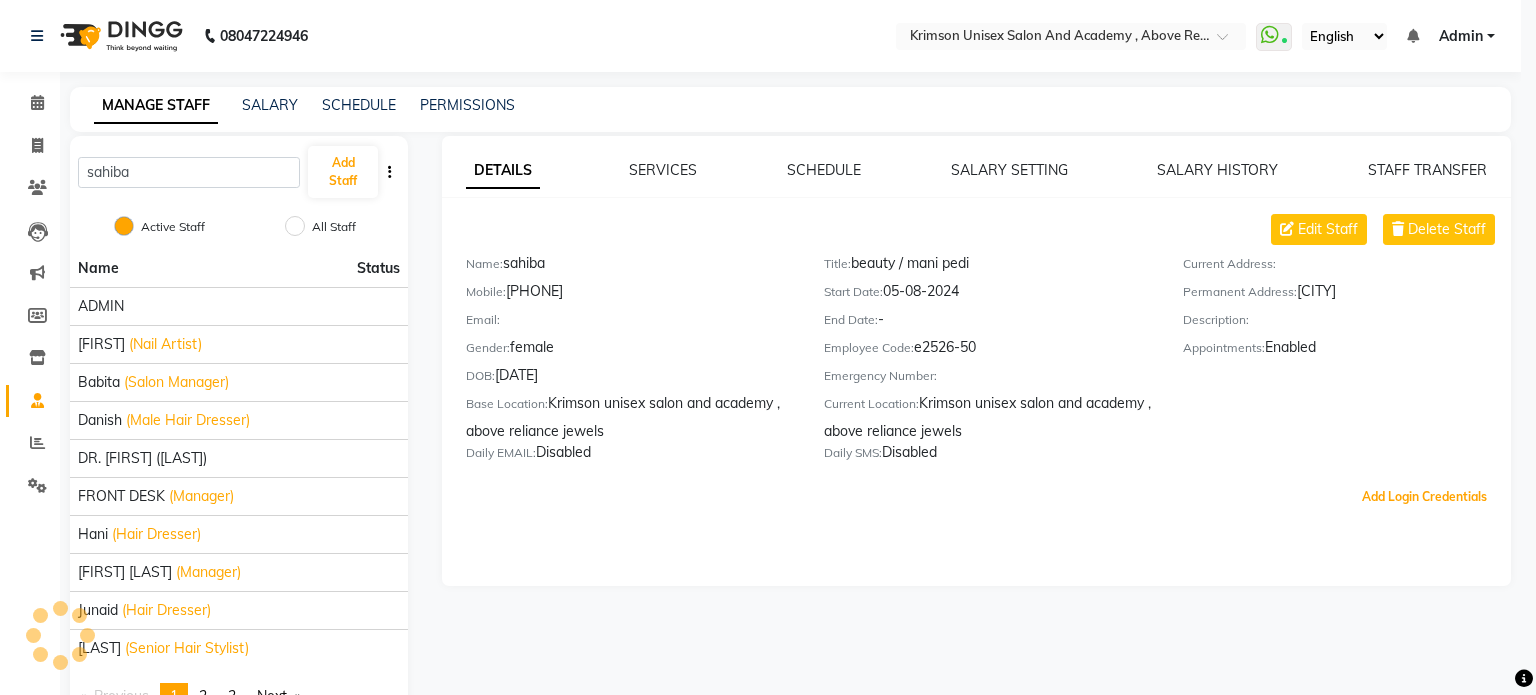 scroll, scrollTop: 0, scrollLeft: 0, axis: both 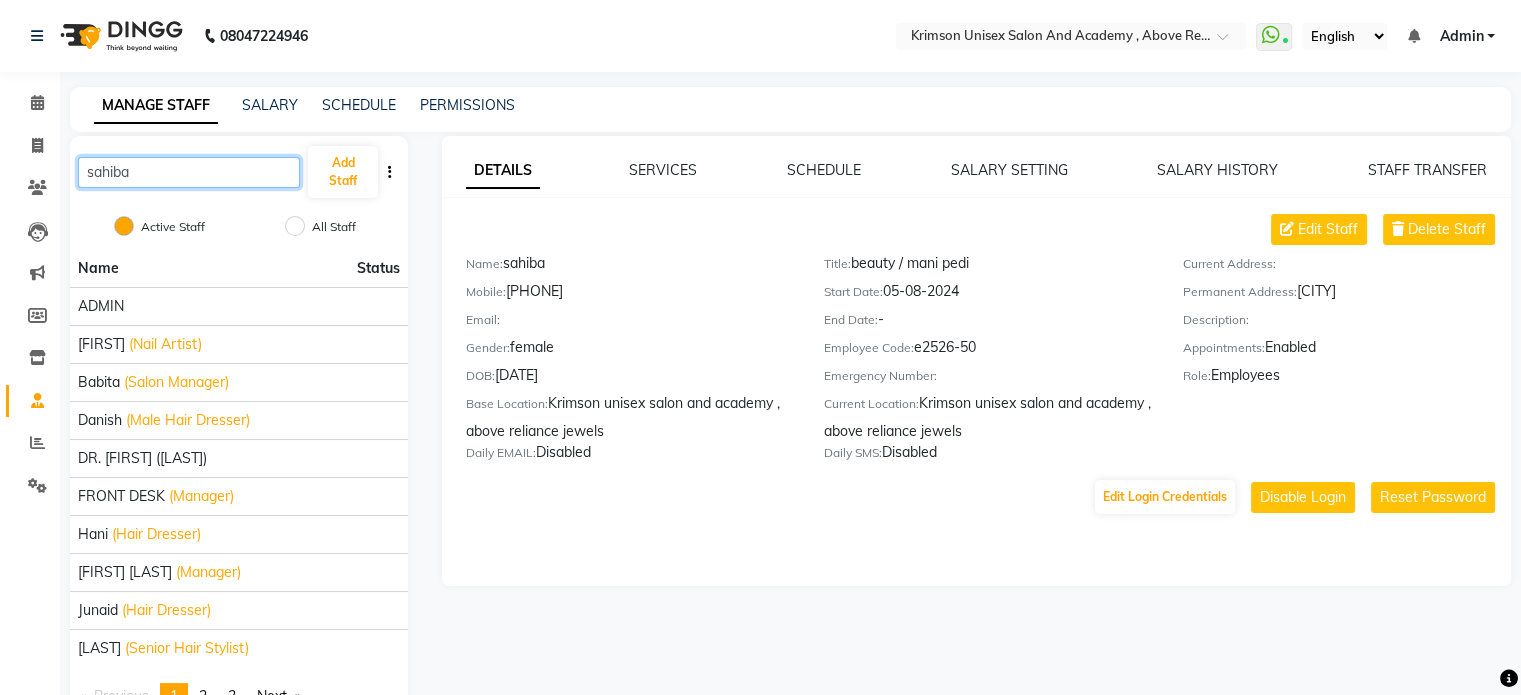 click on "sahiba" 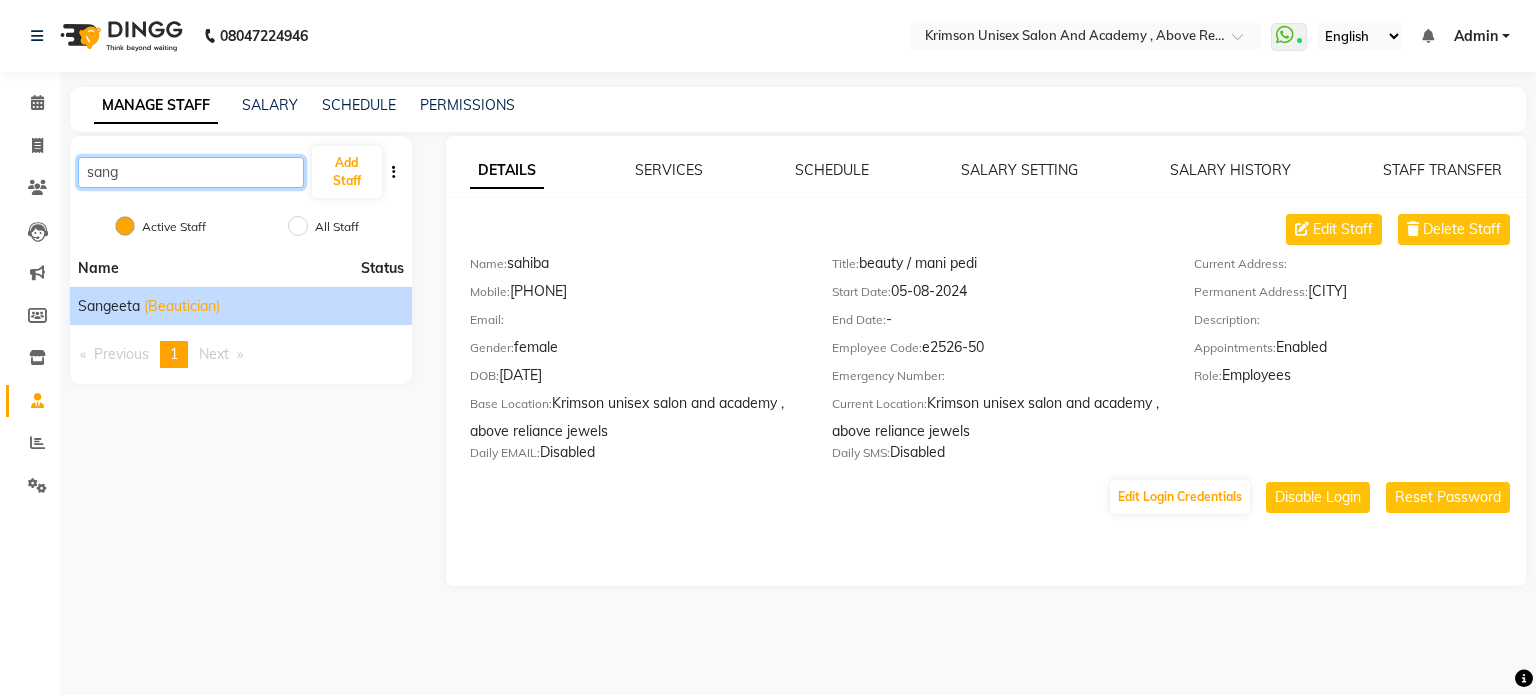 type on "sang" 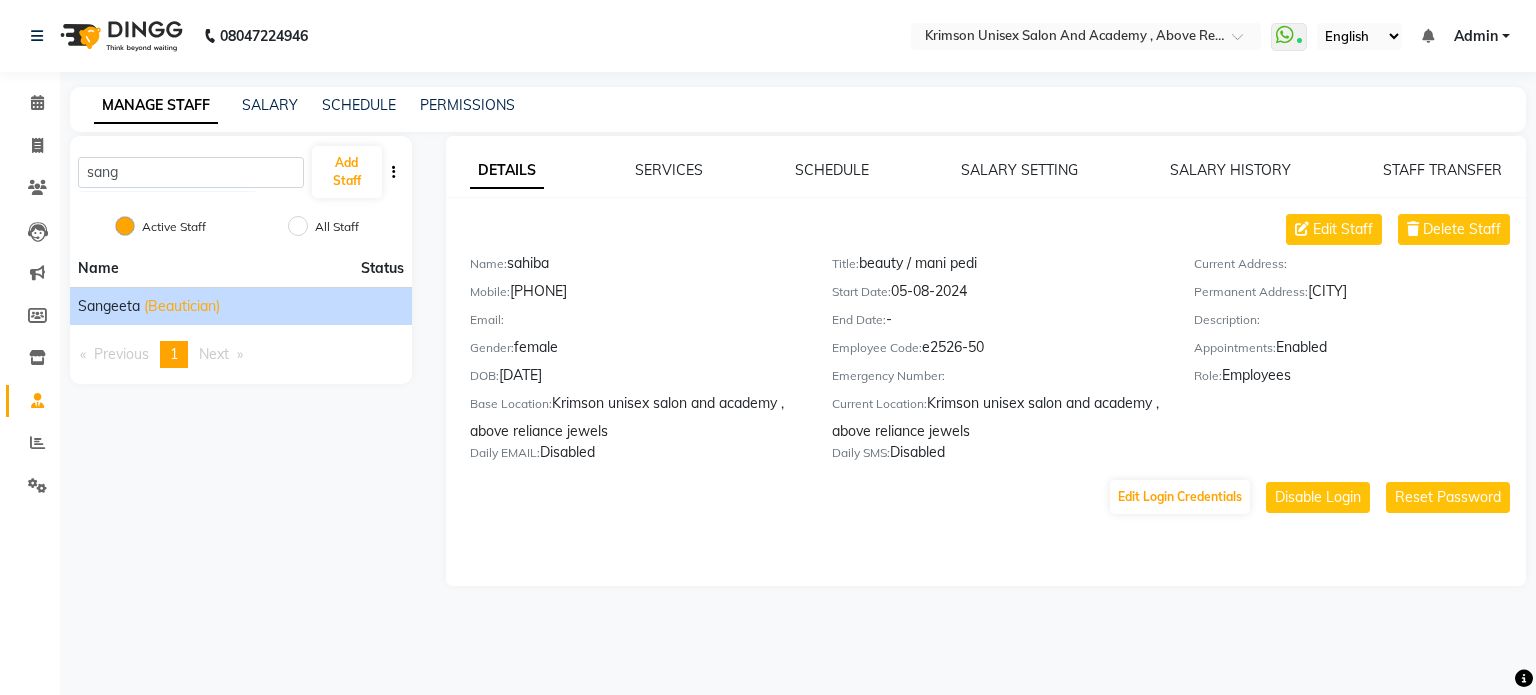 click on "(Beautician)" 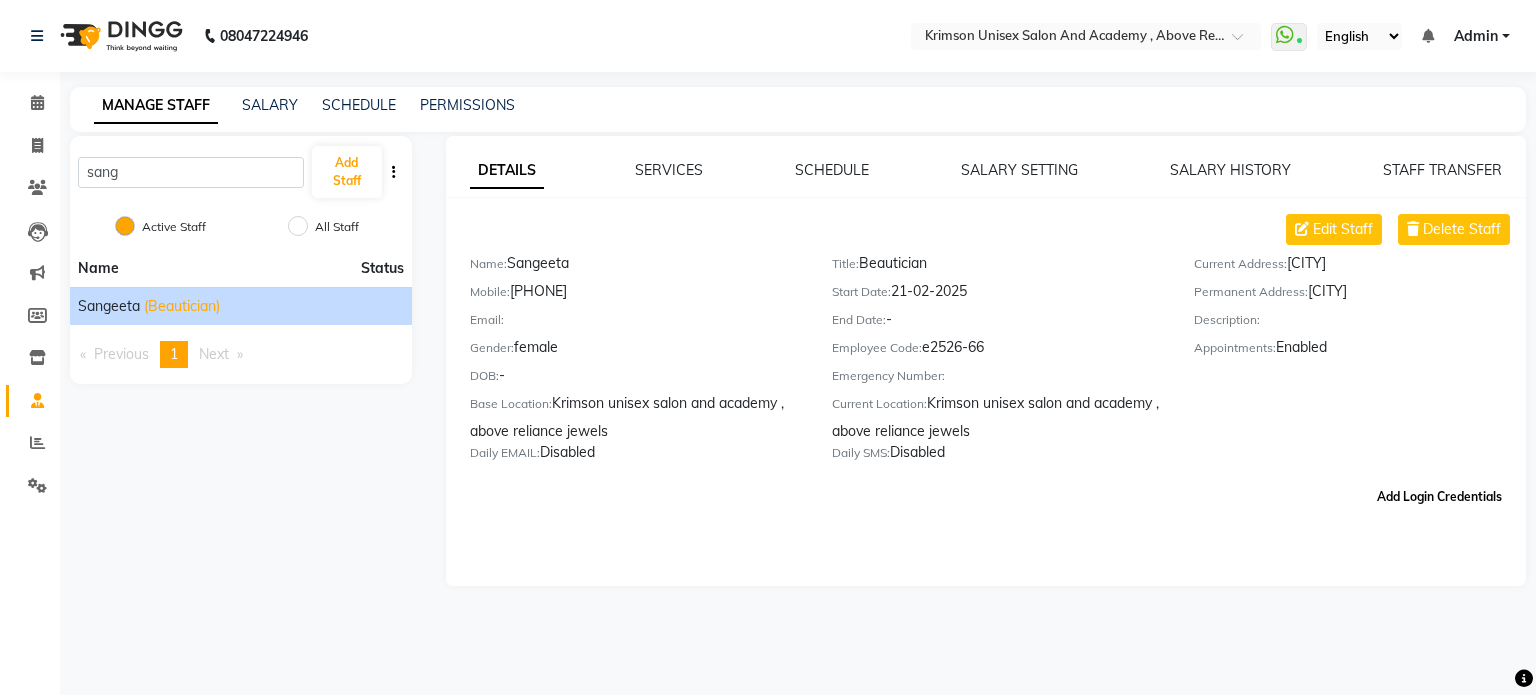 click on "Add Login Credentials" 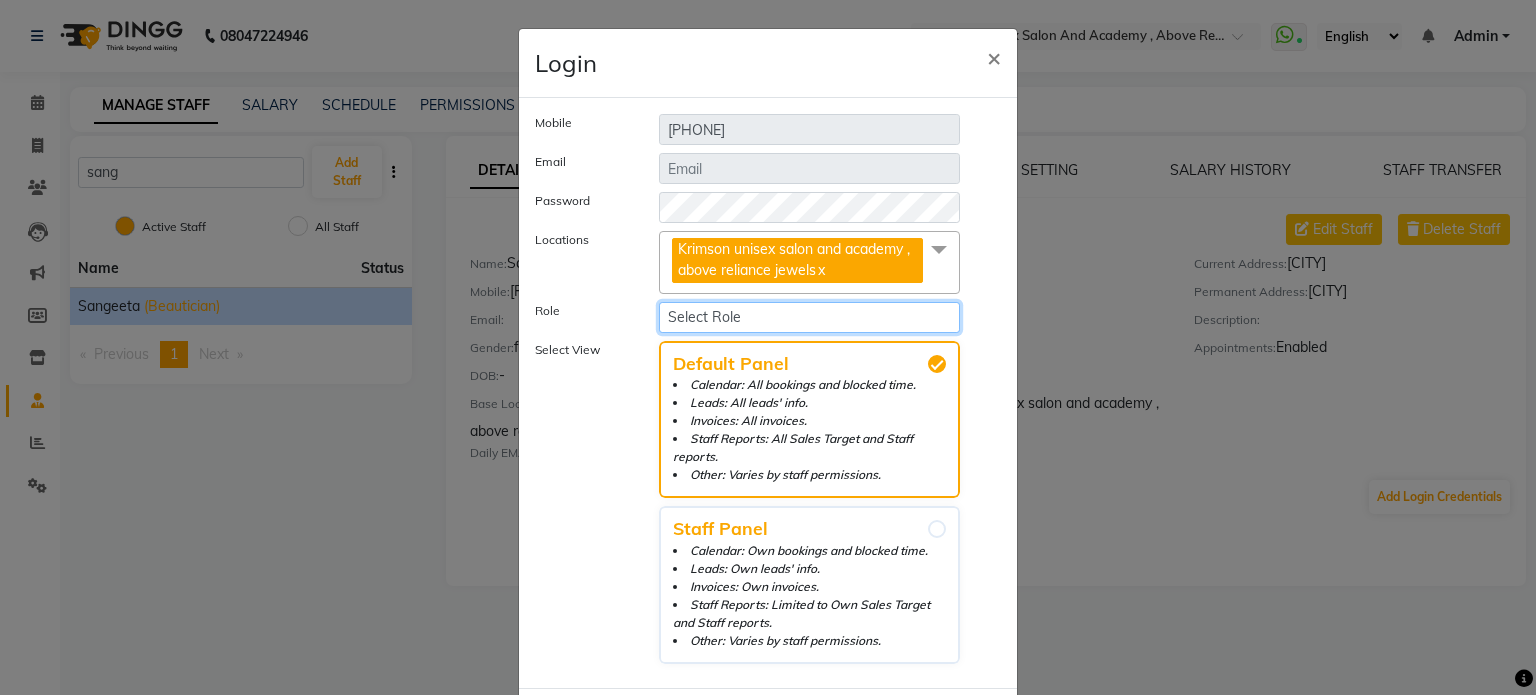 click on "Select Role Operator Manager Administrator FrontDesk Employees" 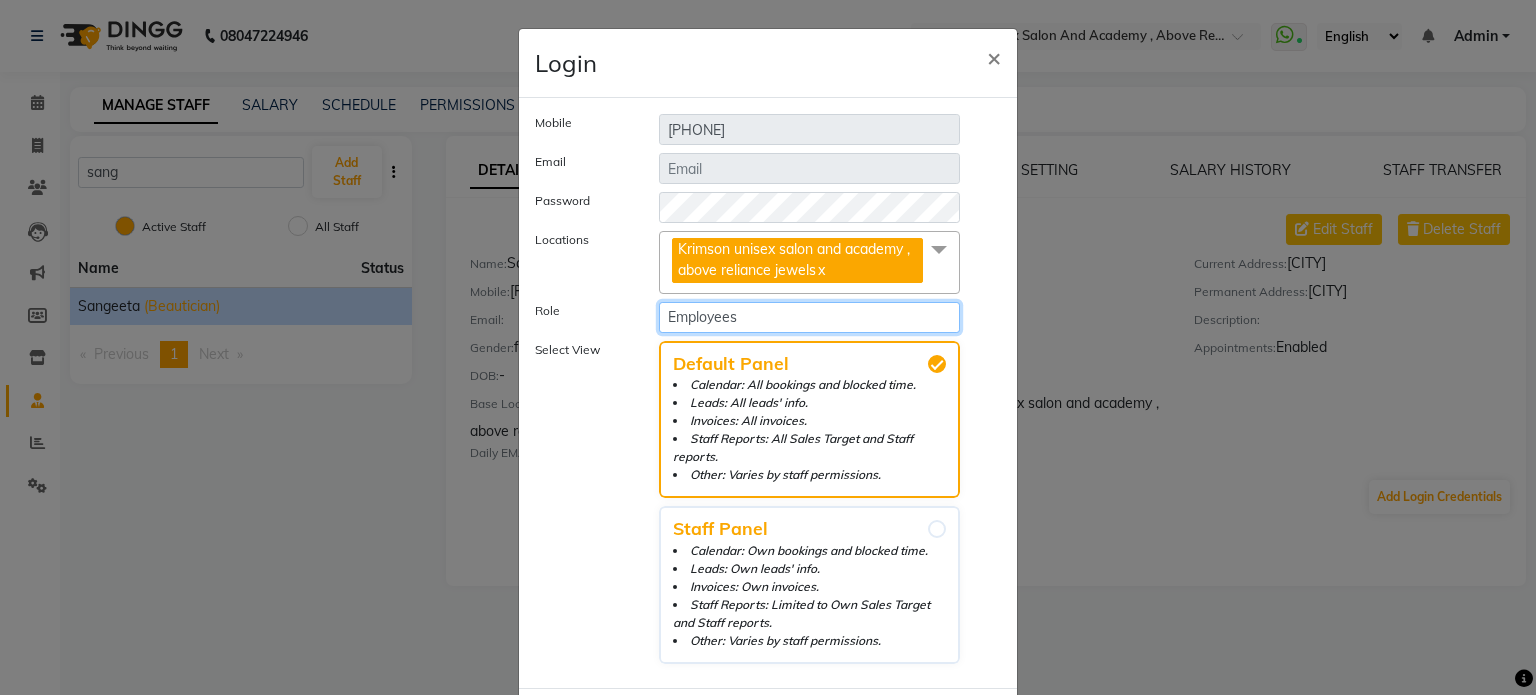 click on "Select Role Operator Manager Administrator FrontDesk Employees" 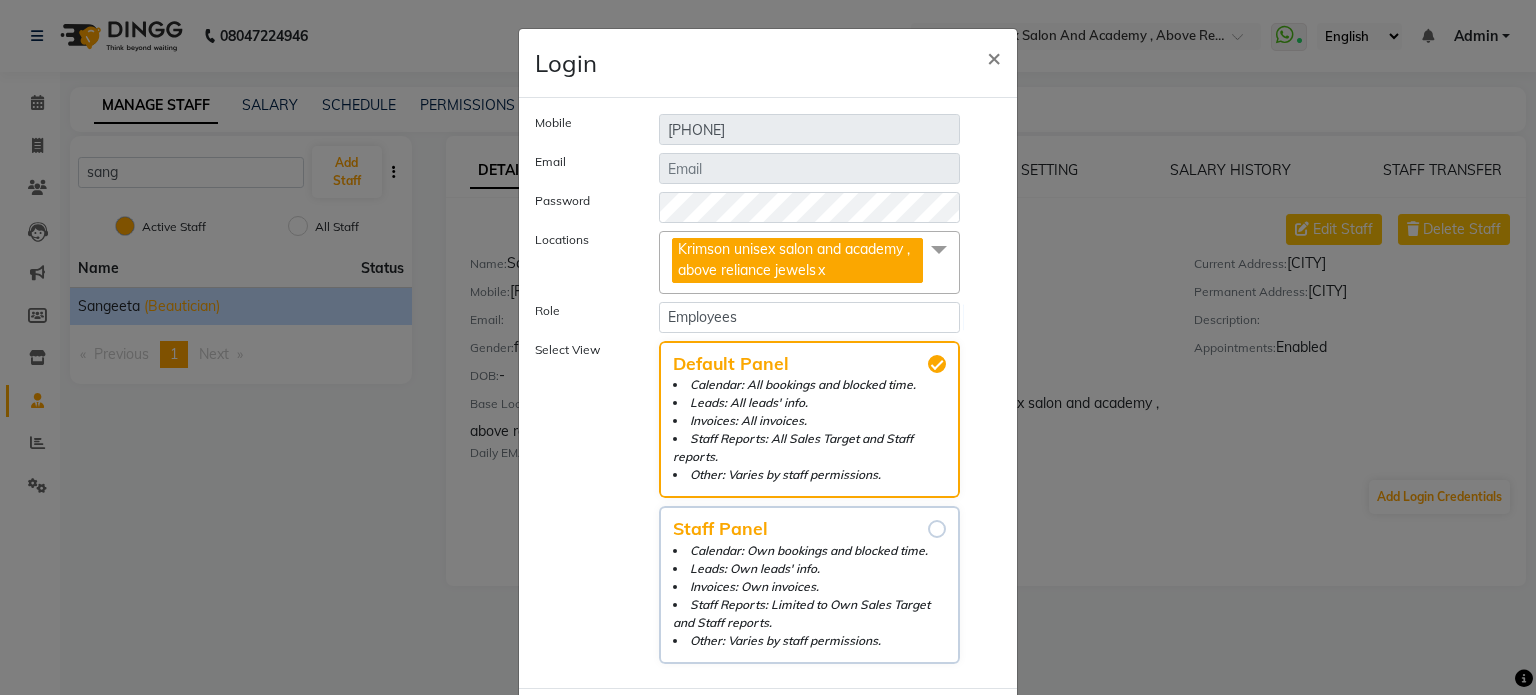 click on "Staff Panel Calendar: Own bookings and blocked time. Leads: Own leads' info. Invoices: Own invoices. Staff Reports: Limited to Own Sales Target and Staff reports. Other: Varies by staff permissions." at bounding box center (937, 529) 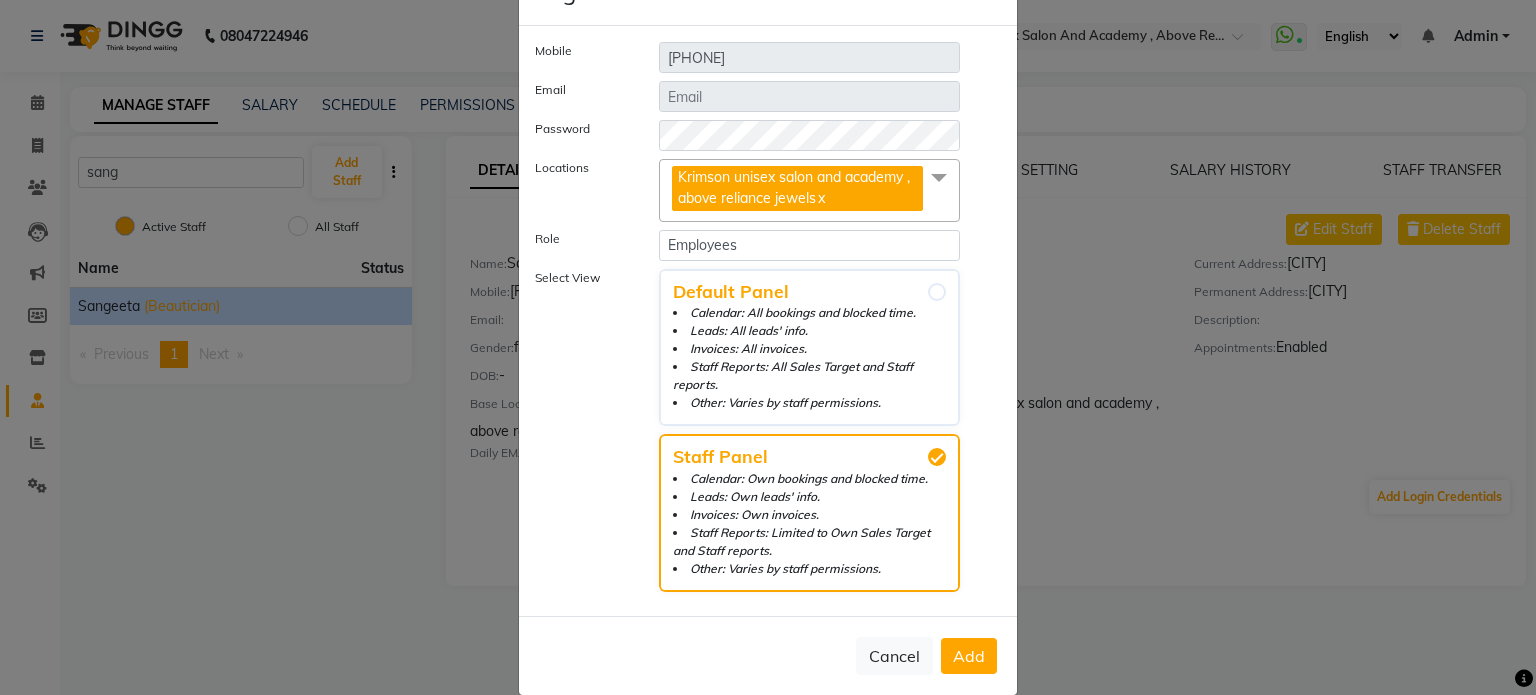 scroll, scrollTop: 97, scrollLeft: 0, axis: vertical 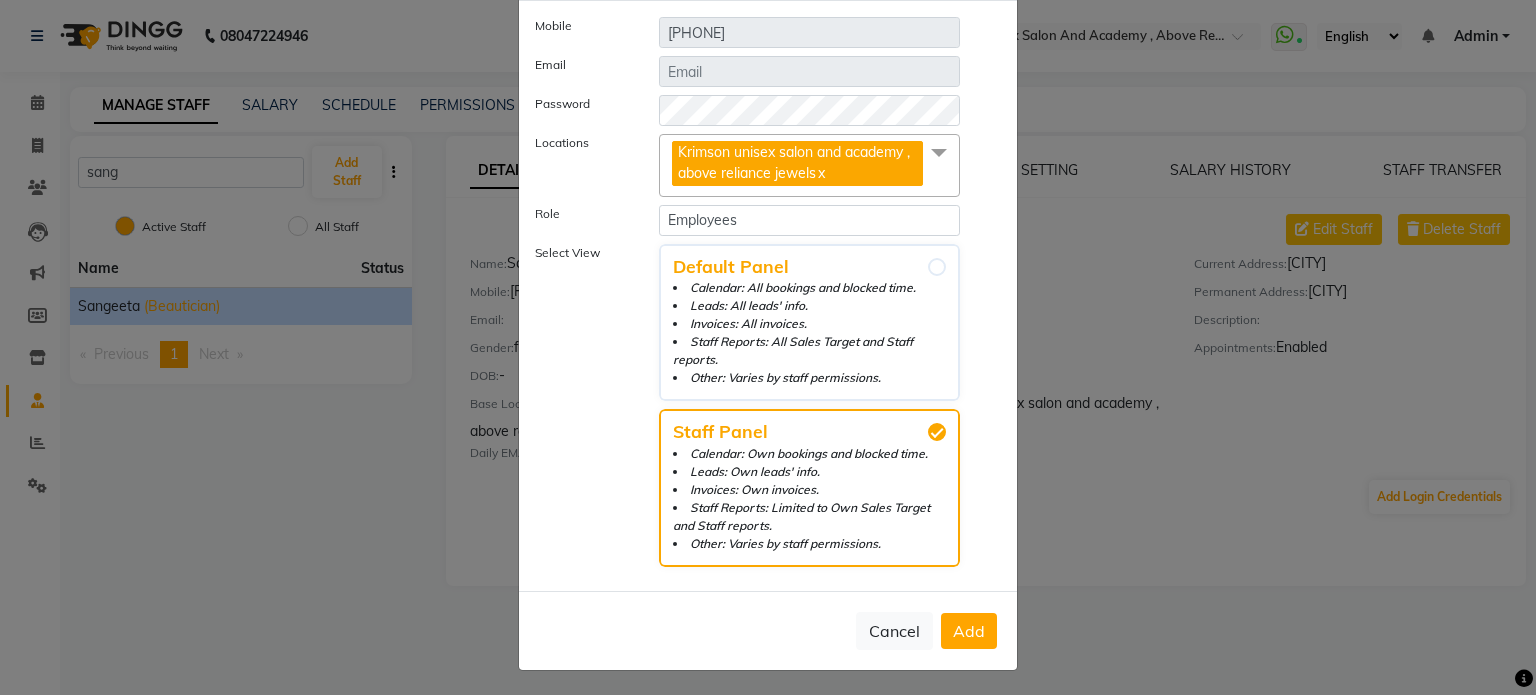 click on "Add" 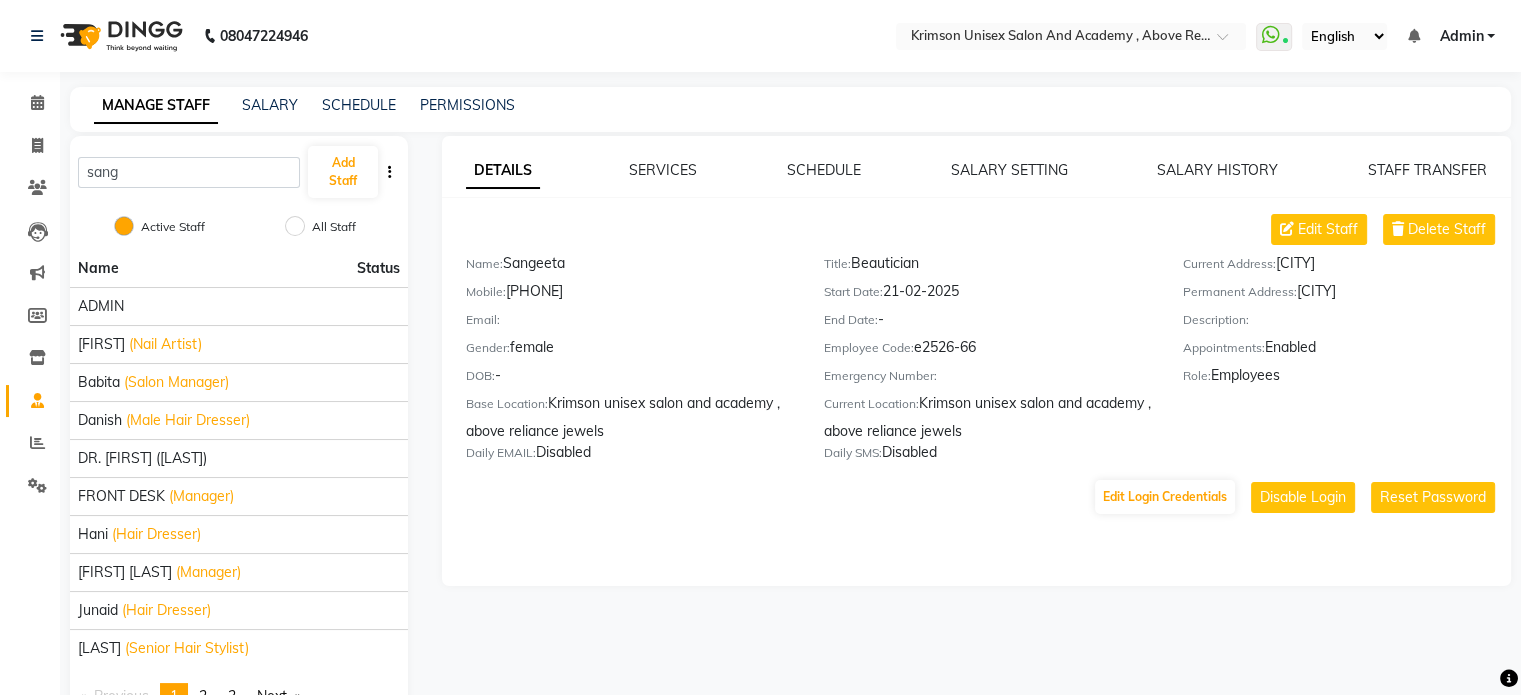 click on "Admin" at bounding box center (1461, 36) 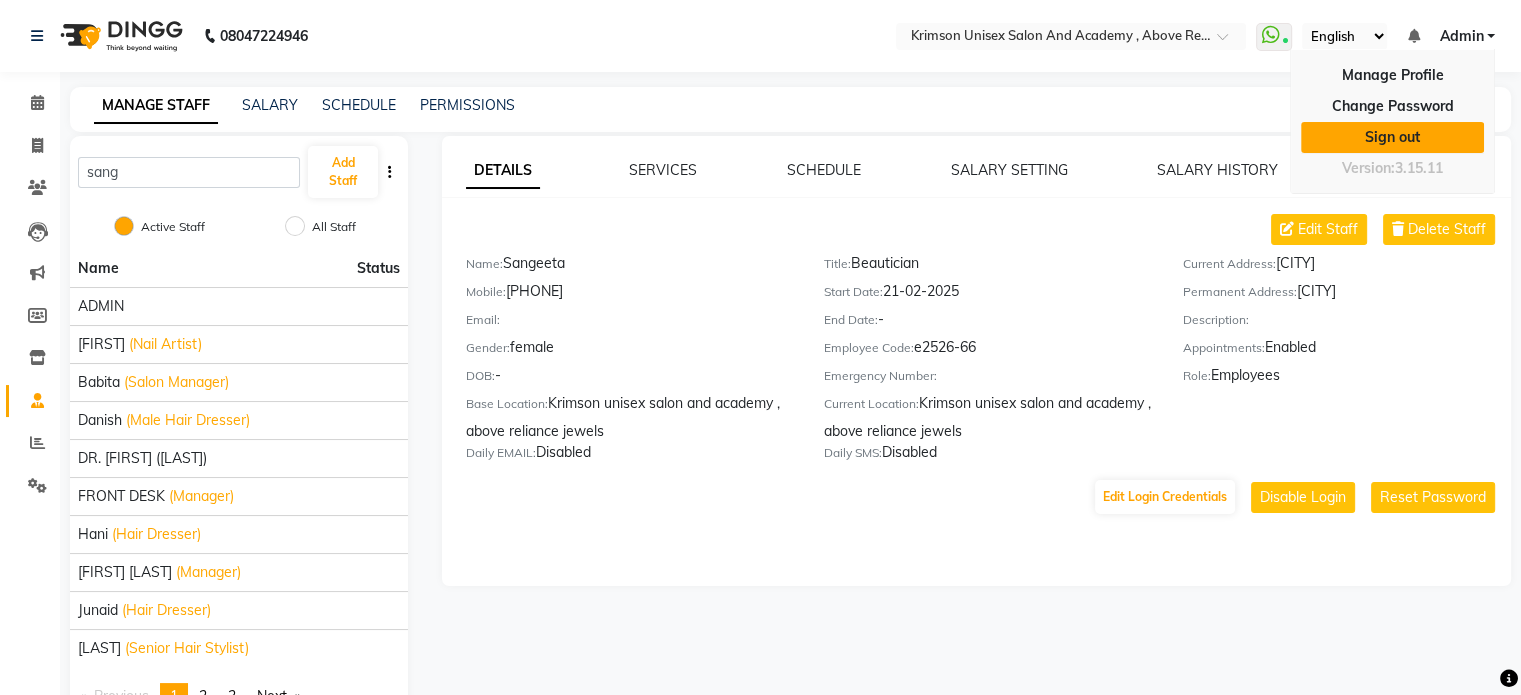 click on "Sign out" at bounding box center [1392, 137] 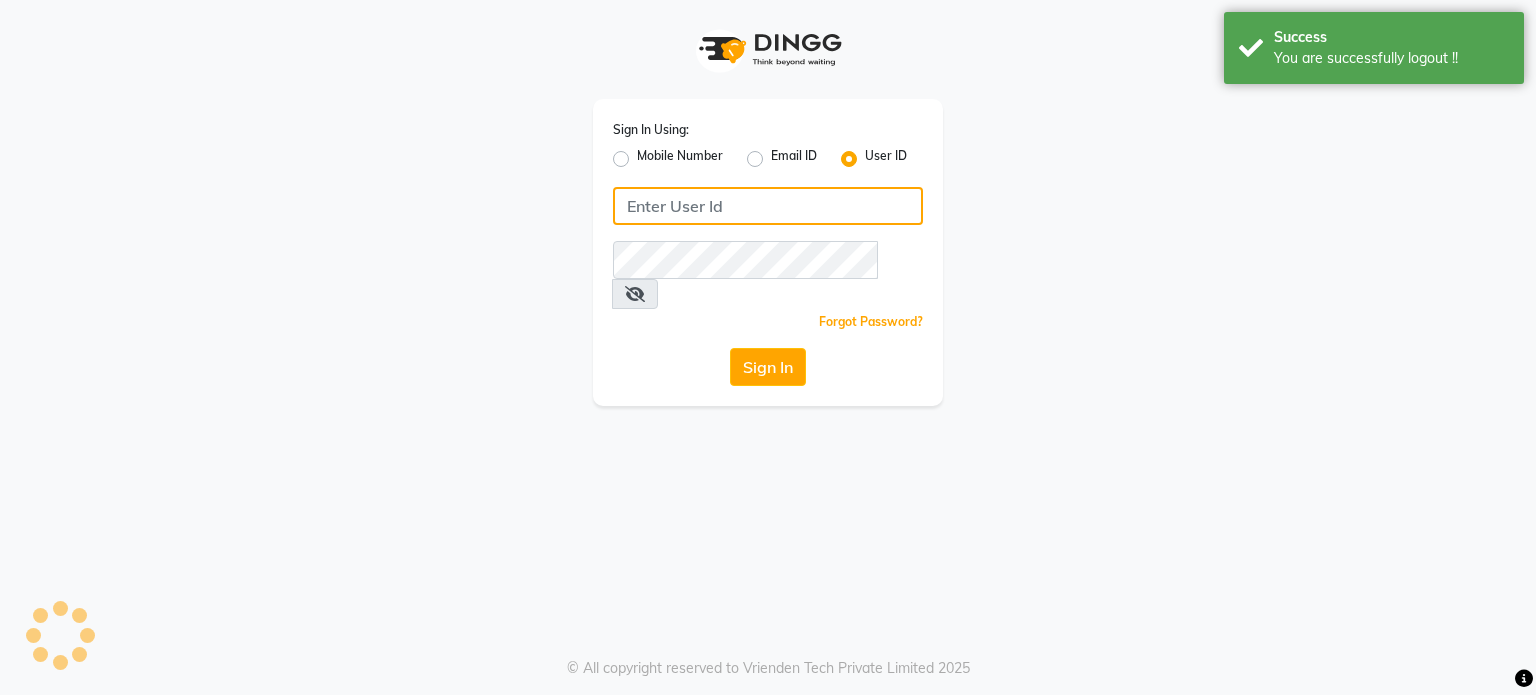 type on "[PHONE]" 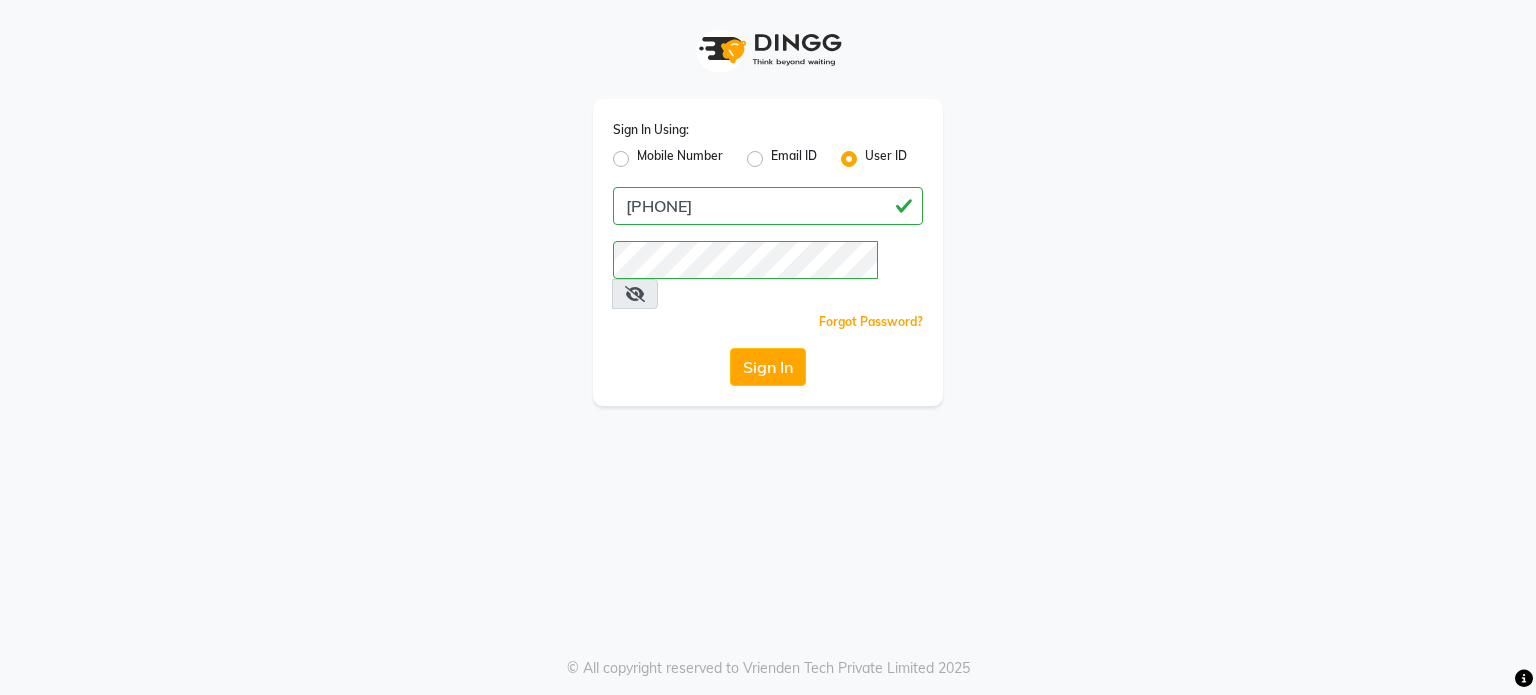 click at bounding box center [635, 294] 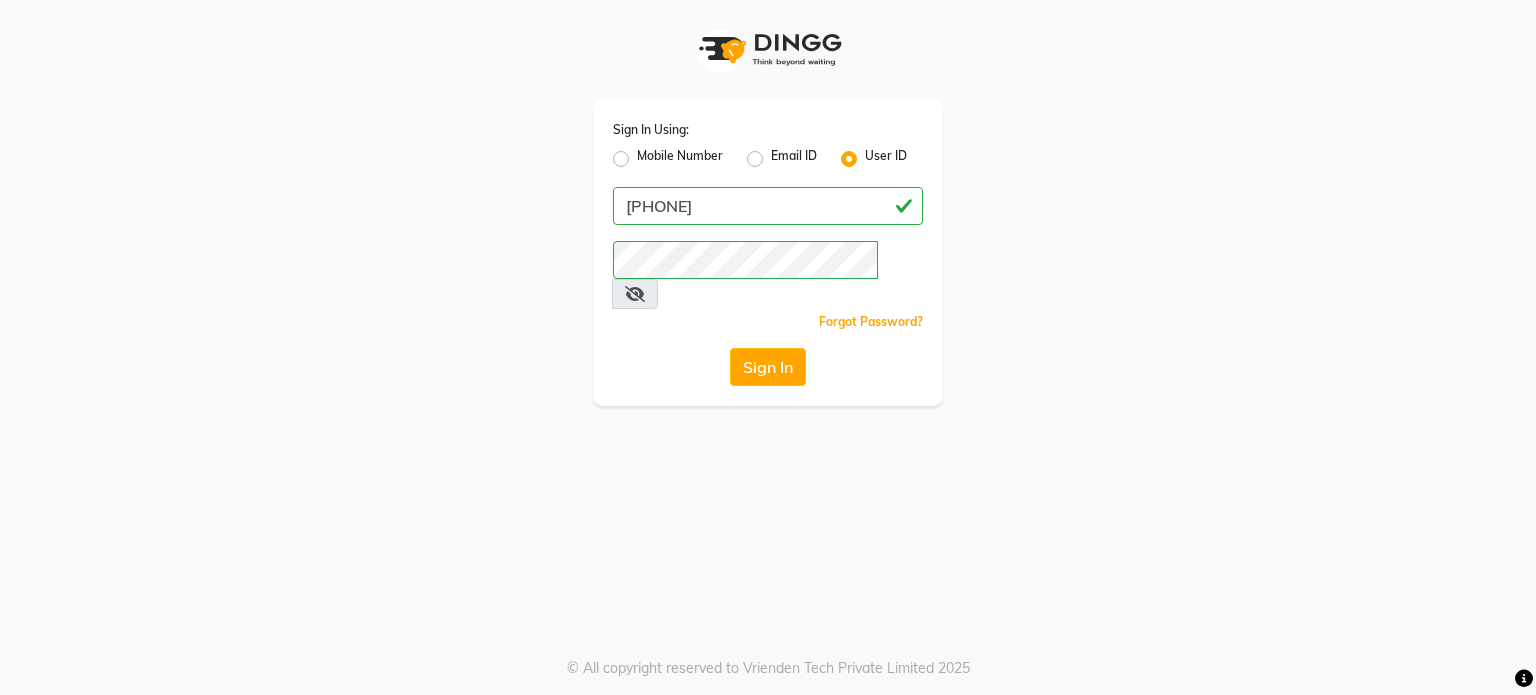 click at bounding box center (635, 294) 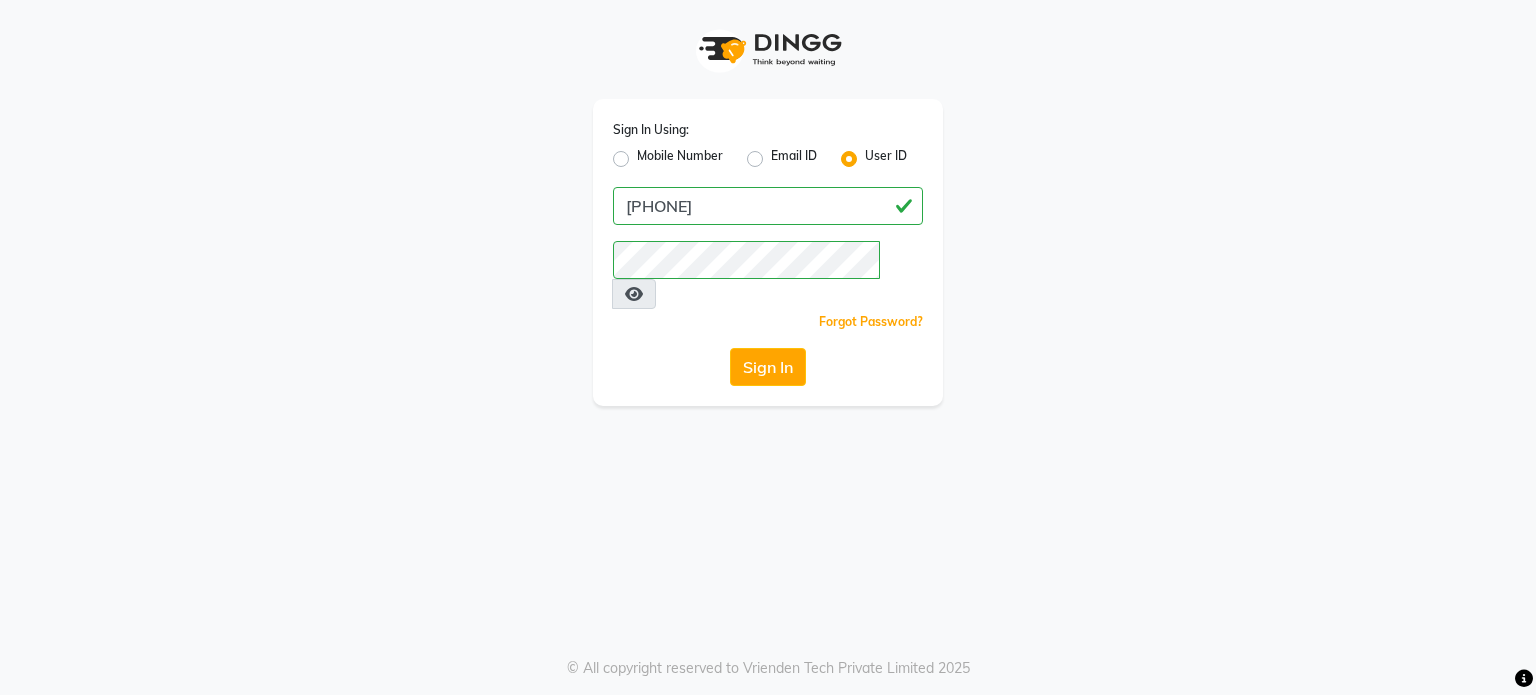 click at bounding box center [634, 294] 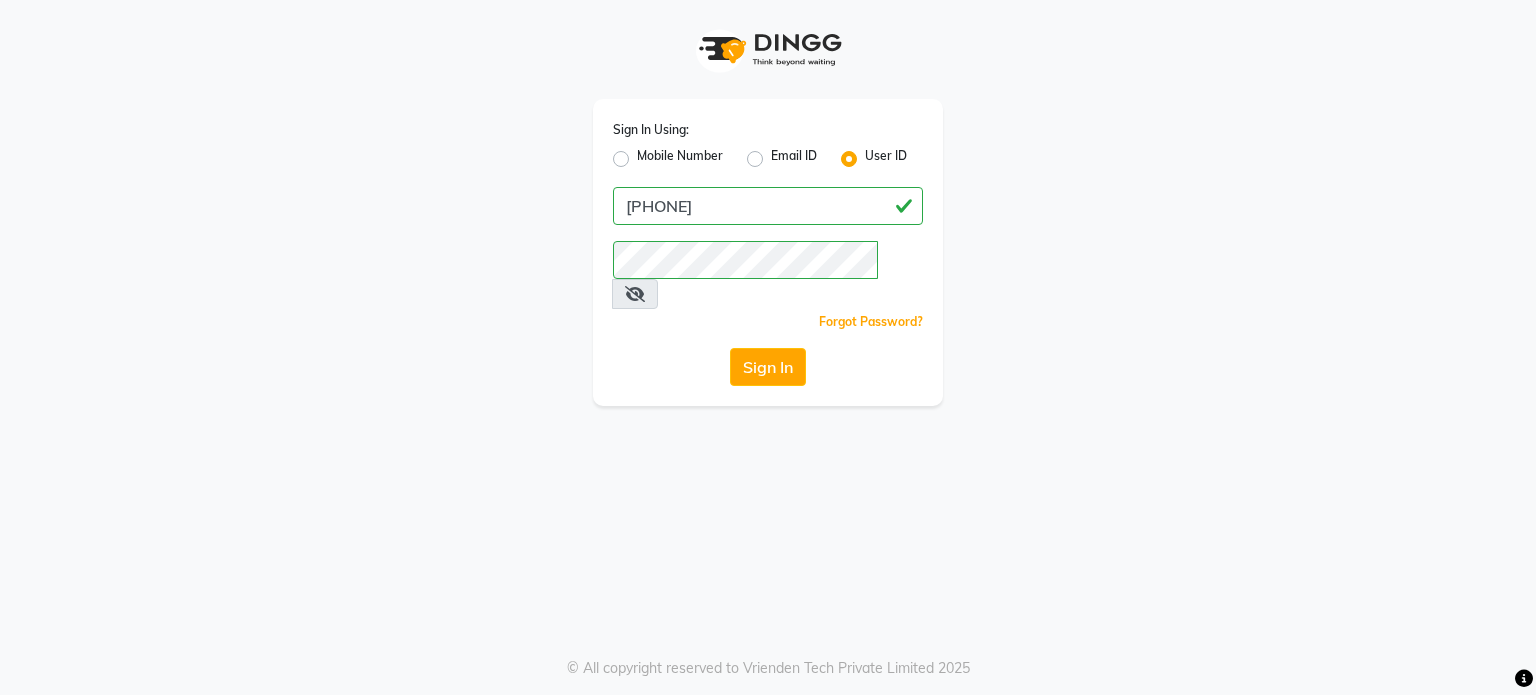 click on "Sign In Using: Mobile Number Email ID User ID [PHONE] Remember me Forgot Password? Sign In" 